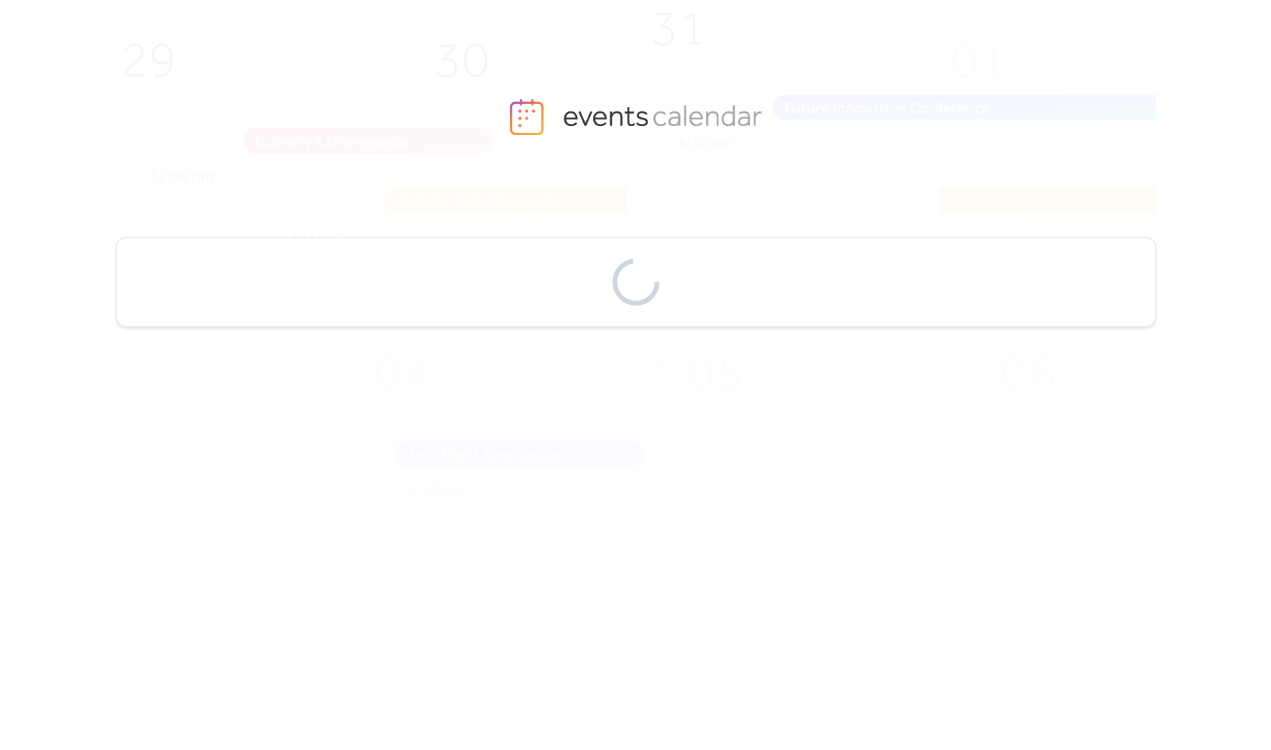 scroll, scrollTop: 0, scrollLeft: 0, axis: both 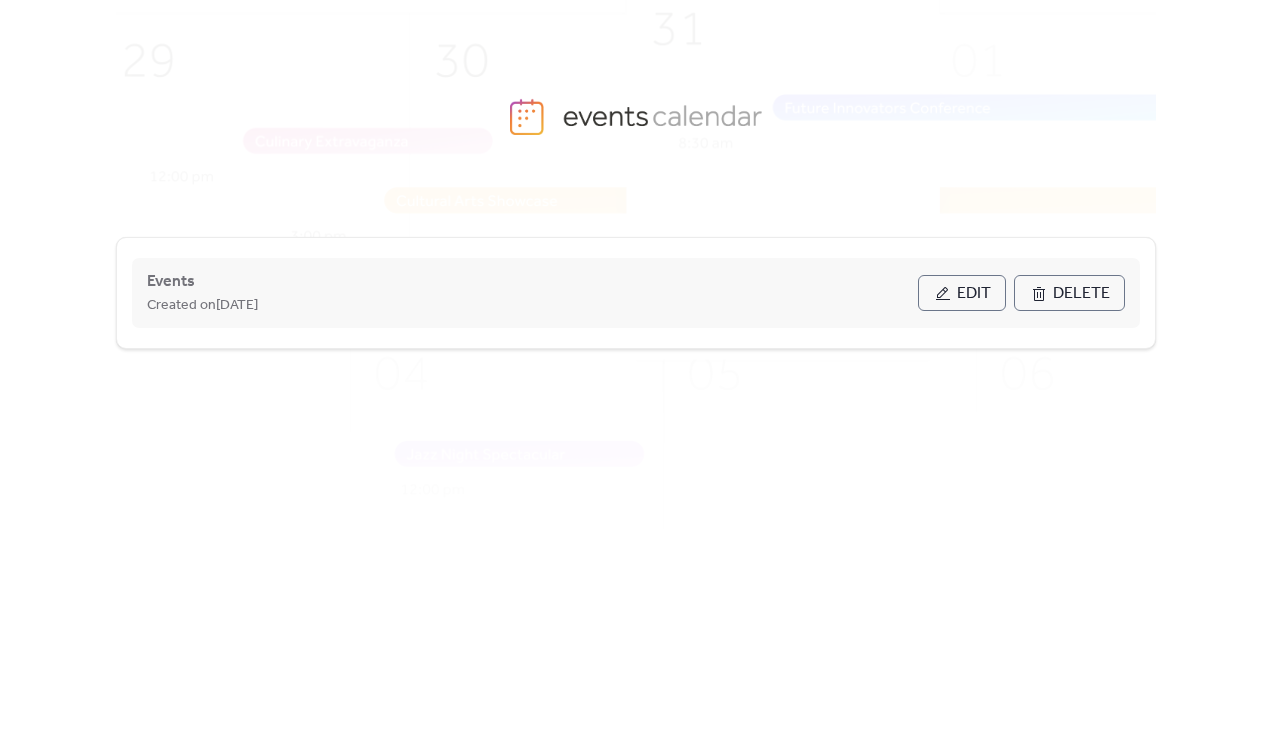 click on "Edit" at bounding box center (974, 294) 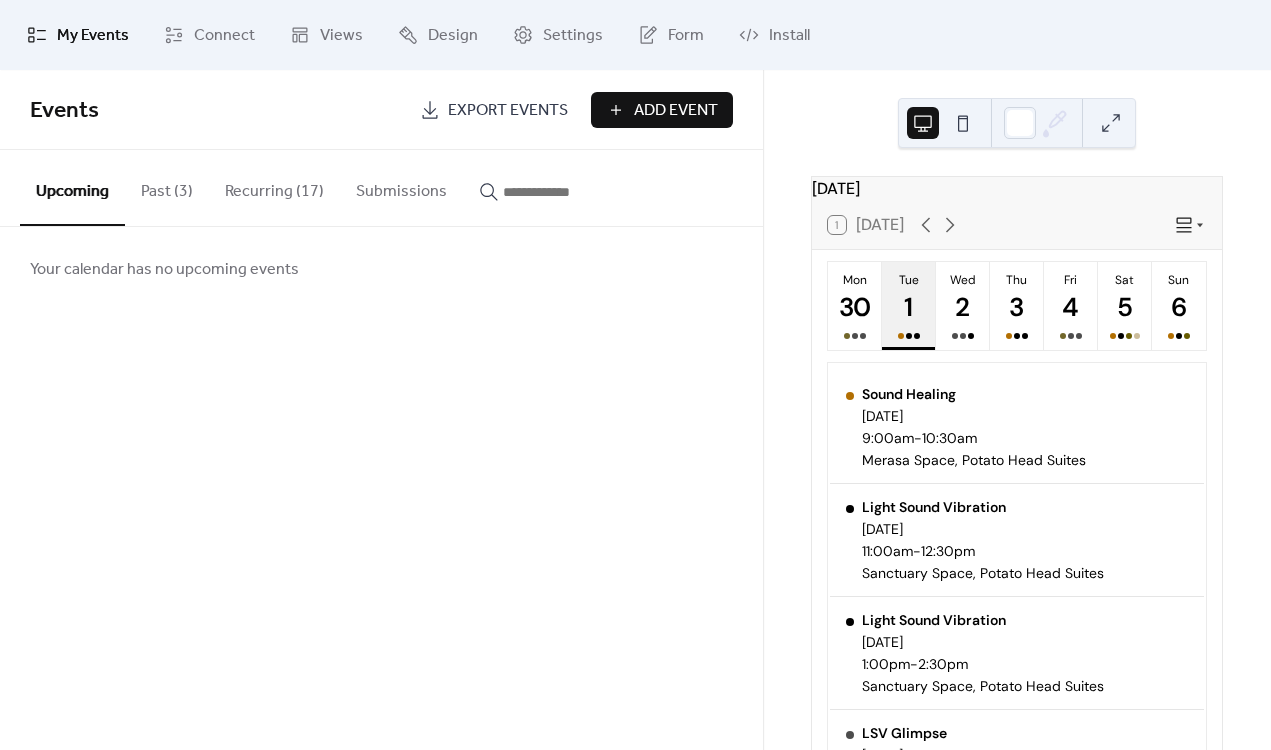 click on "Recurring  (17)" at bounding box center (274, 187) 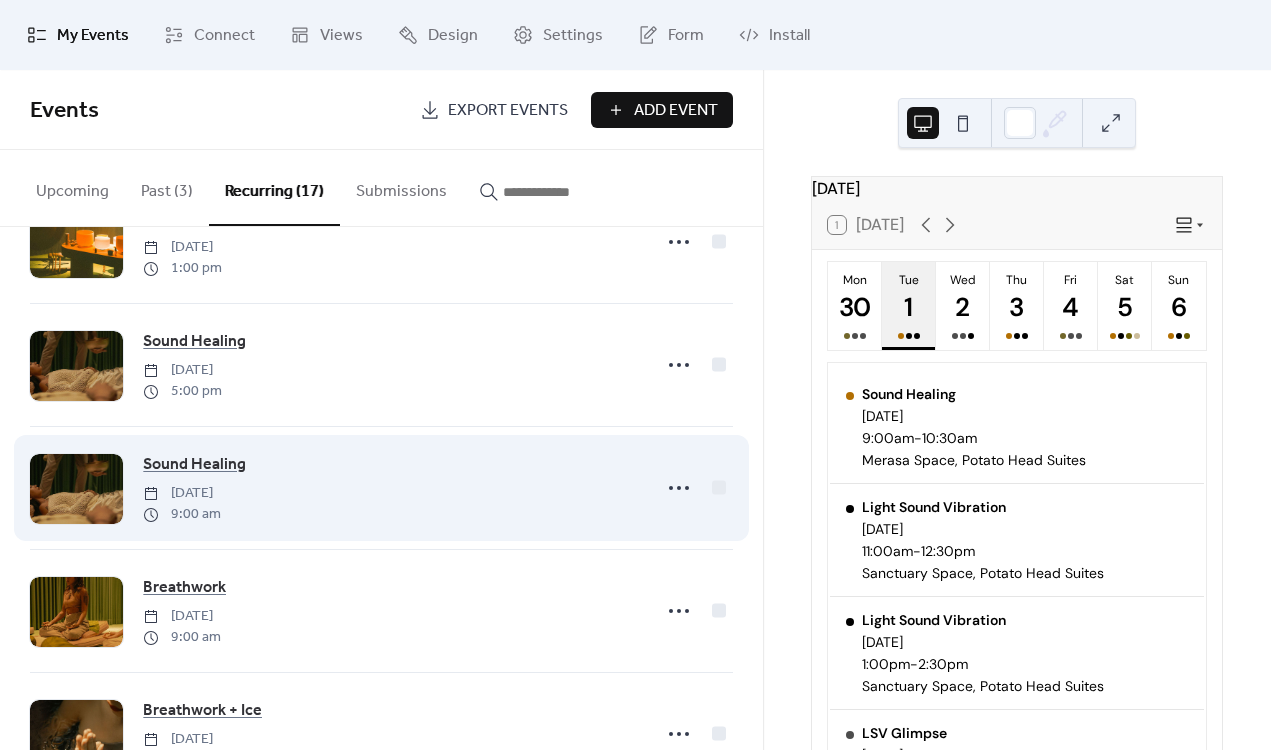scroll, scrollTop: 743, scrollLeft: 0, axis: vertical 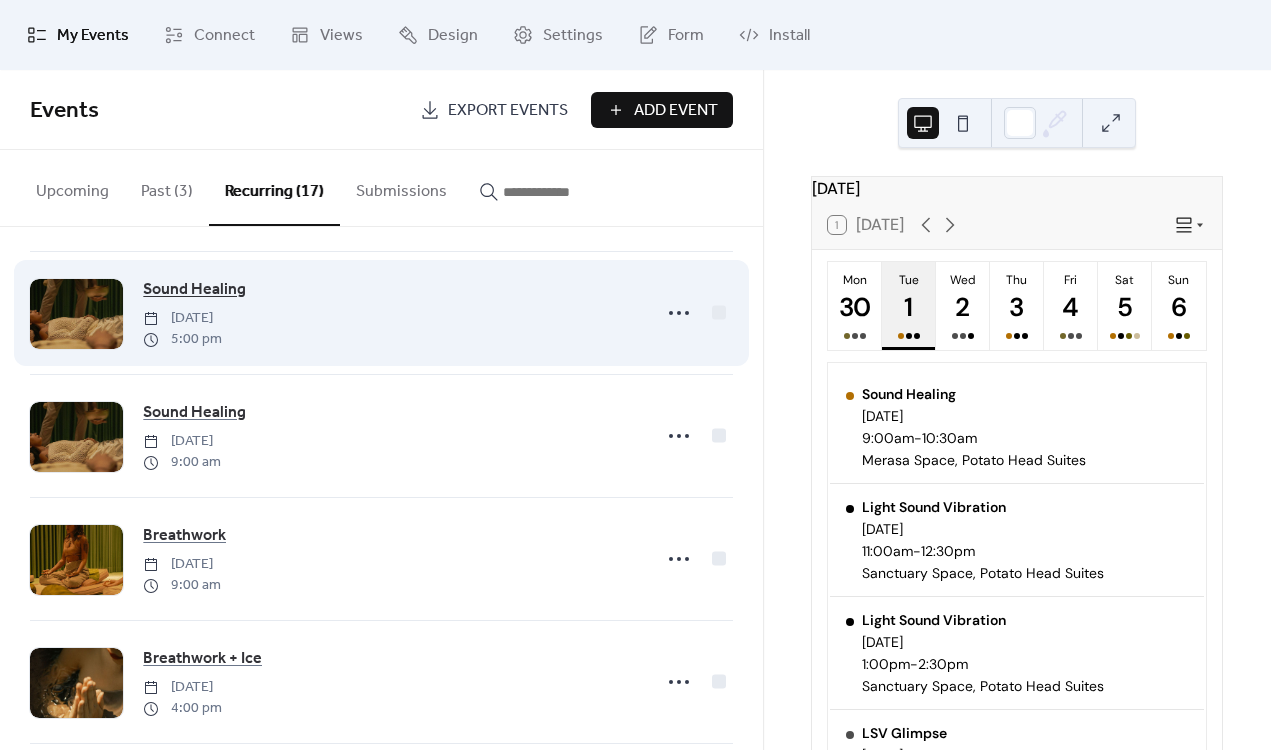 click on "Sound Healing" at bounding box center (194, 290) 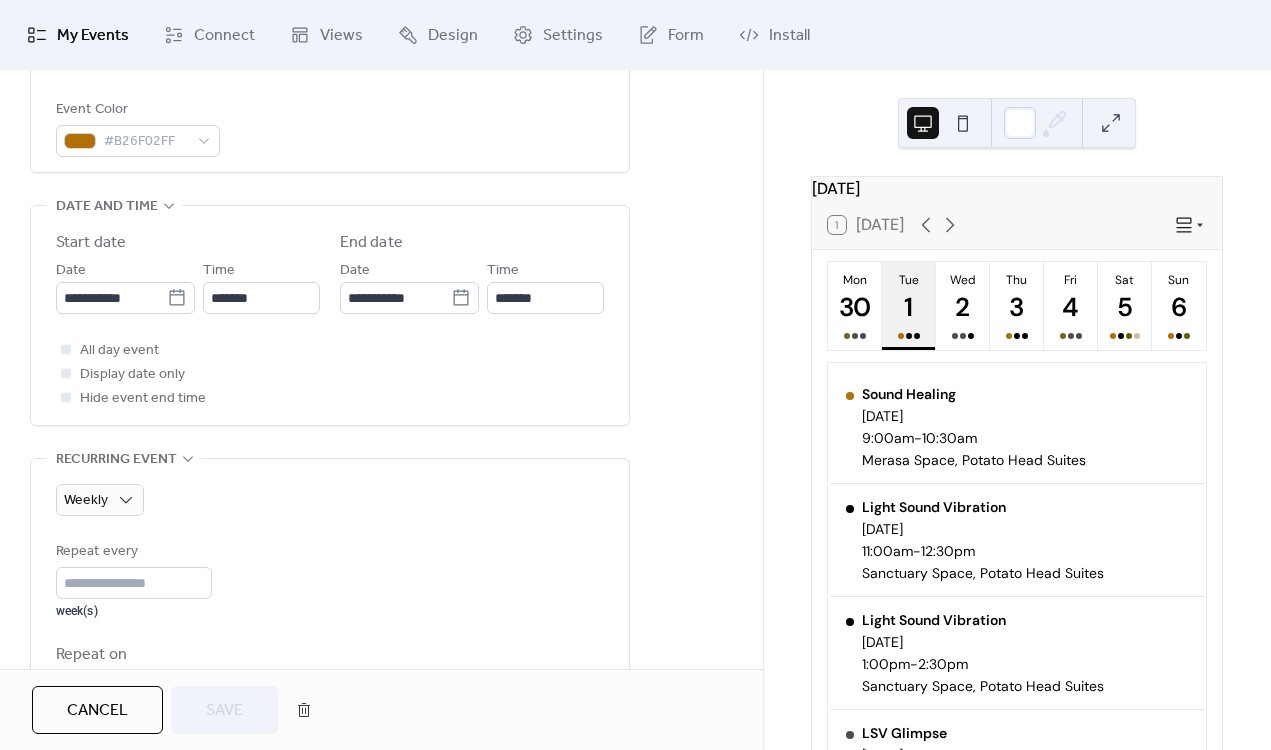 scroll, scrollTop: 549, scrollLeft: 0, axis: vertical 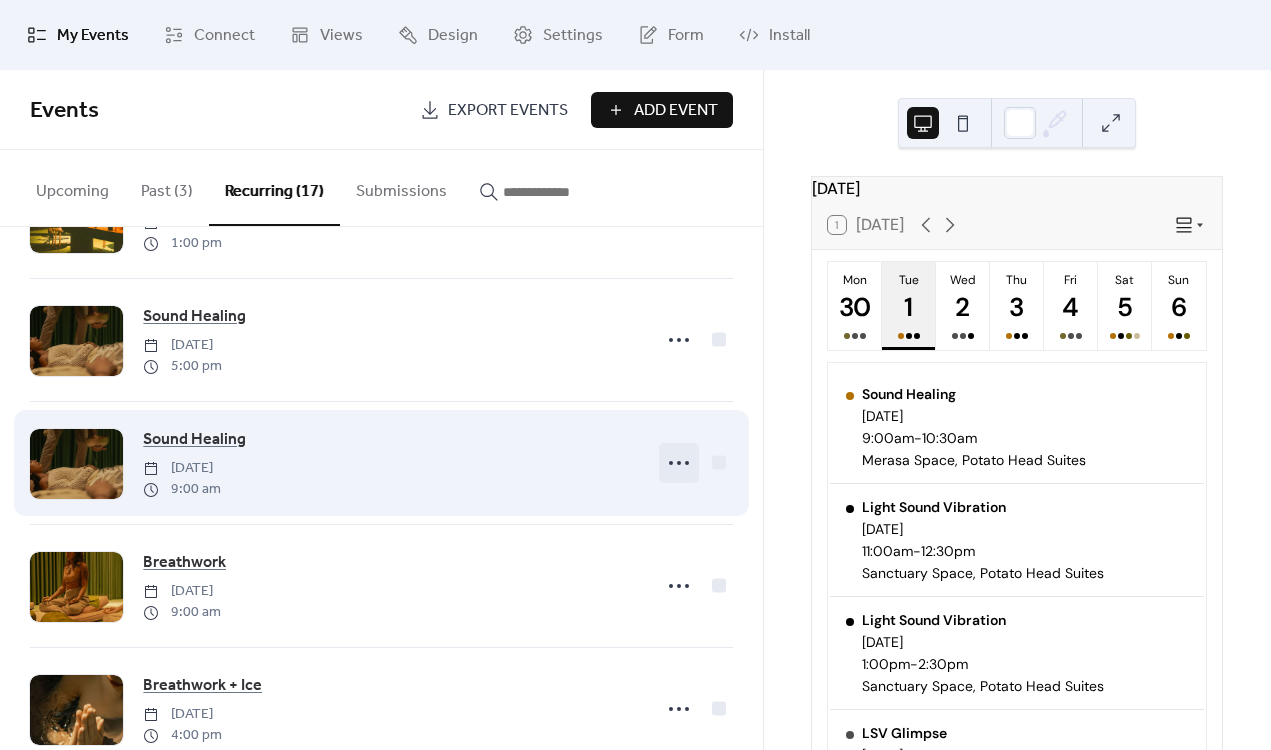 click 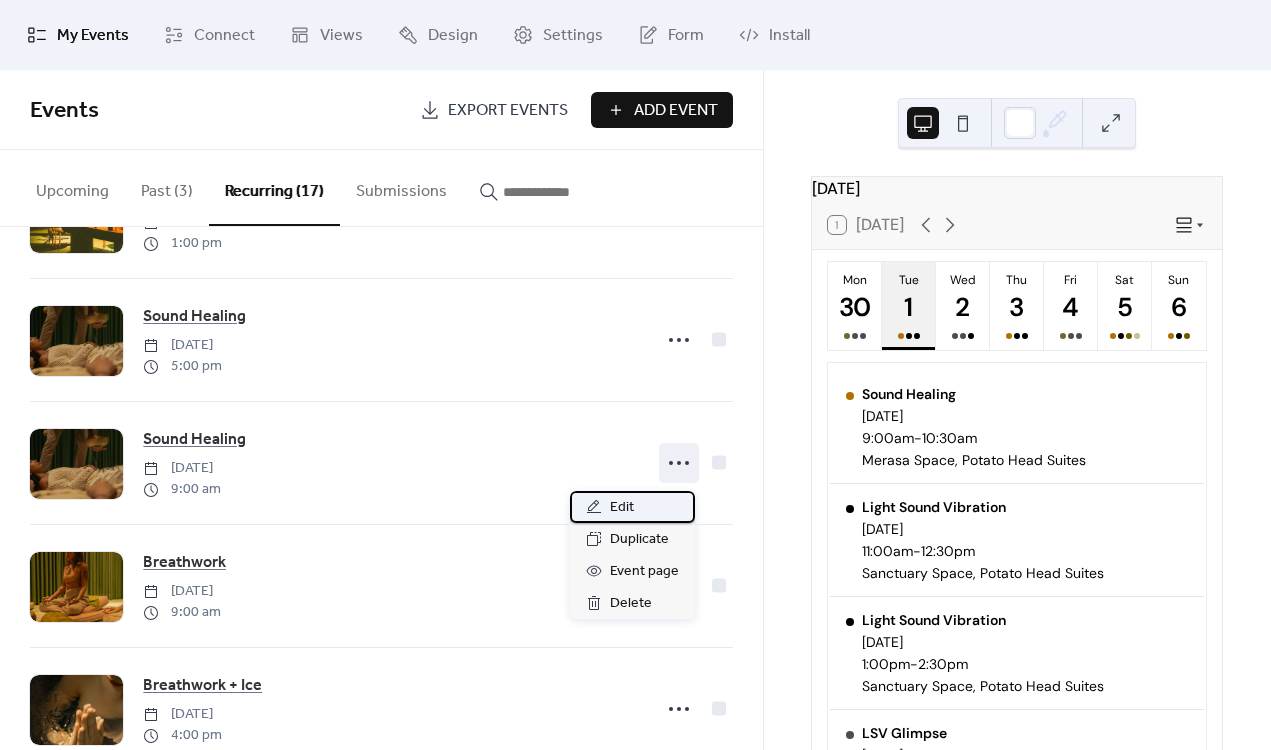 click on "Edit" at bounding box center (632, 507) 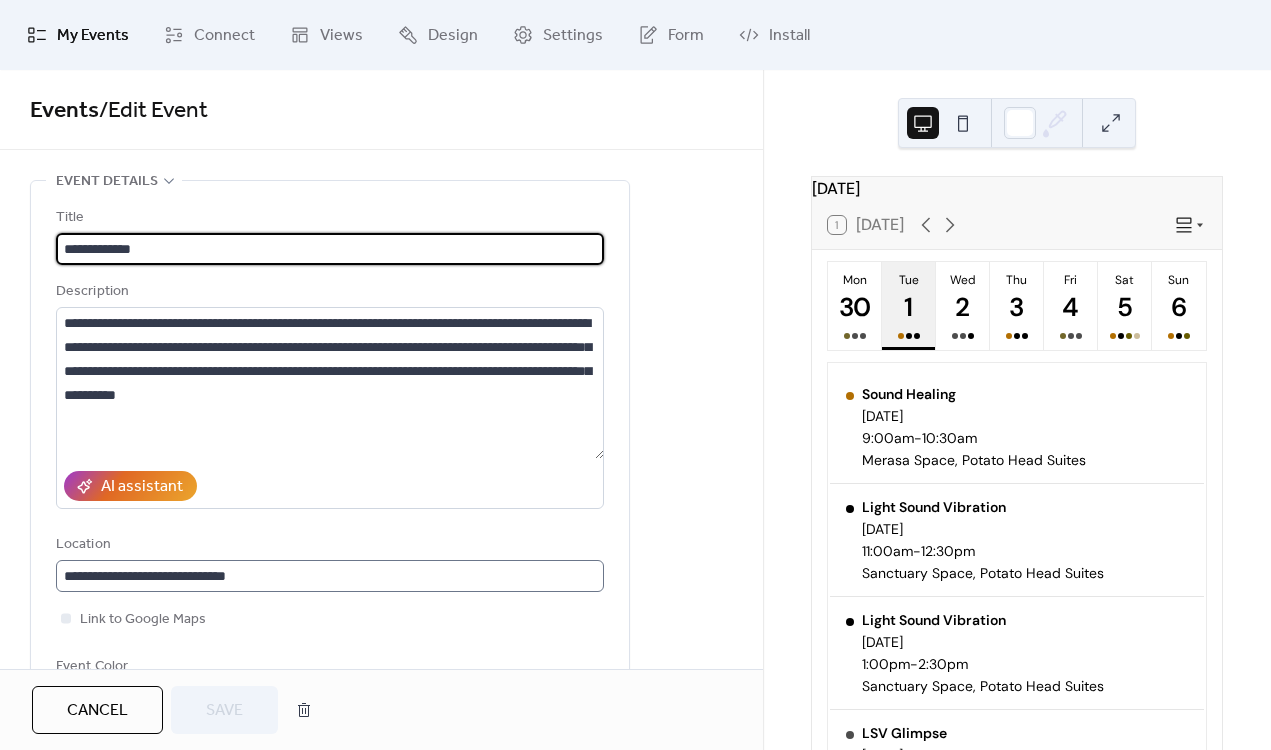 scroll, scrollTop: 1, scrollLeft: 0, axis: vertical 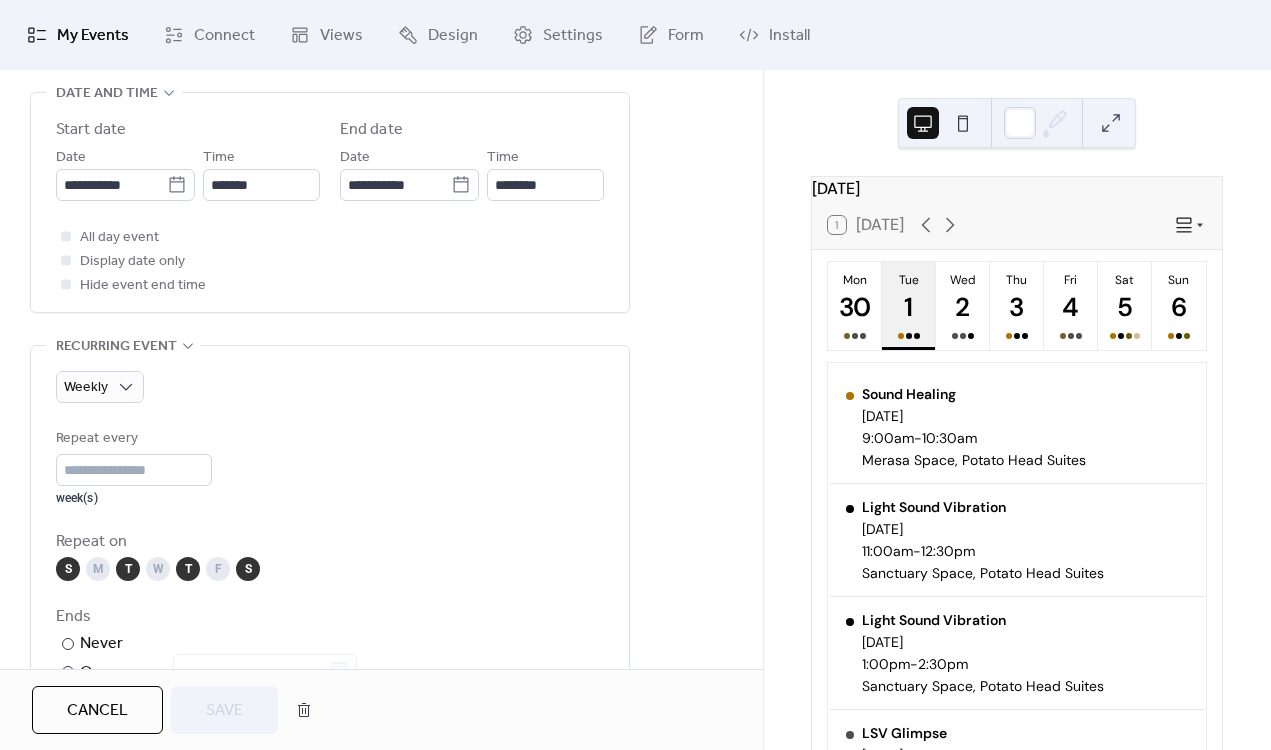 click on "S" at bounding box center (248, 569) 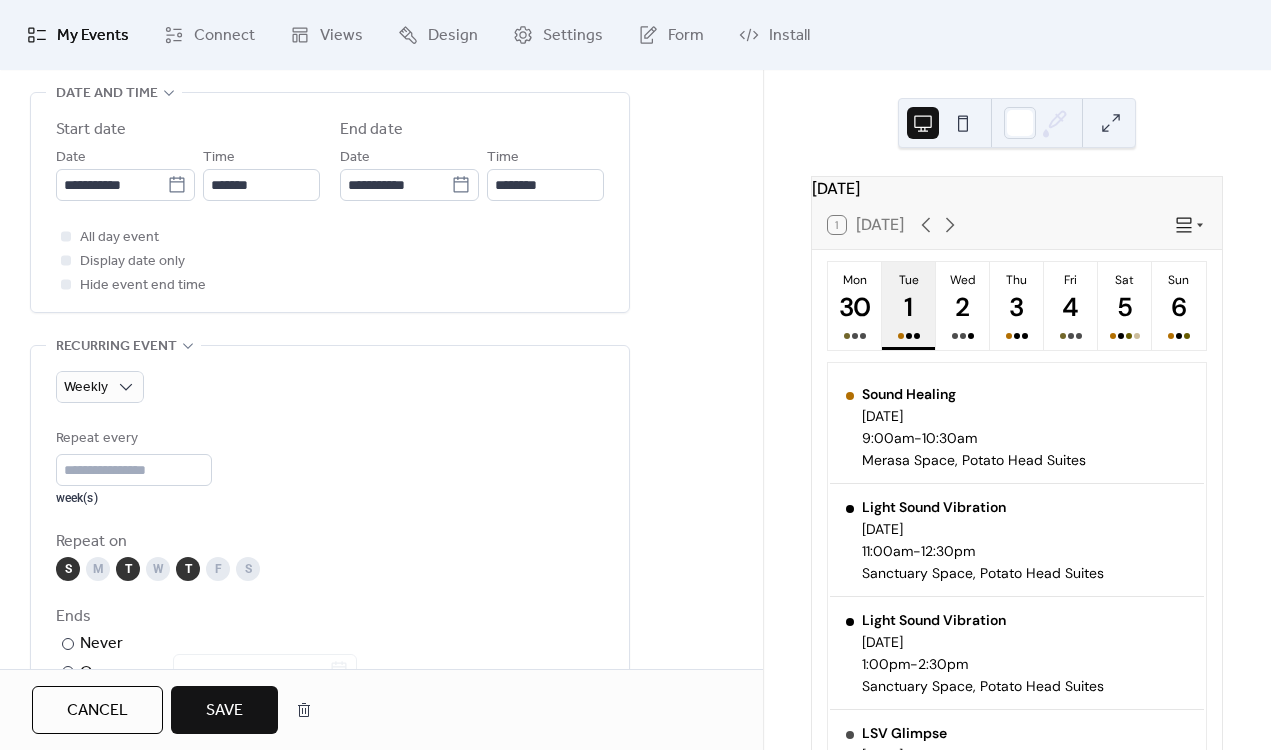 click on "Save" at bounding box center [224, 710] 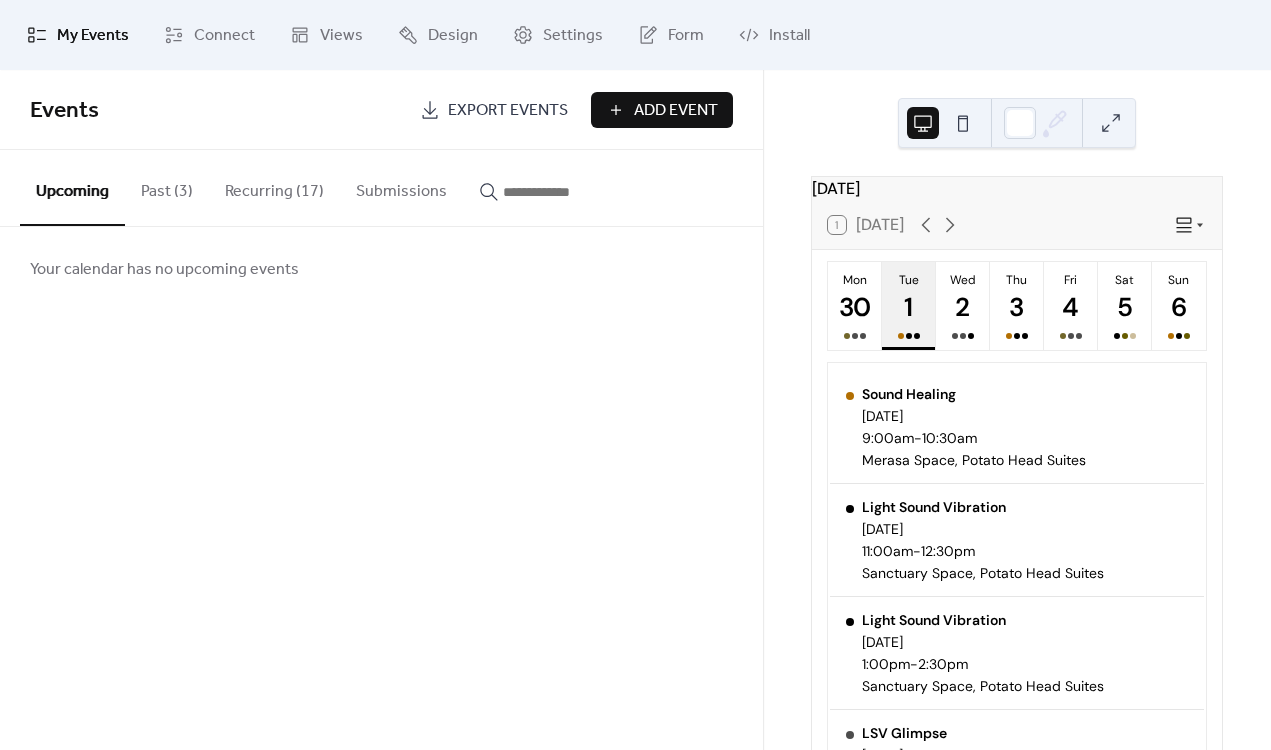 click on "Recurring  (17)" at bounding box center (274, 187) 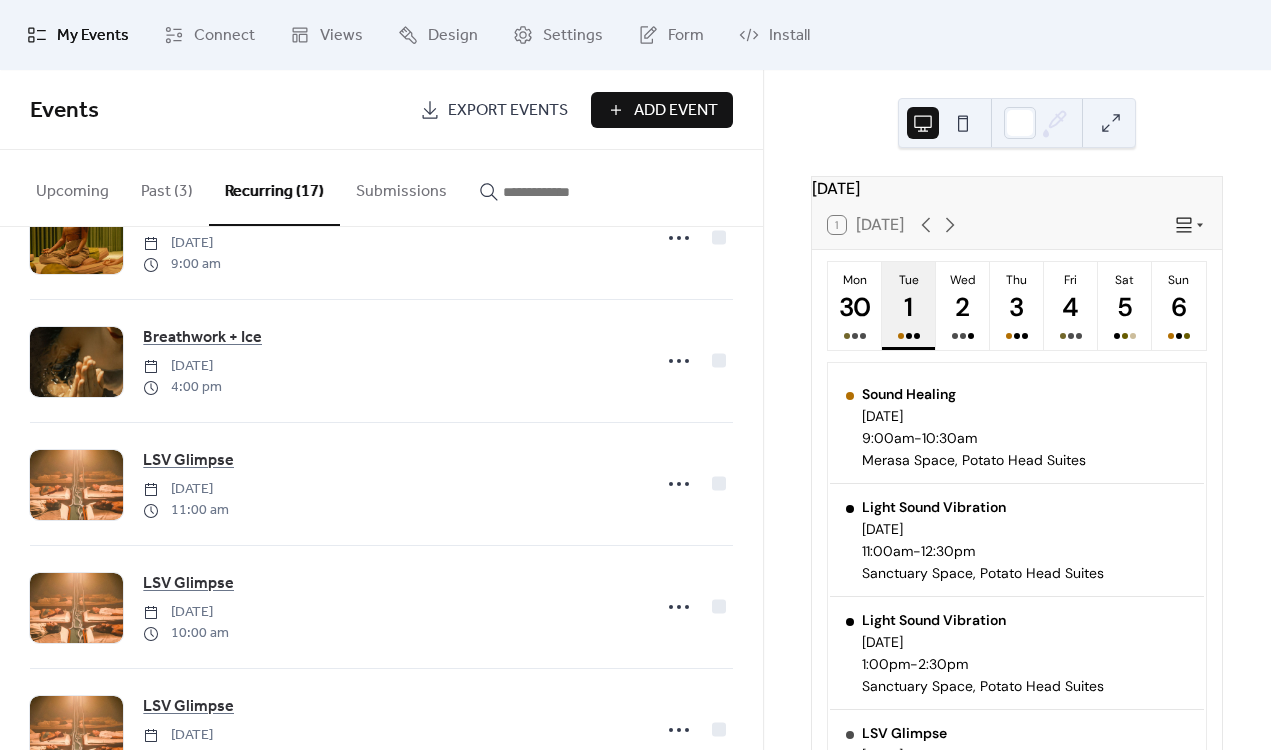 scroll, scrollTop: 1070, scrollLeft: 0, axis: vertical 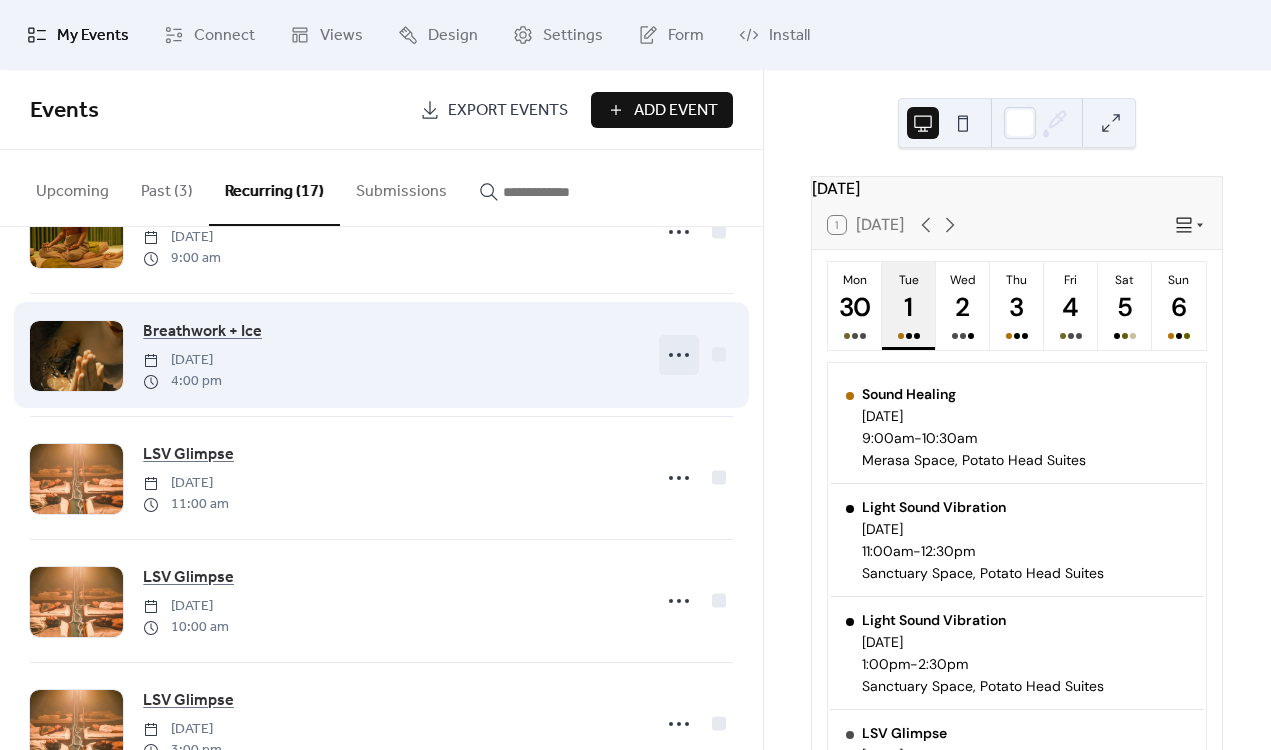 click 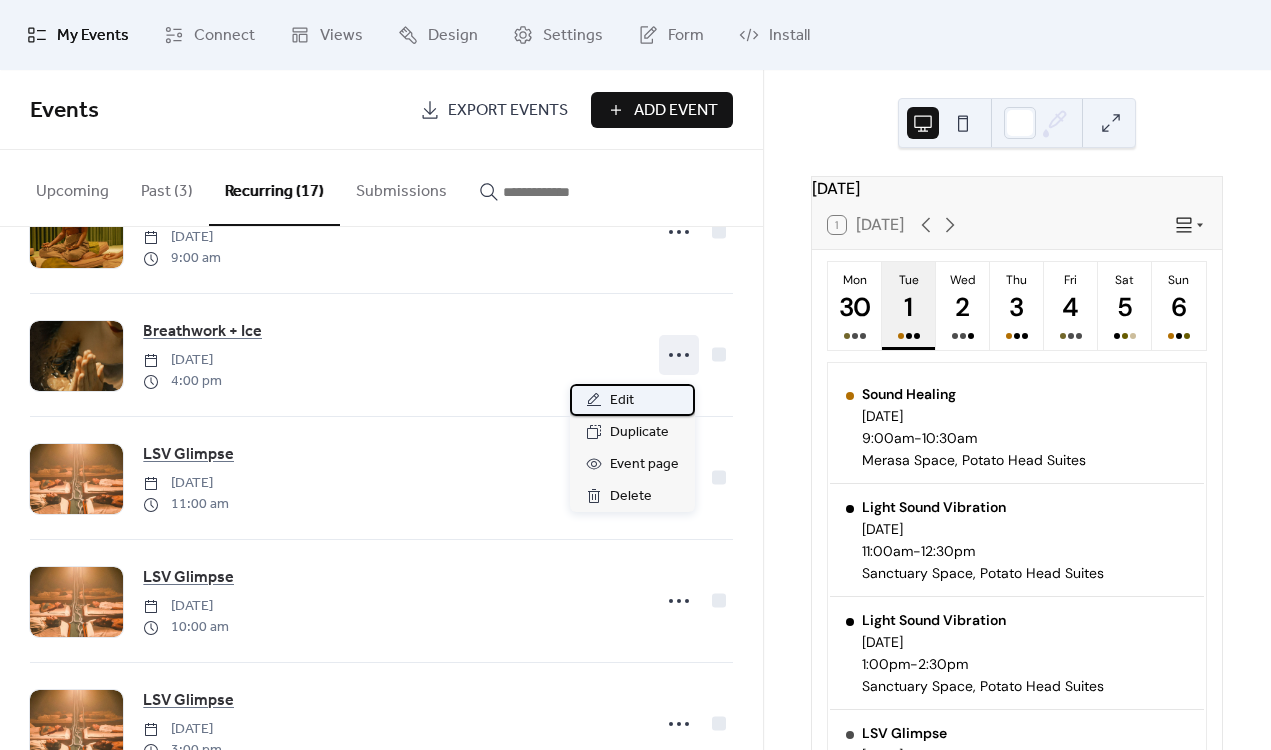click on "Edit" at bounding box center (632, 400) 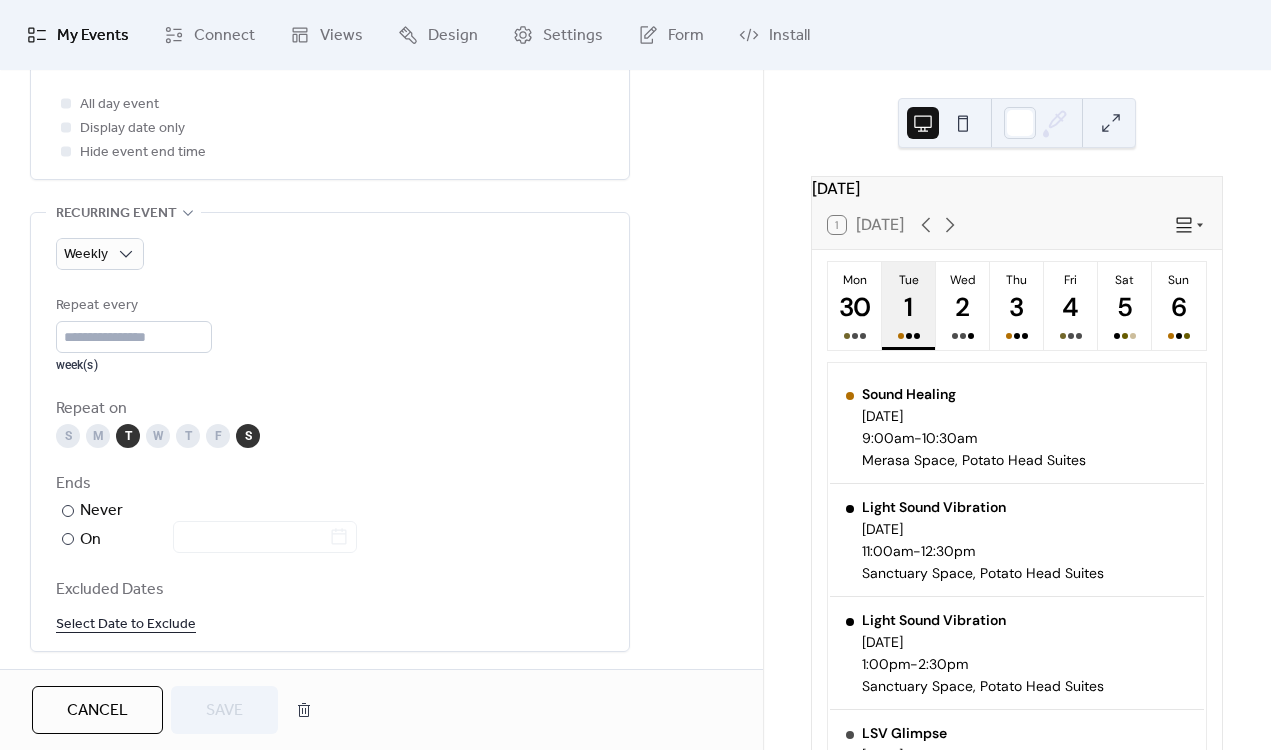 scroll, scrollTop: 804, scrollLeft: 0, axis: vertical 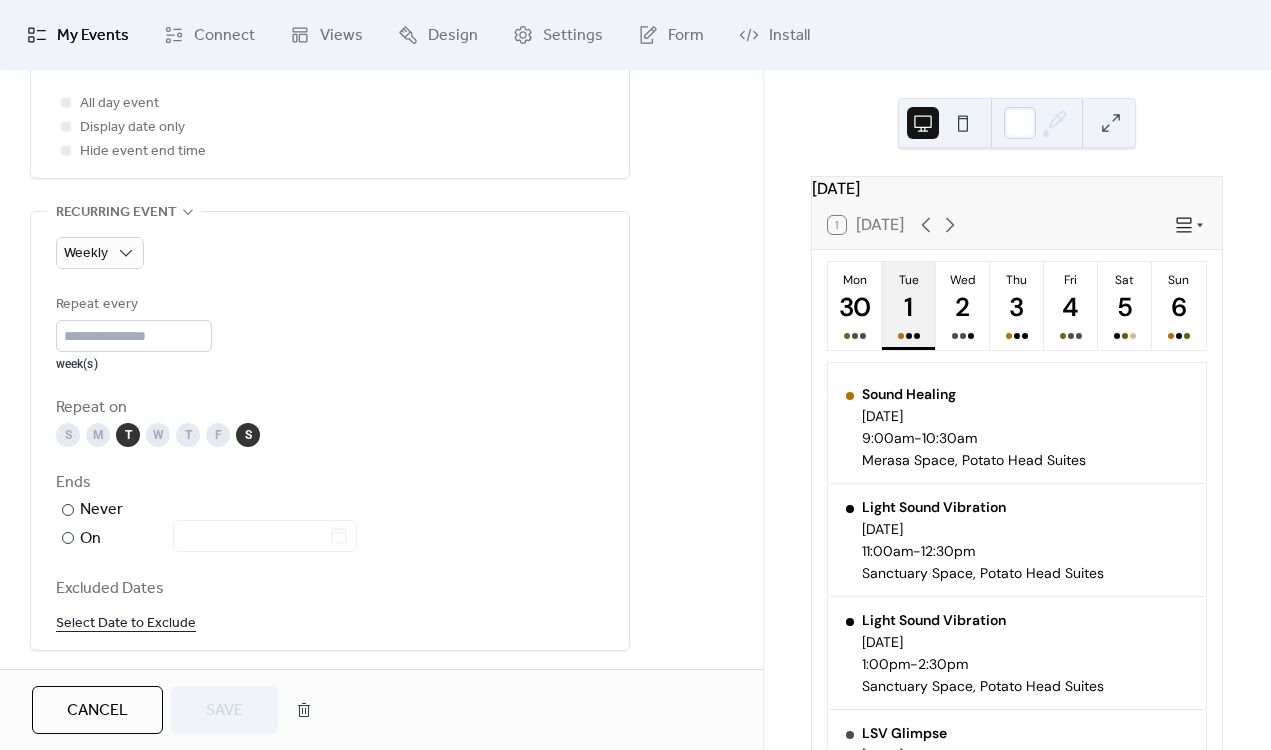 click on "S" at bounding box center (248, 435) 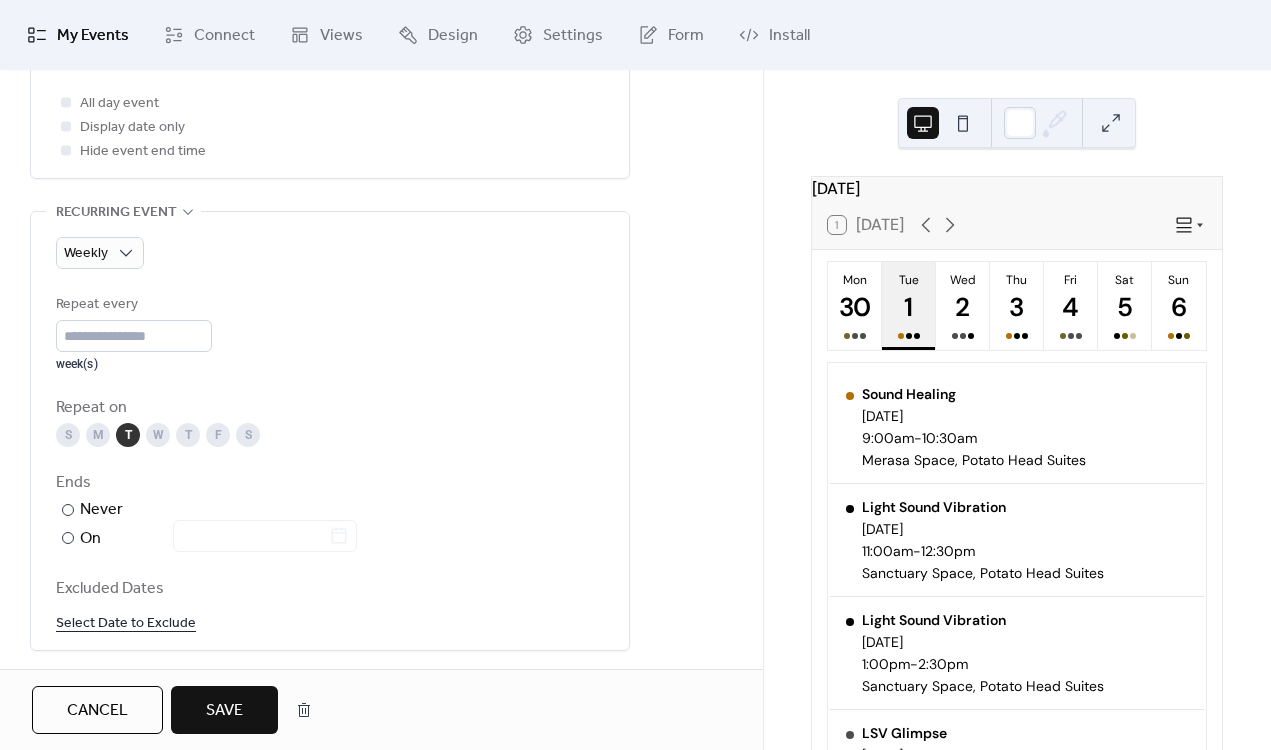 click on "Save" at bounding box center (224, 711) 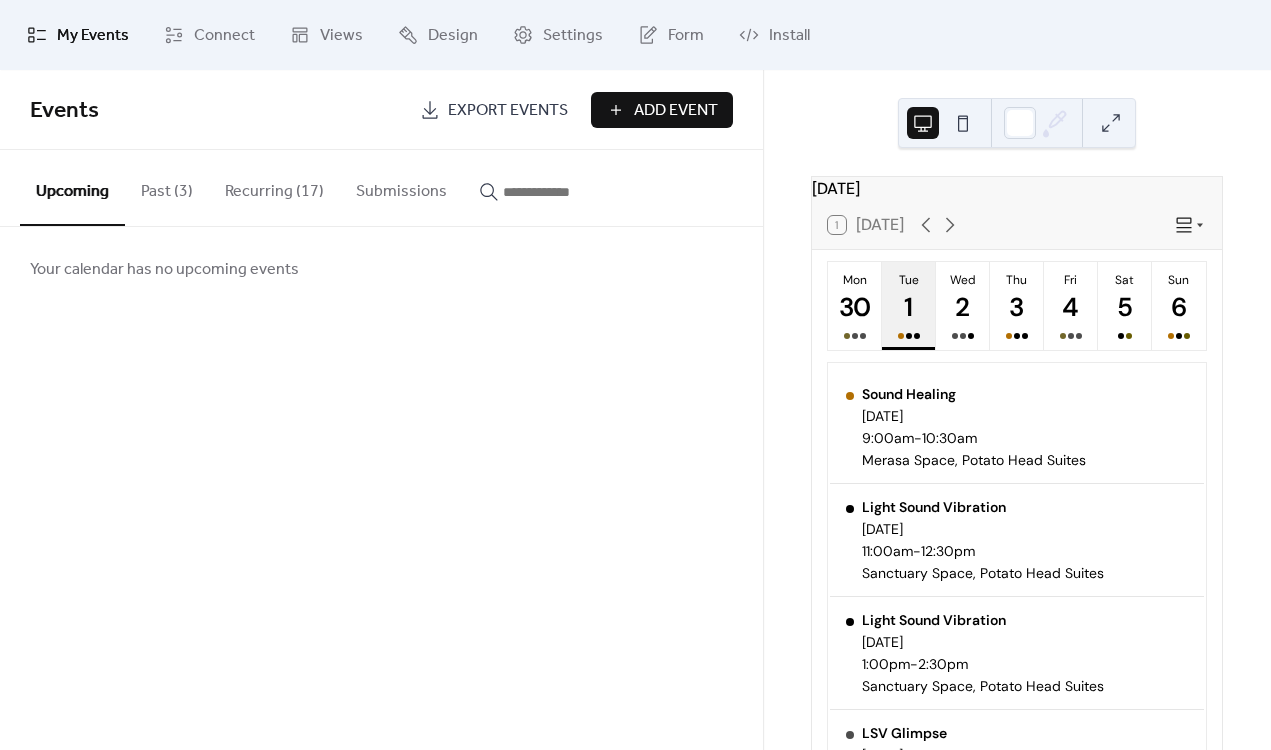 click on "Recurring  (17)" at bounding box center (274, 187) 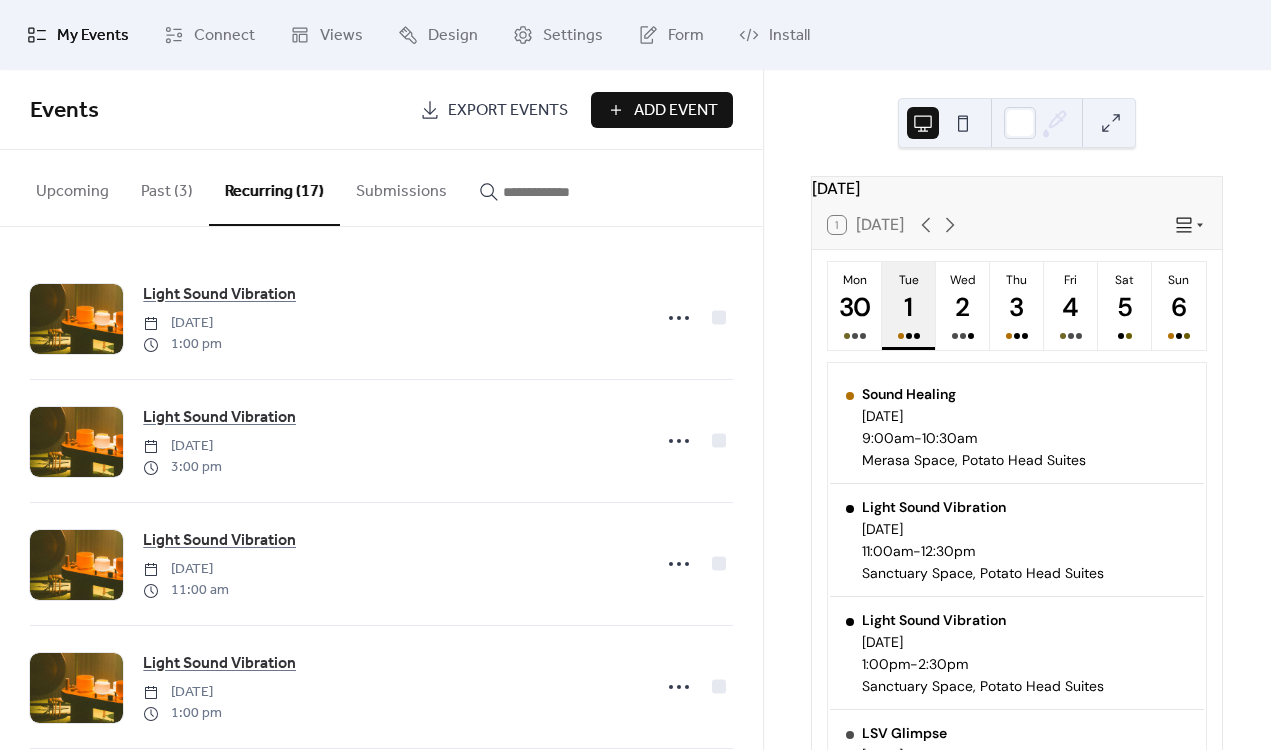 click on "Add Event" at bounding box center (662, 110) 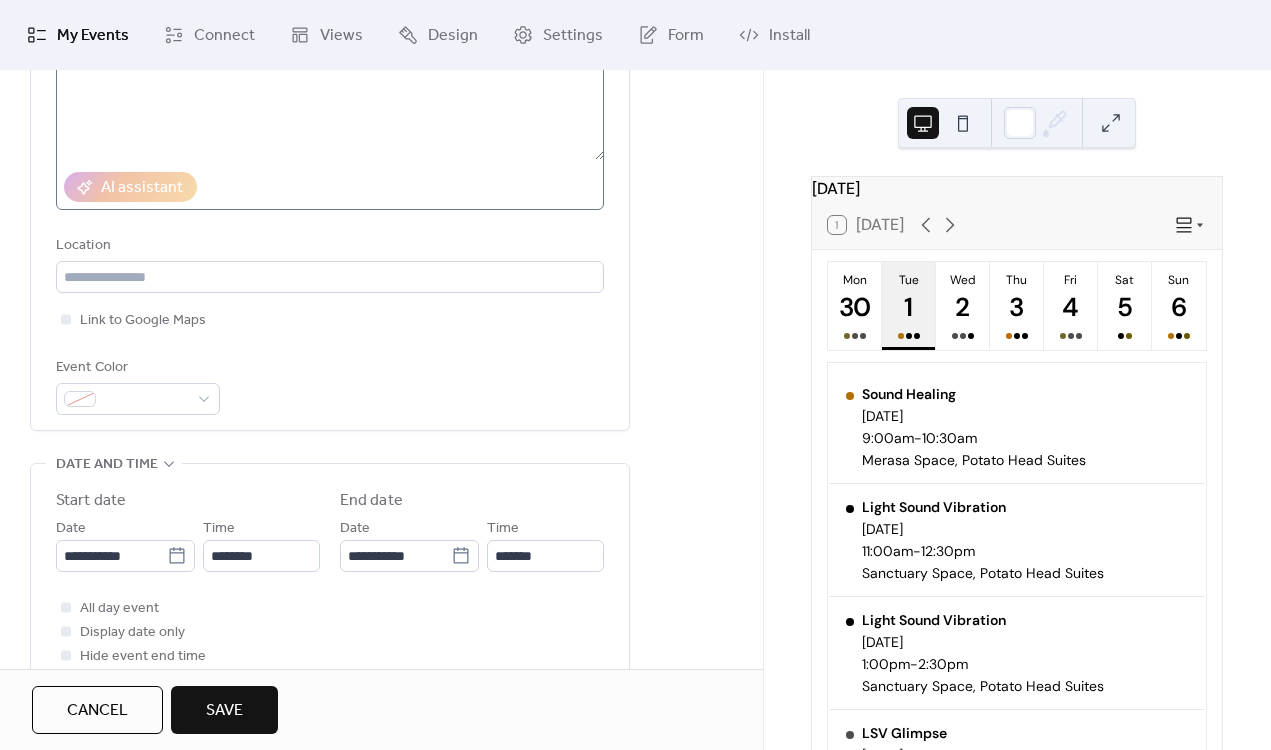 scroll, scrollTop: 313, scrollLeft: 0, axis: vertical 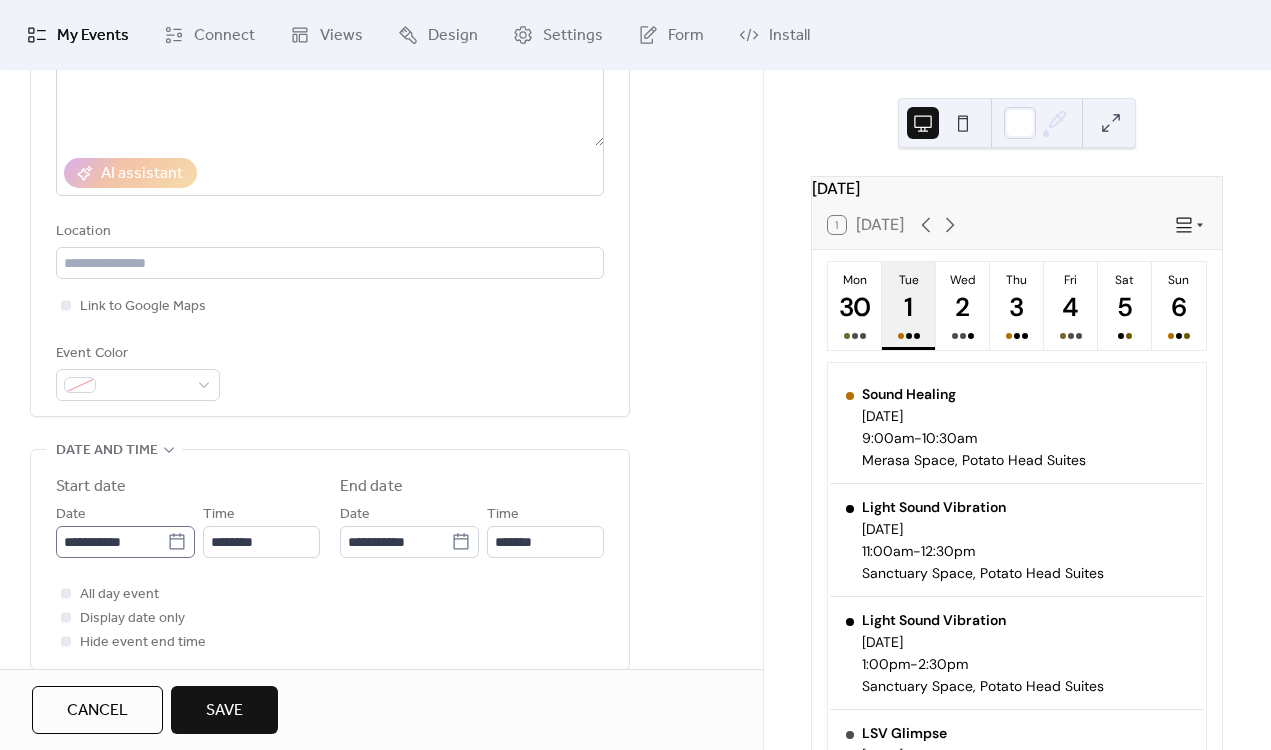 type on "**********" 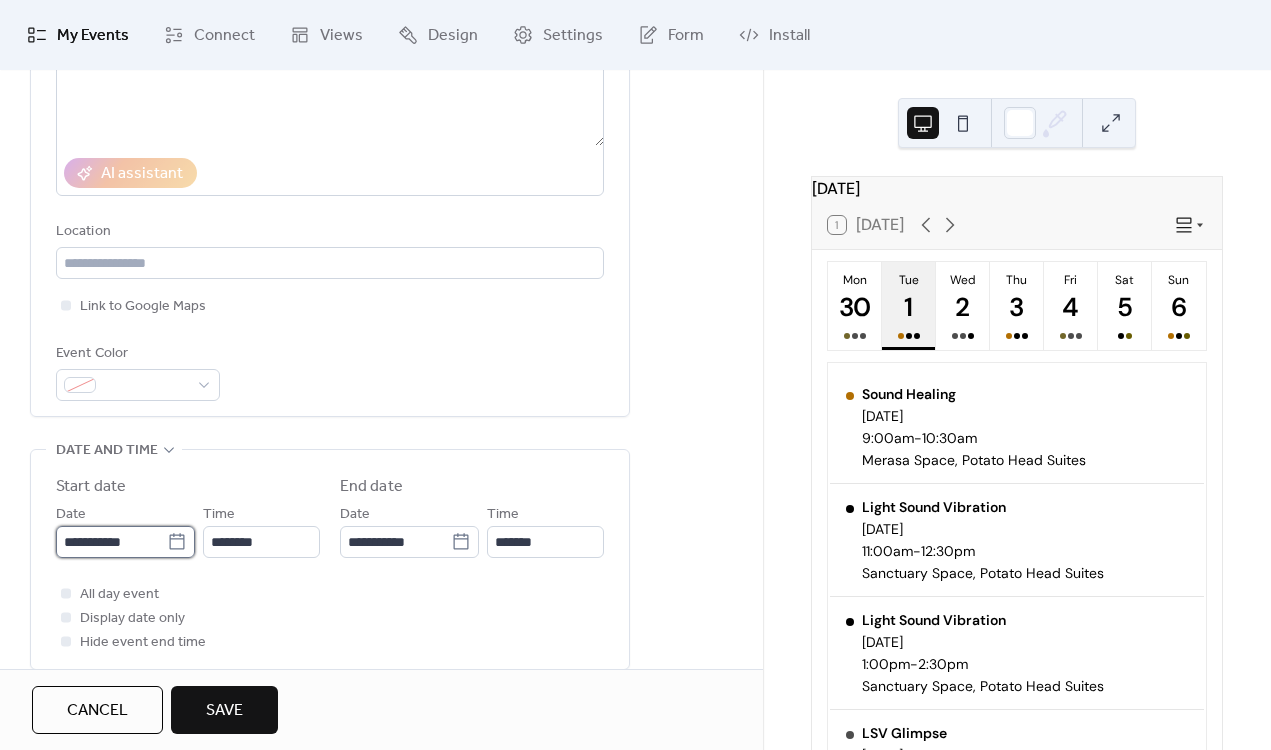 click on "**********" at bounding box center [111, 542] 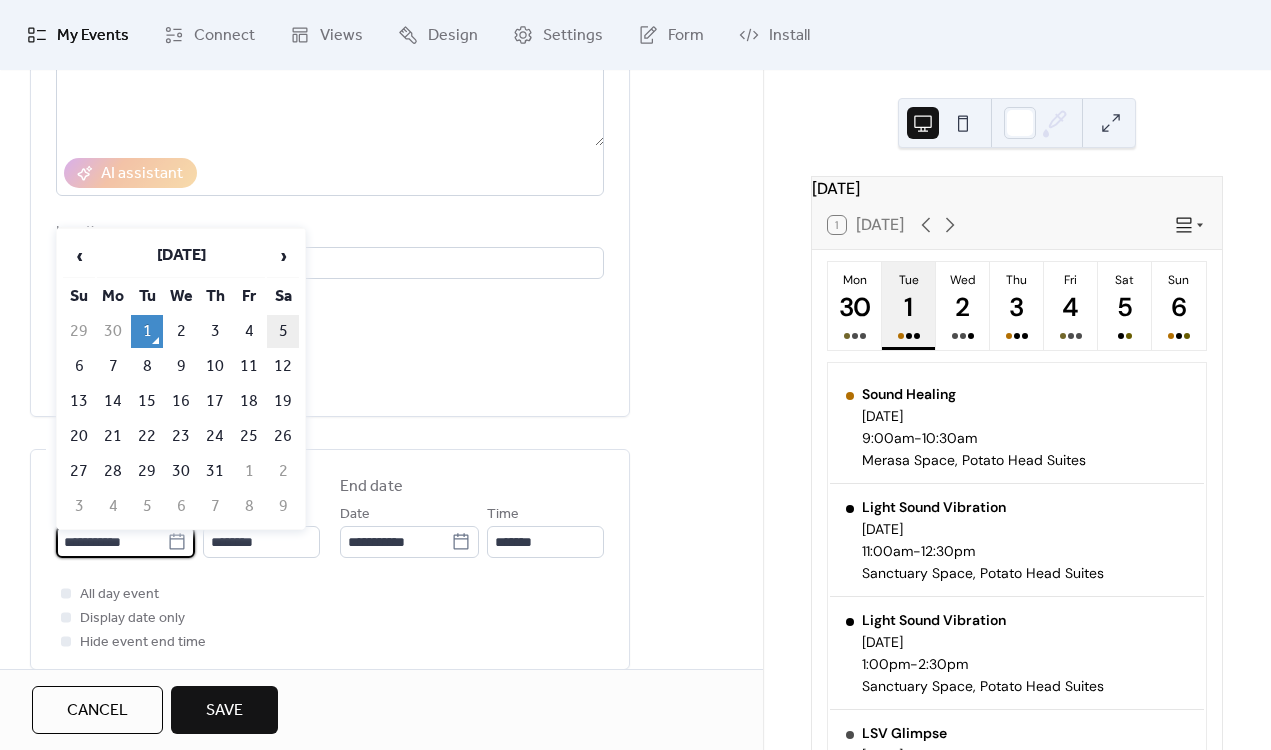 click on "5" at bounding box center [283, 331] 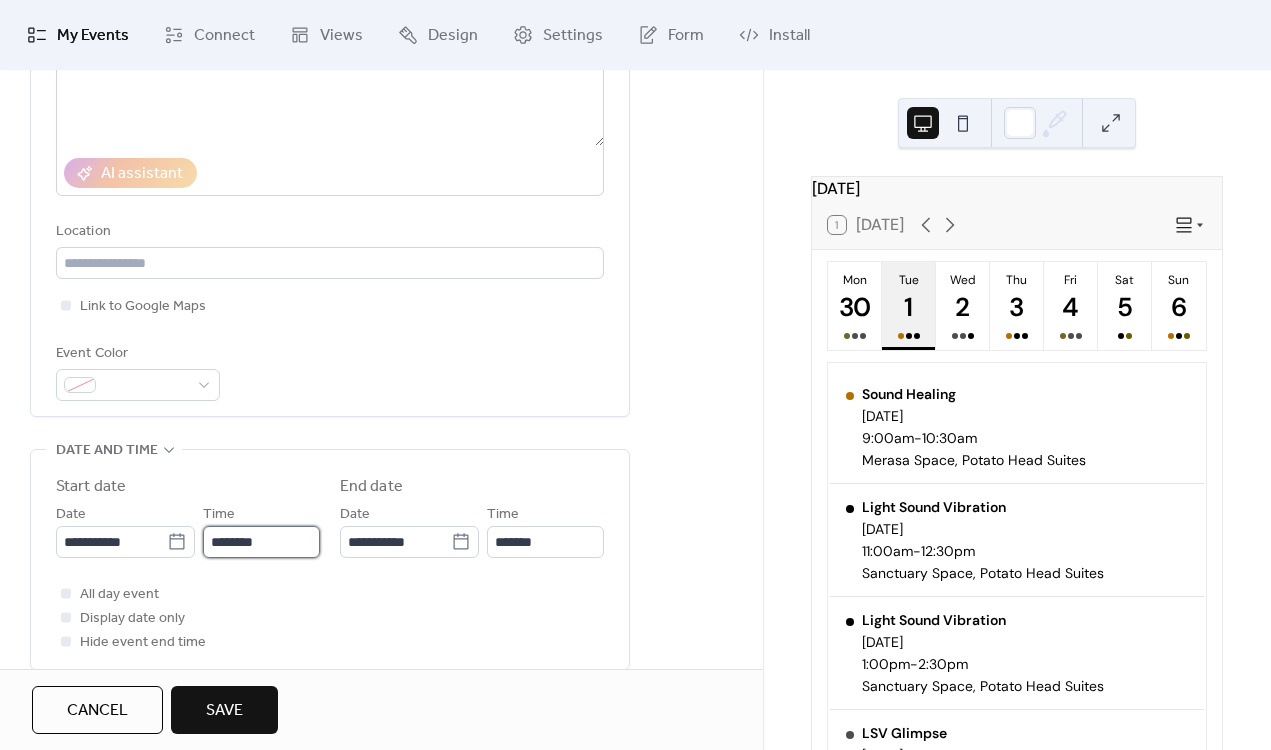 click on "********" at bounding box center [261, 542] 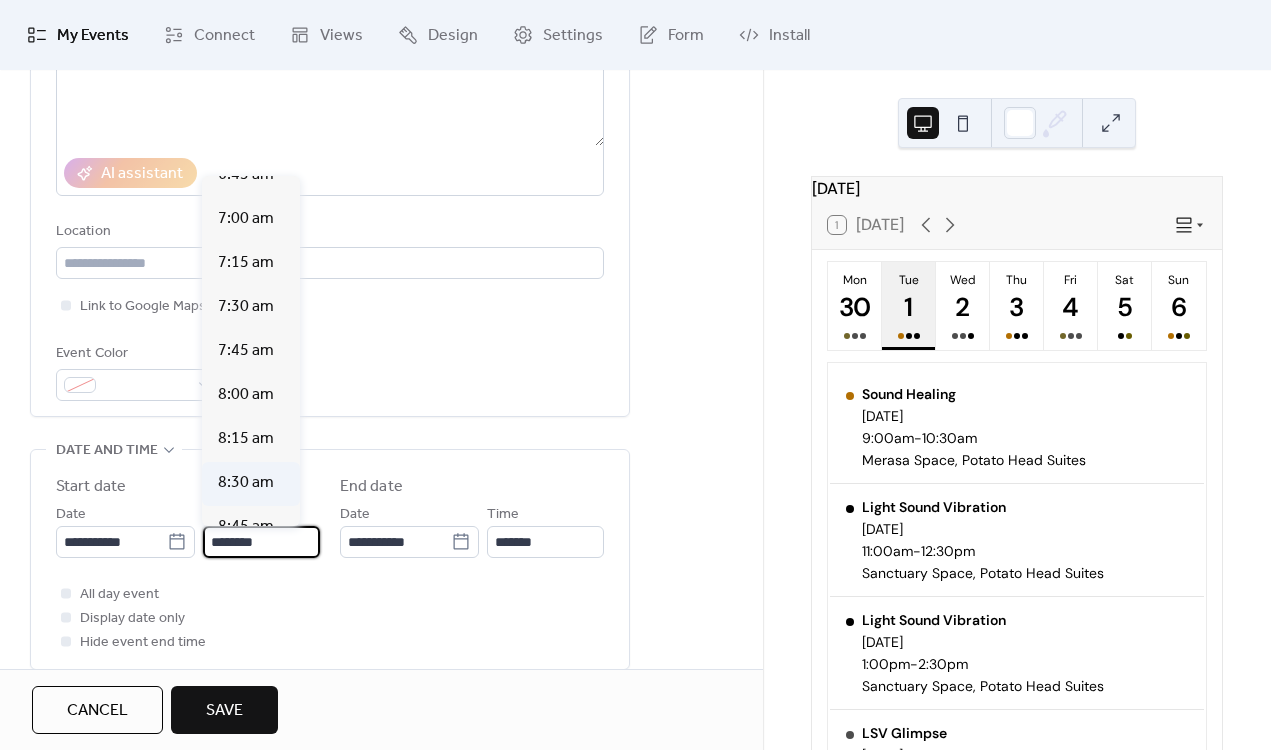 scroll, scrollTop: 1262, scrollLeft: 0, axis: vertical 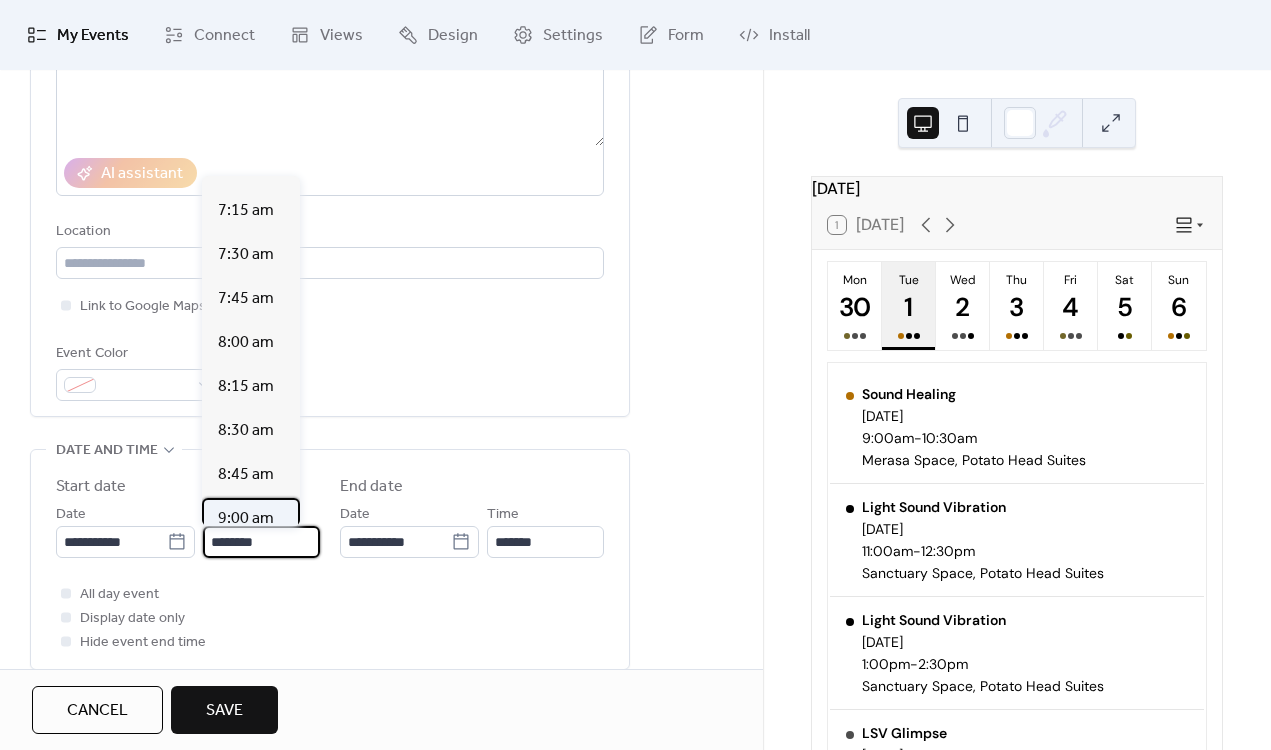 click on "9:00 am" at bounding box center [246, 519] 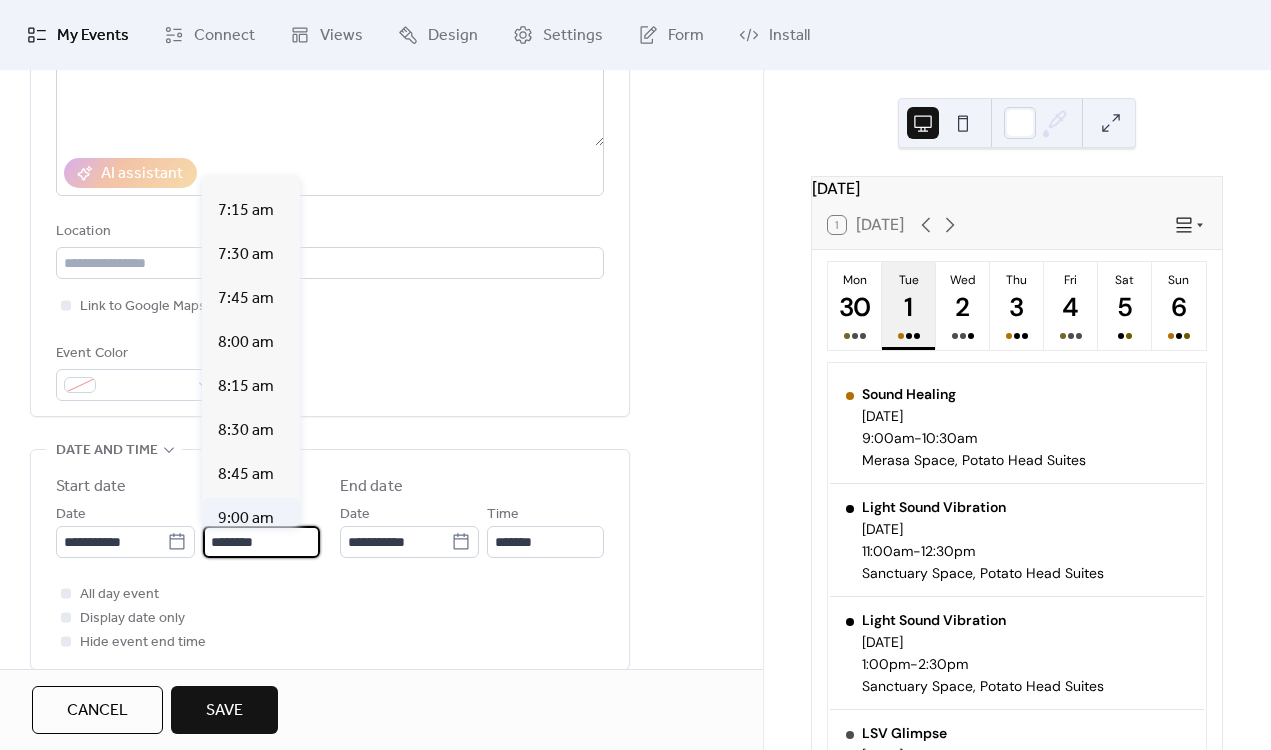 type on "*******" 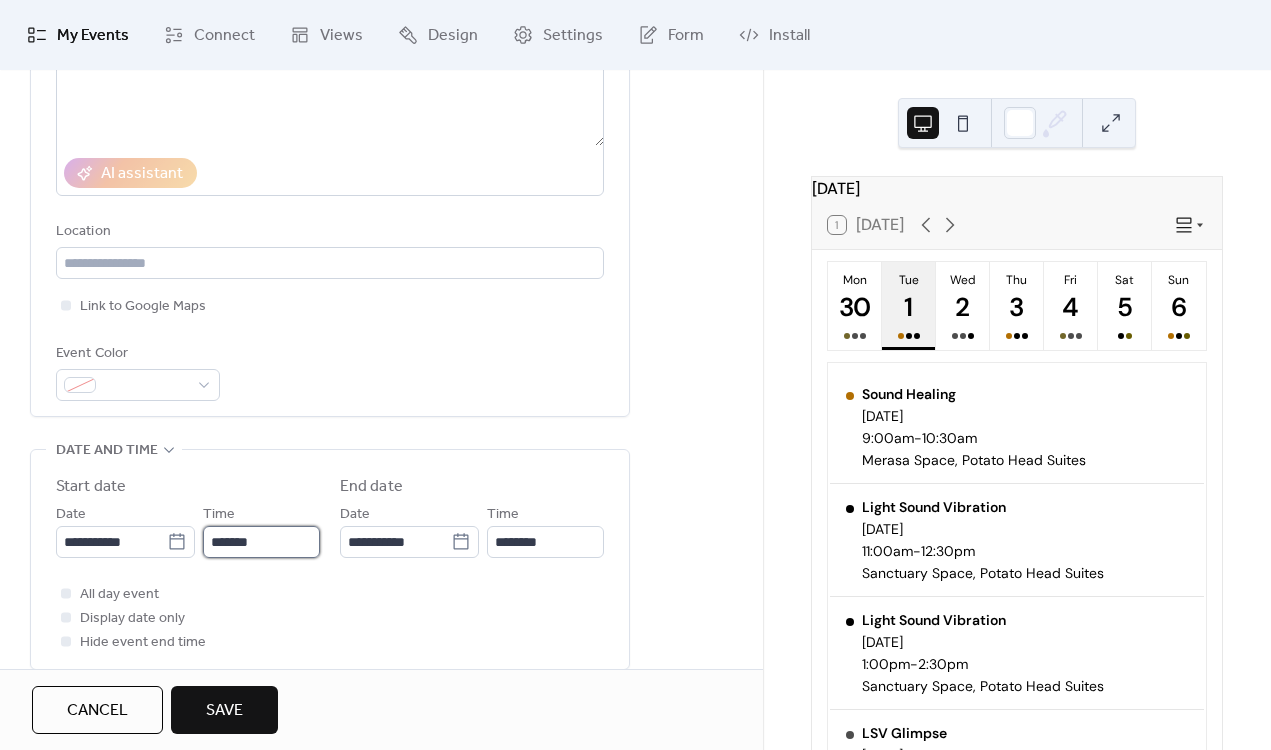 click on "*******" at bounding box center [261, 542] 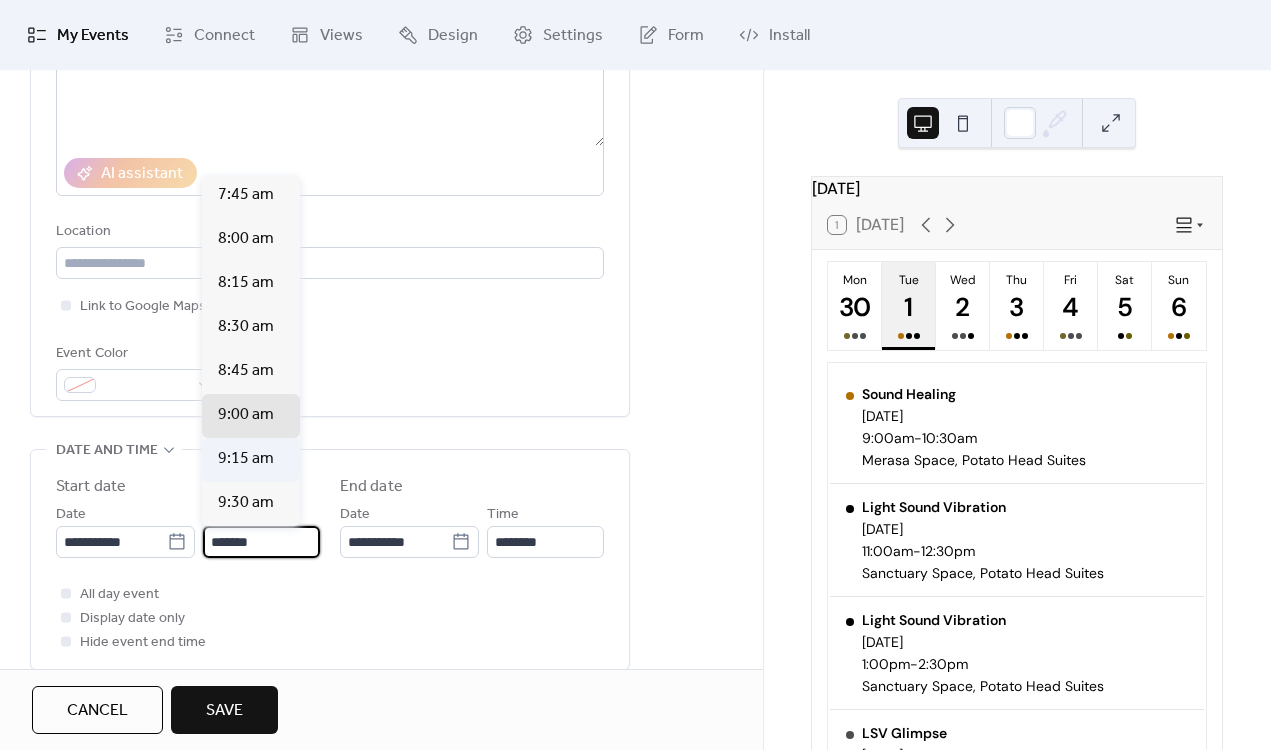 scroll, scrollTop: 1360, scrollLeft: 0, axis: vertical 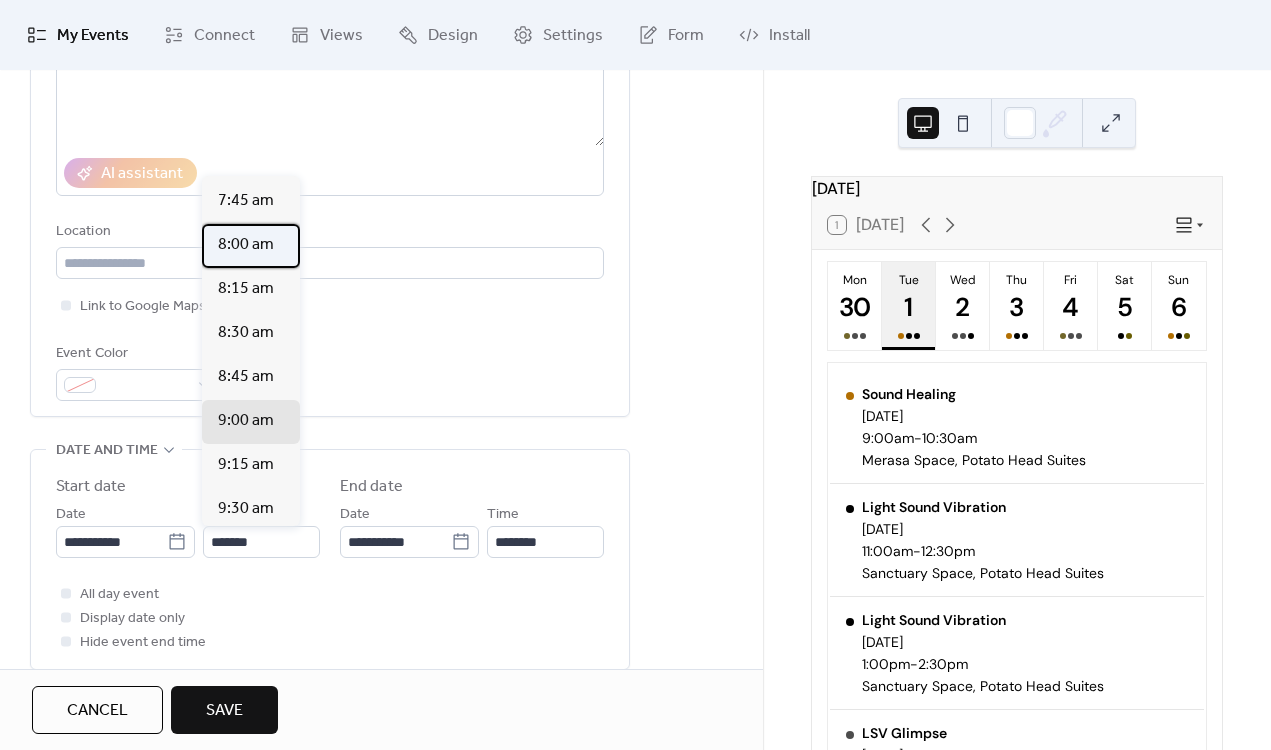 click on "8:00 am" at bounding box center [246, 245] 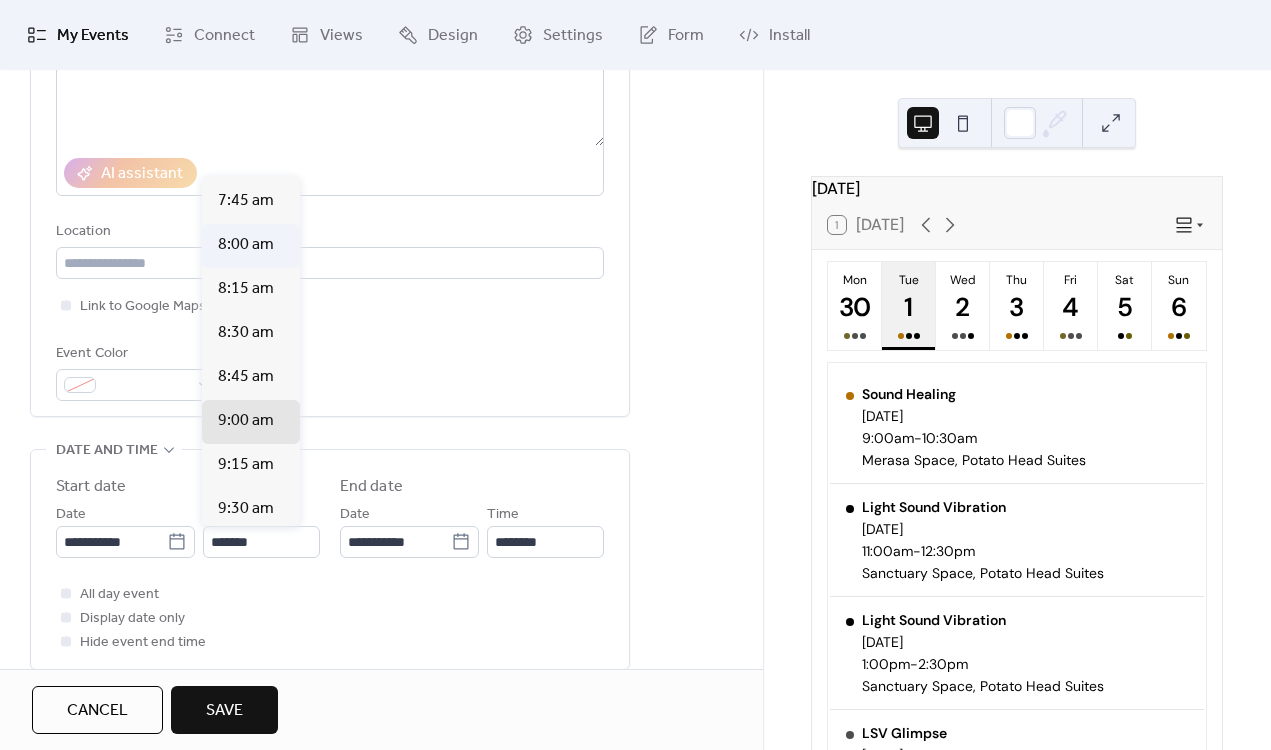 type on "*******" 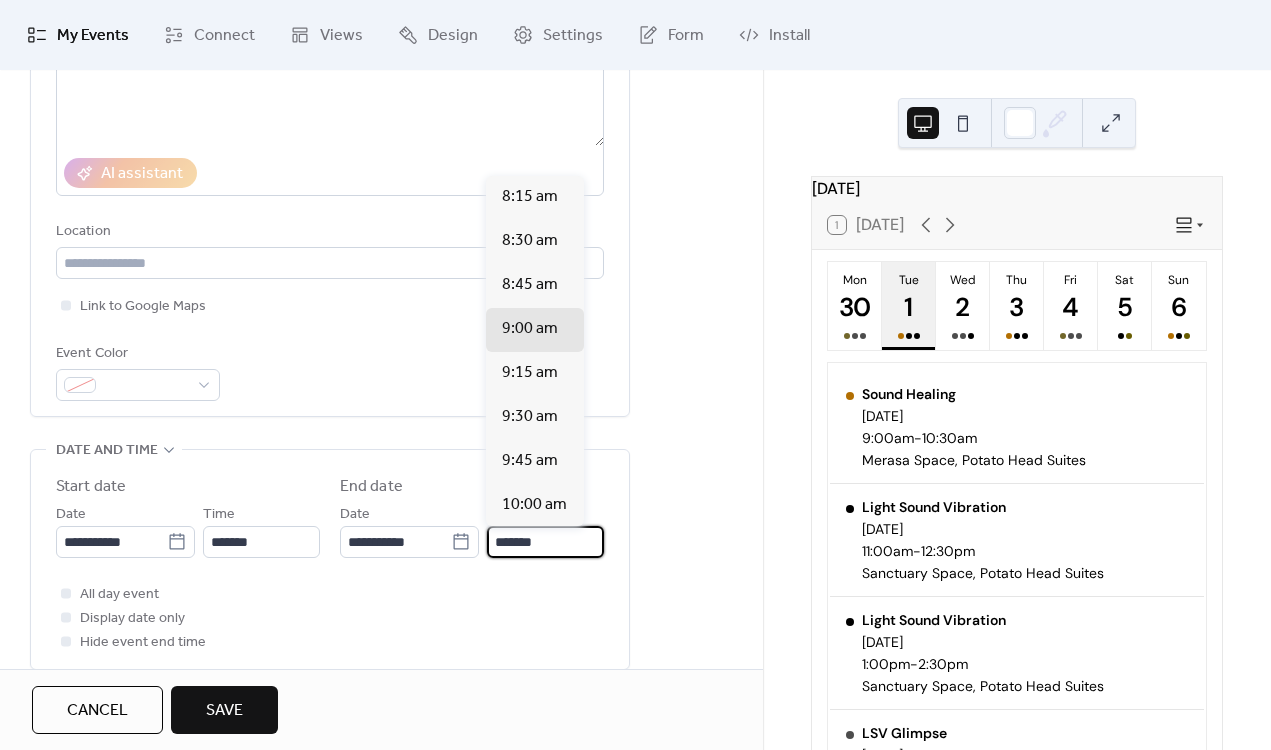 click on "*******" at bounding box center (545, 542) 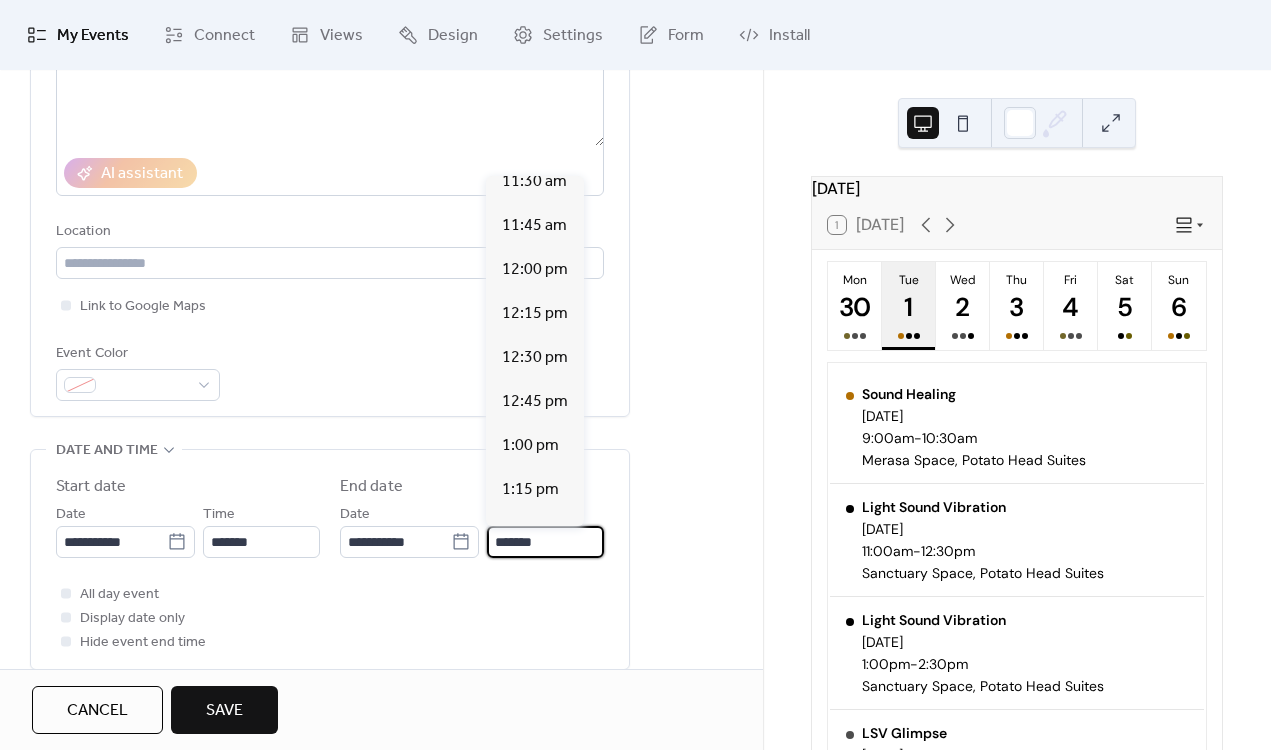 scroll, scrollTop: 591, scrollLeft: 0, axis: vertical 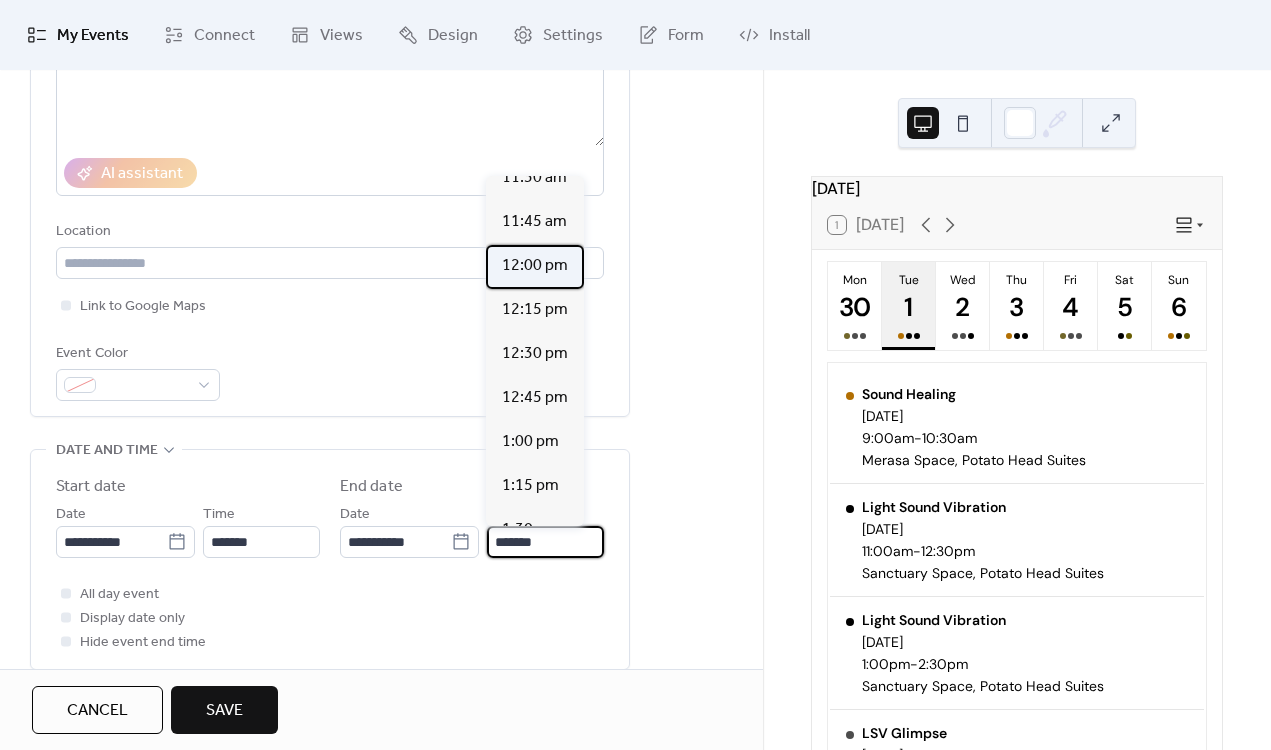 click on "12:00 pm" at bounding box center [535, 266] 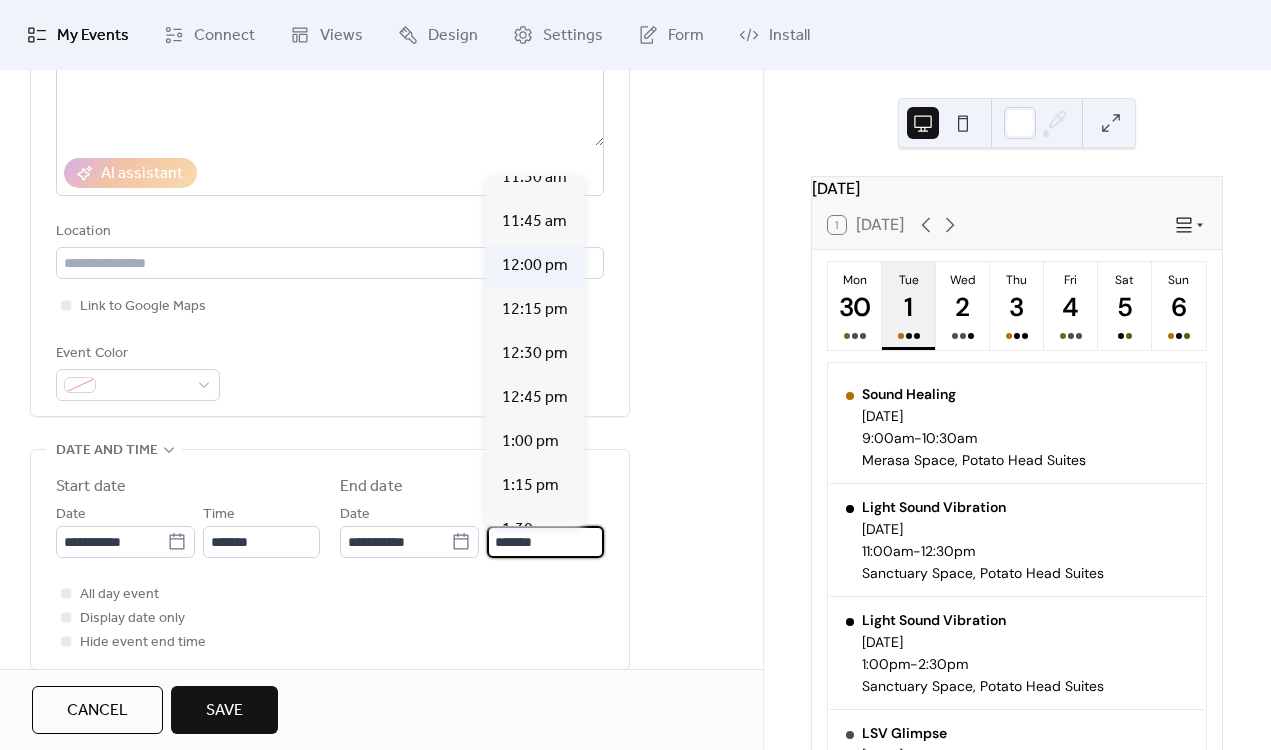 type on "********" 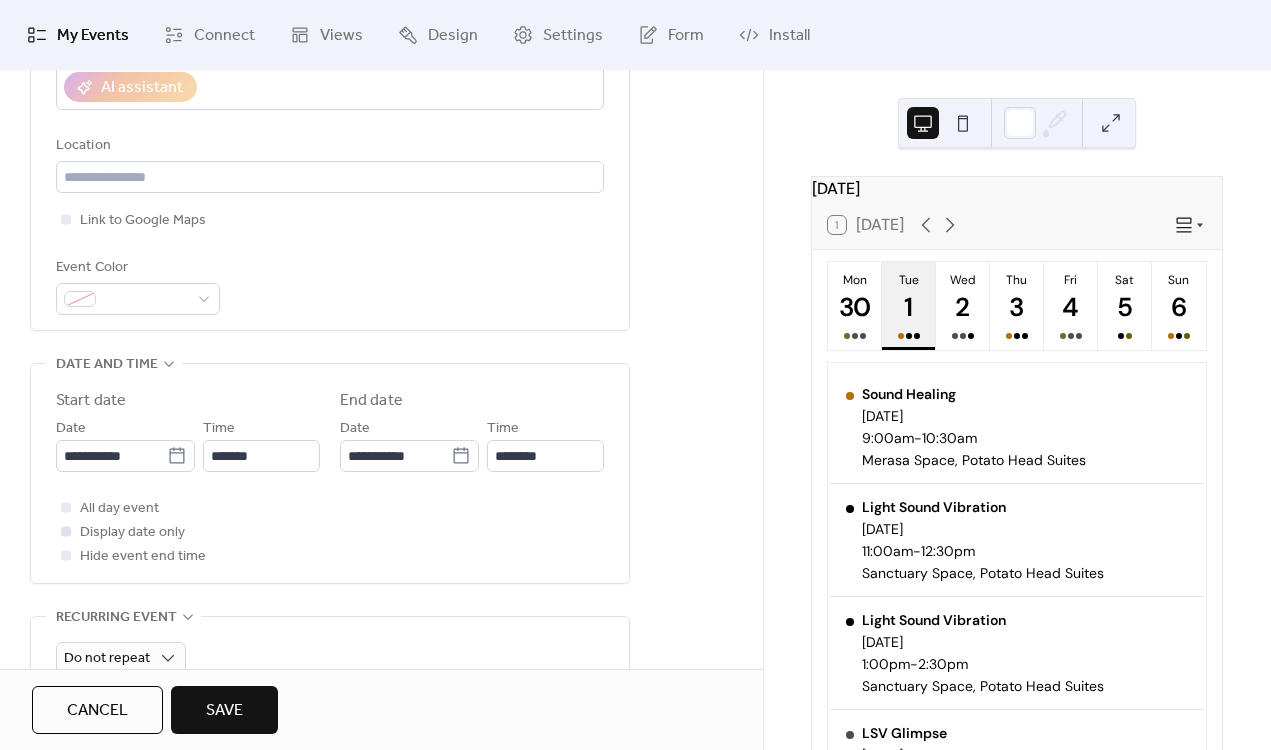 scroll, scrollTop: 519, scrollLeft: 0, axis: vertical 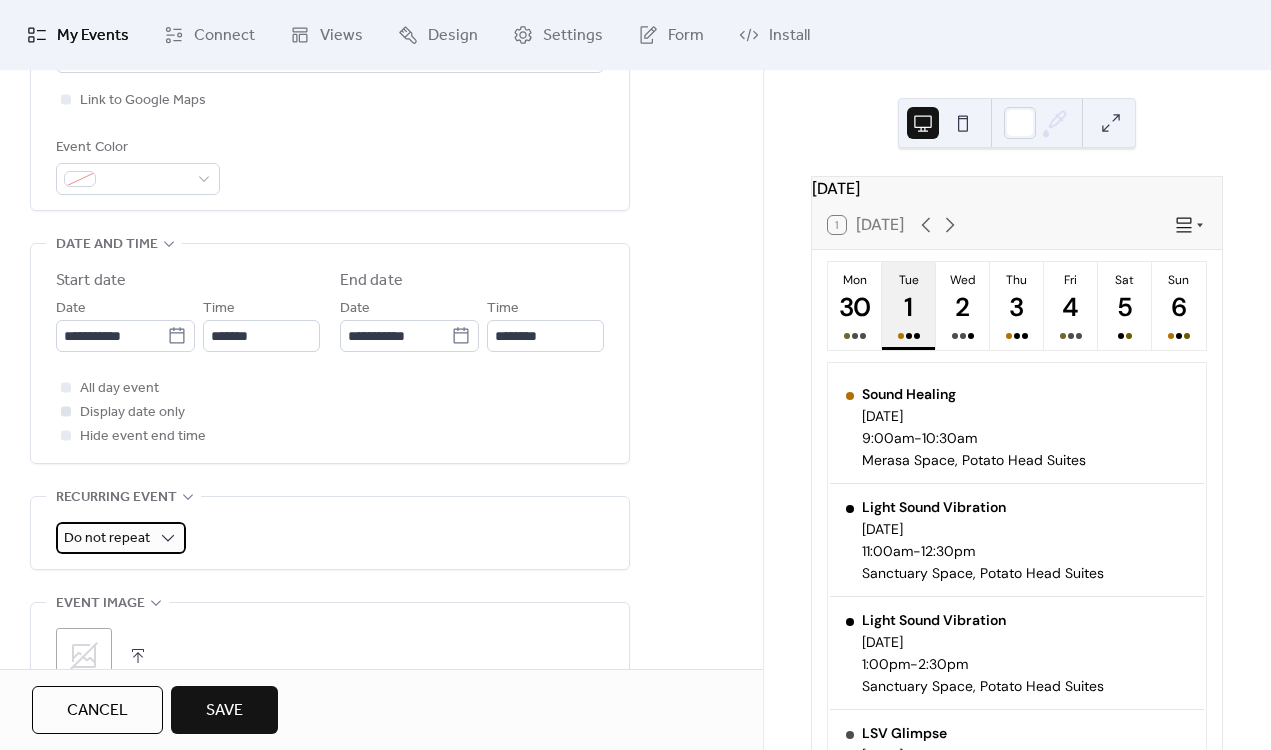 click on "Do not repeat" at bounding box center (107, 538) 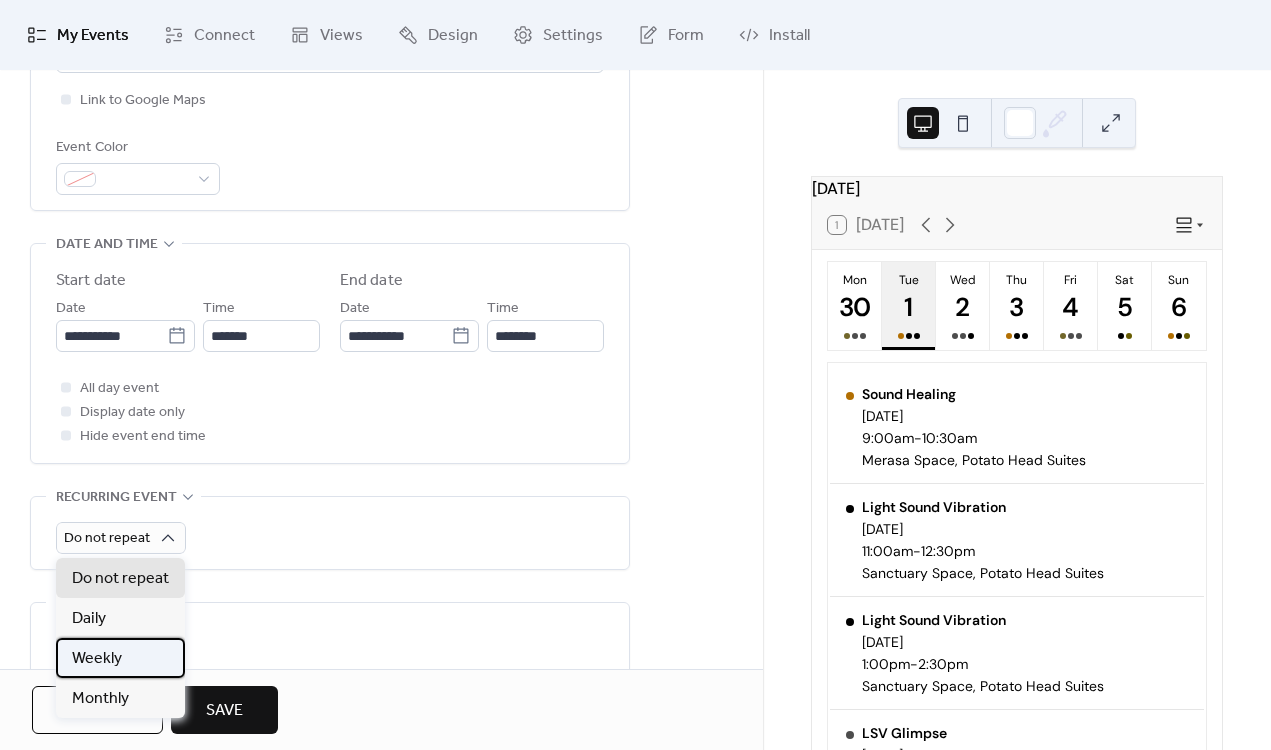 click on "Weekly" at bounding box center [97, 659] 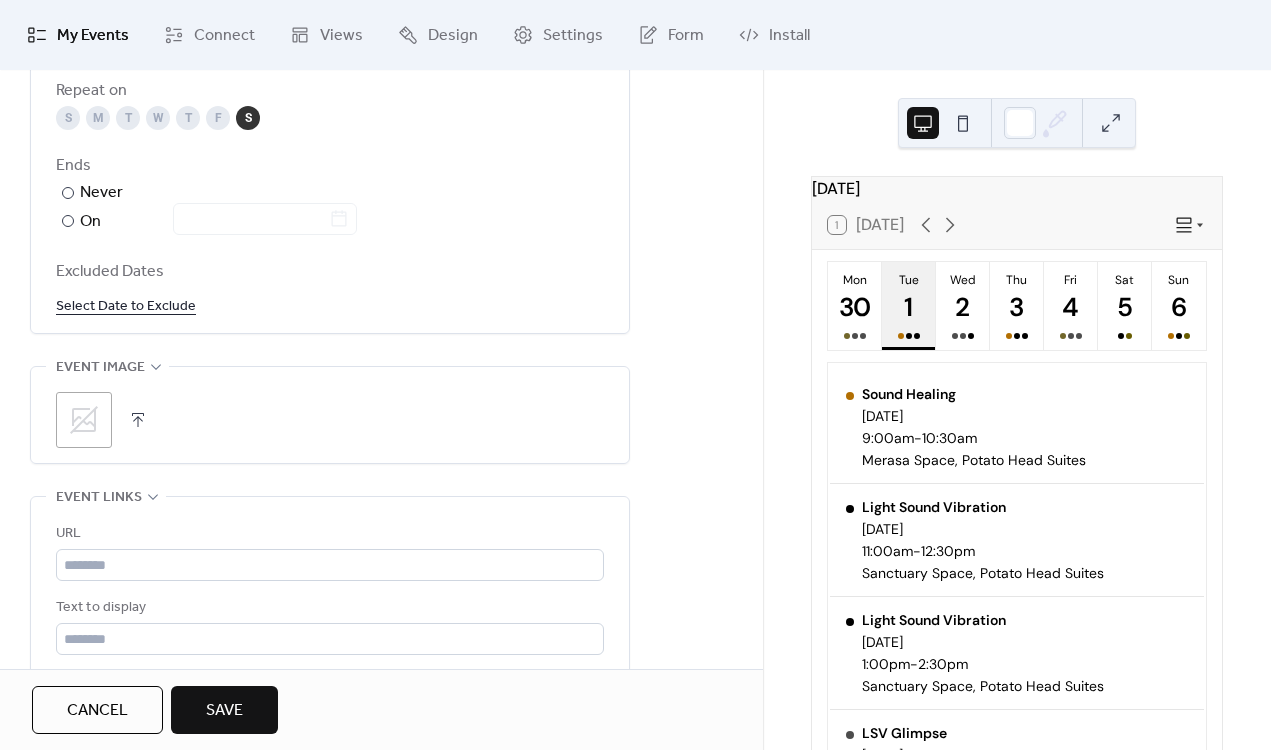 scroll, scrollTop: 1208, scrollLeft: 0, axis: vertical 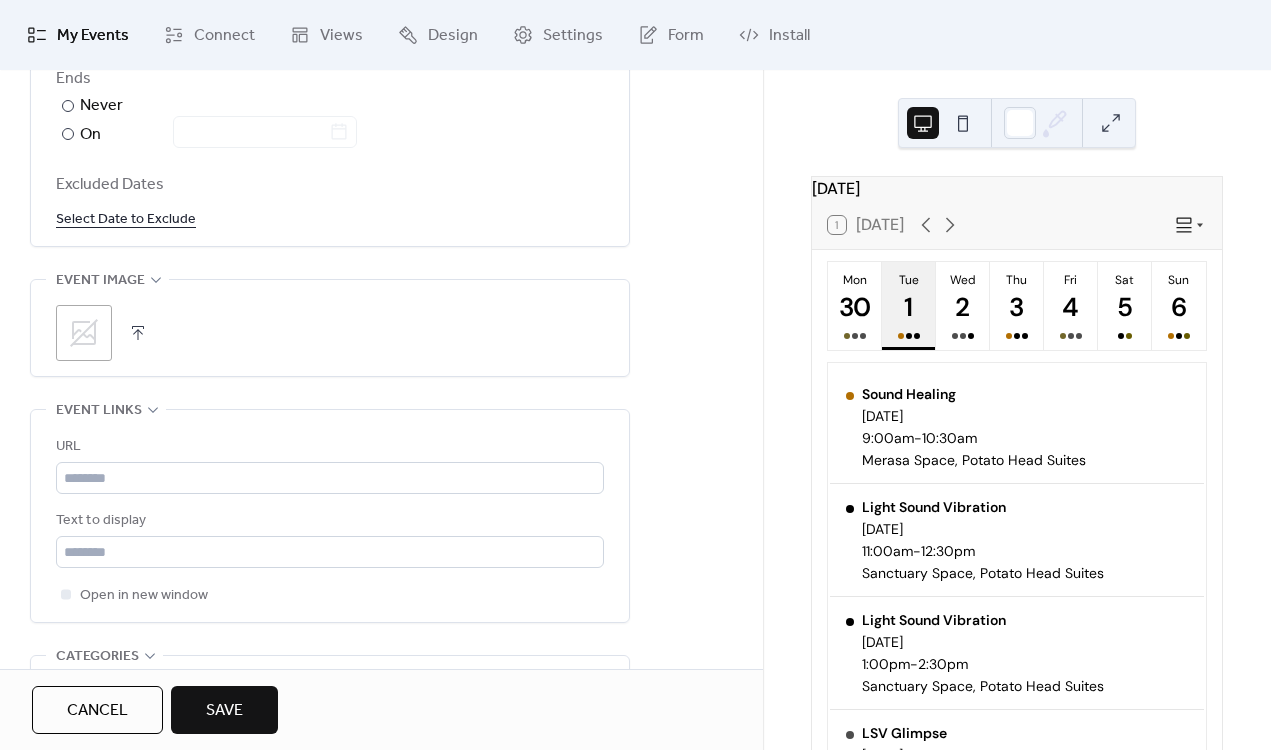 click on ";" at bounding box center (84, 333) 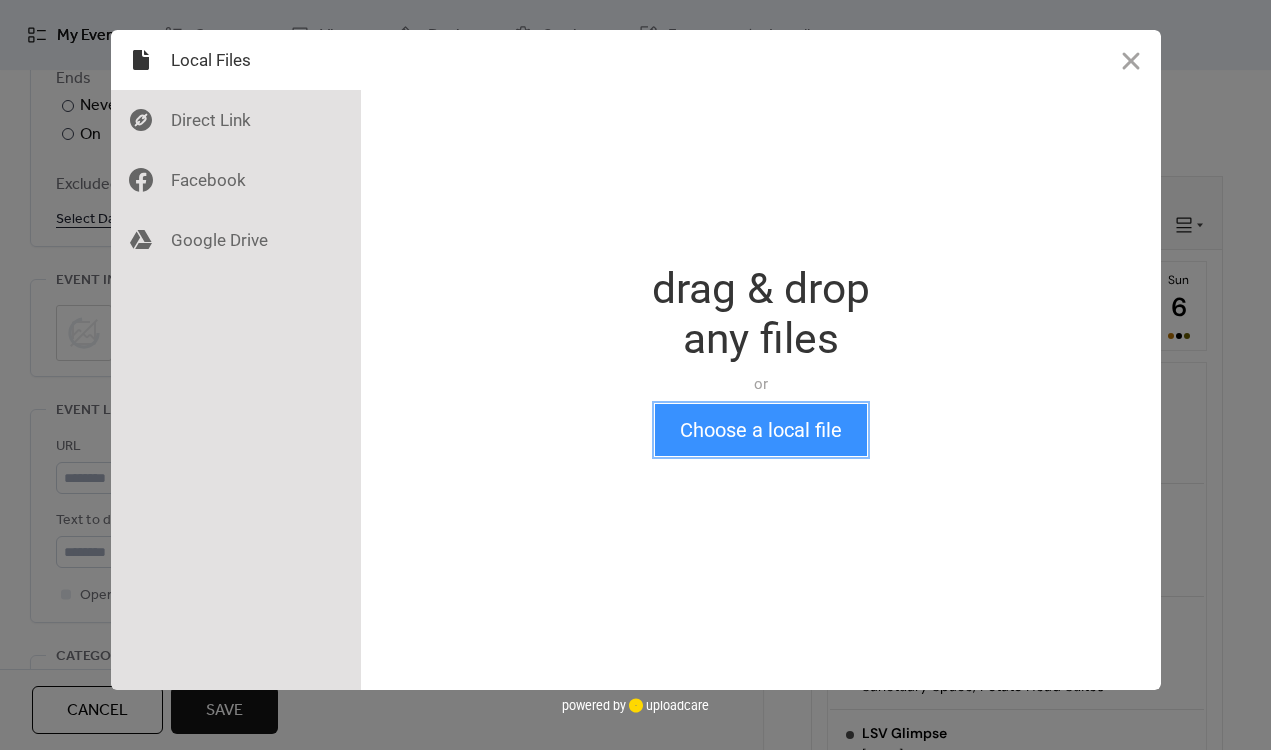 click on "Choose a local file" at bounding box center (761, 430) 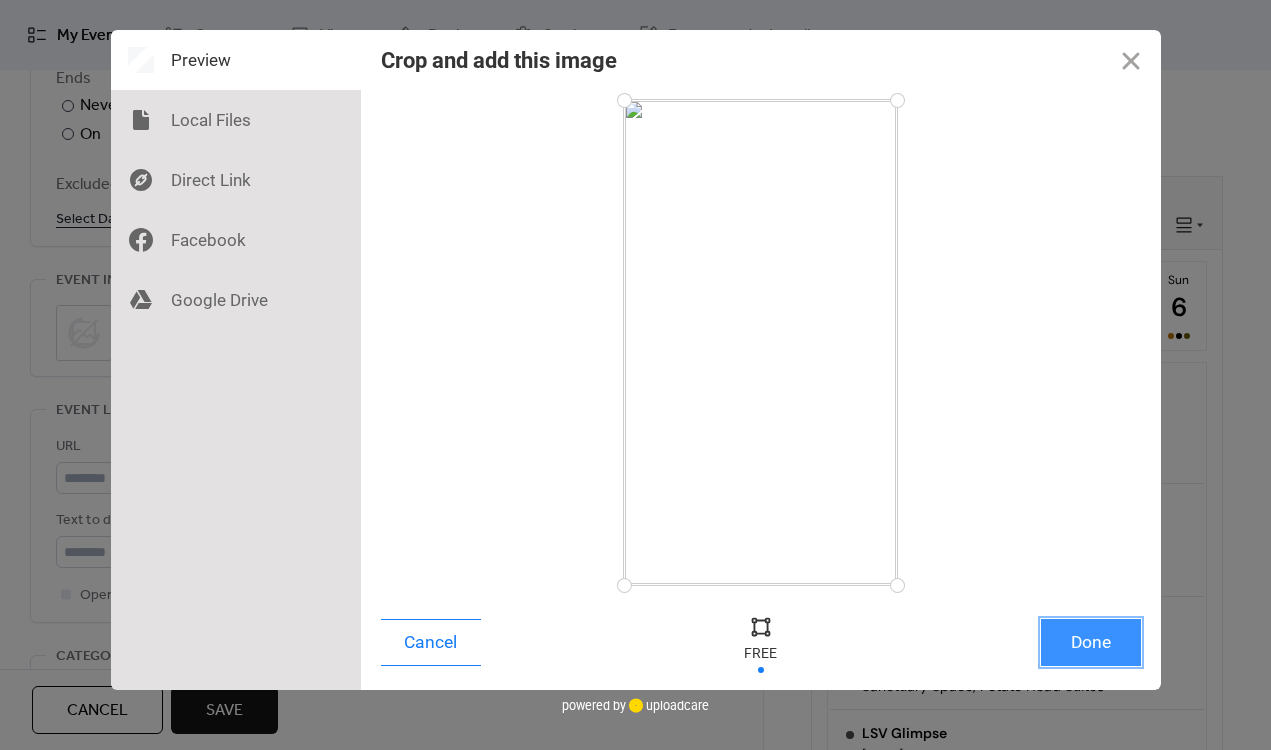 click on "Done" at bounding box center [1091, 642] 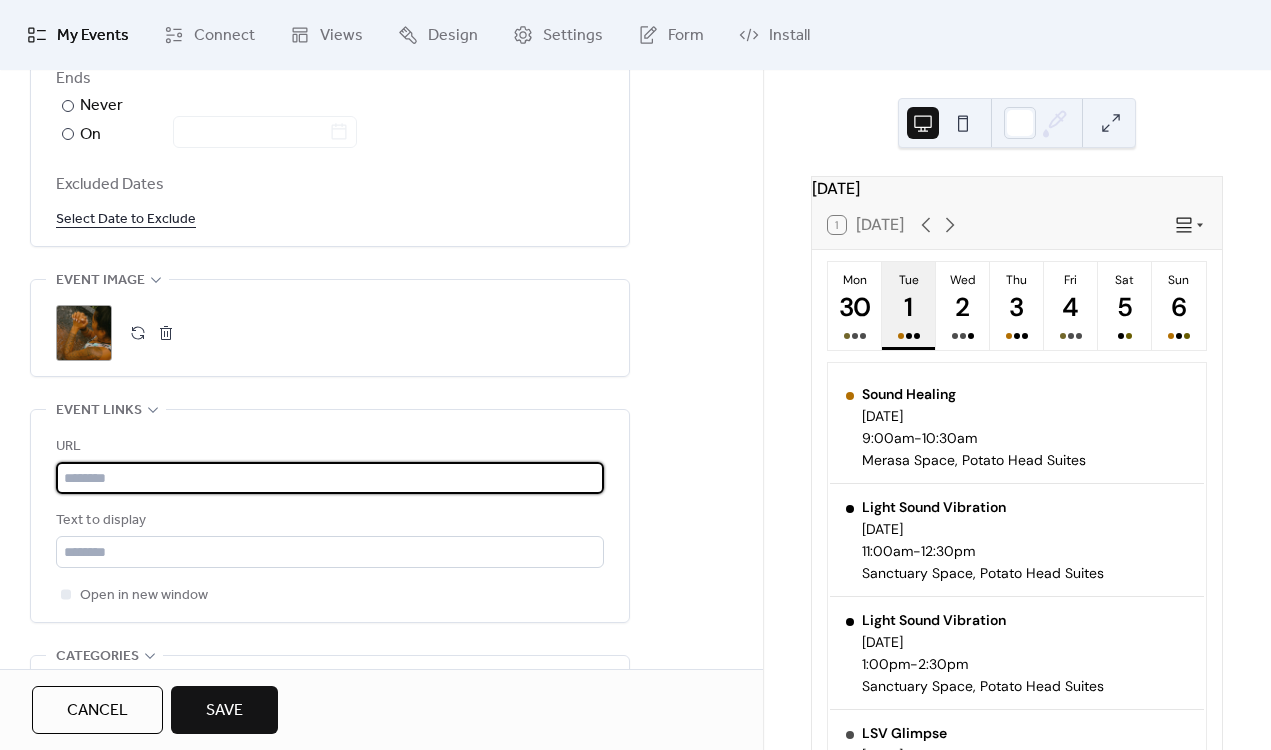 click at bounding box center (330, 478) 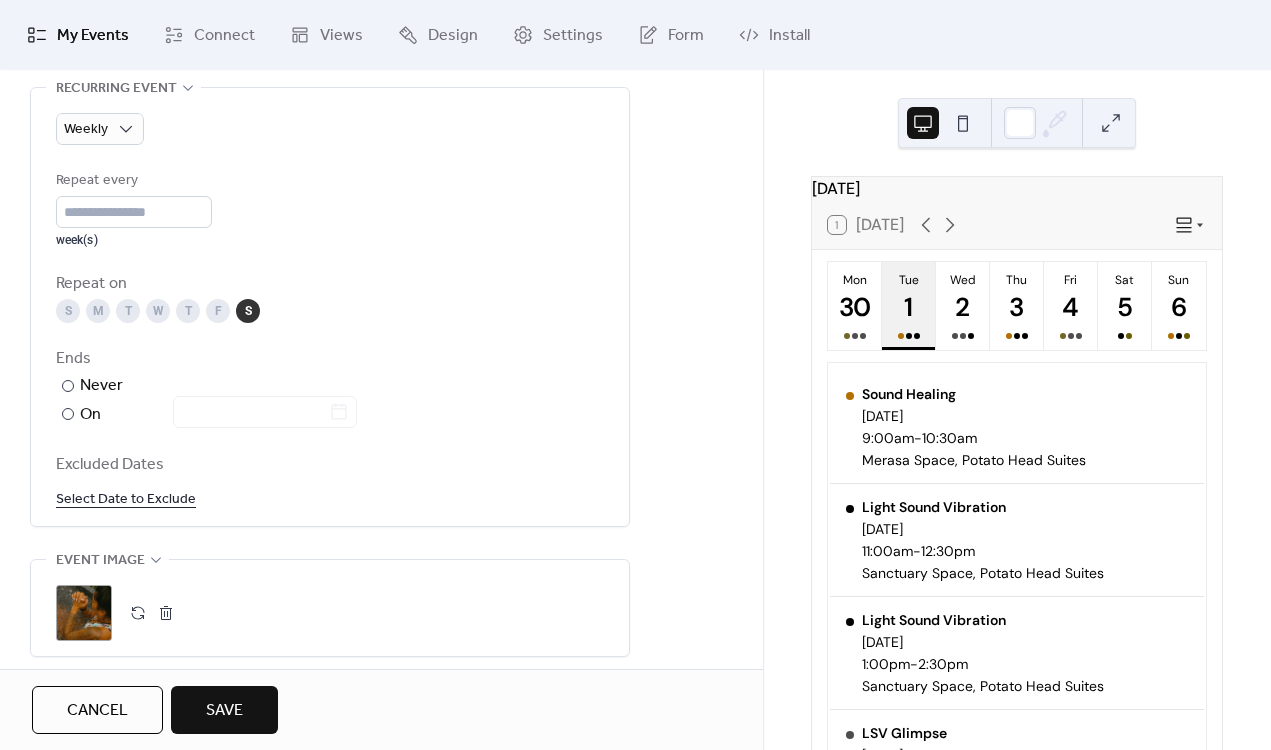 scroll, scrollTop: 914, scrollLeft: 0, axis: vertical 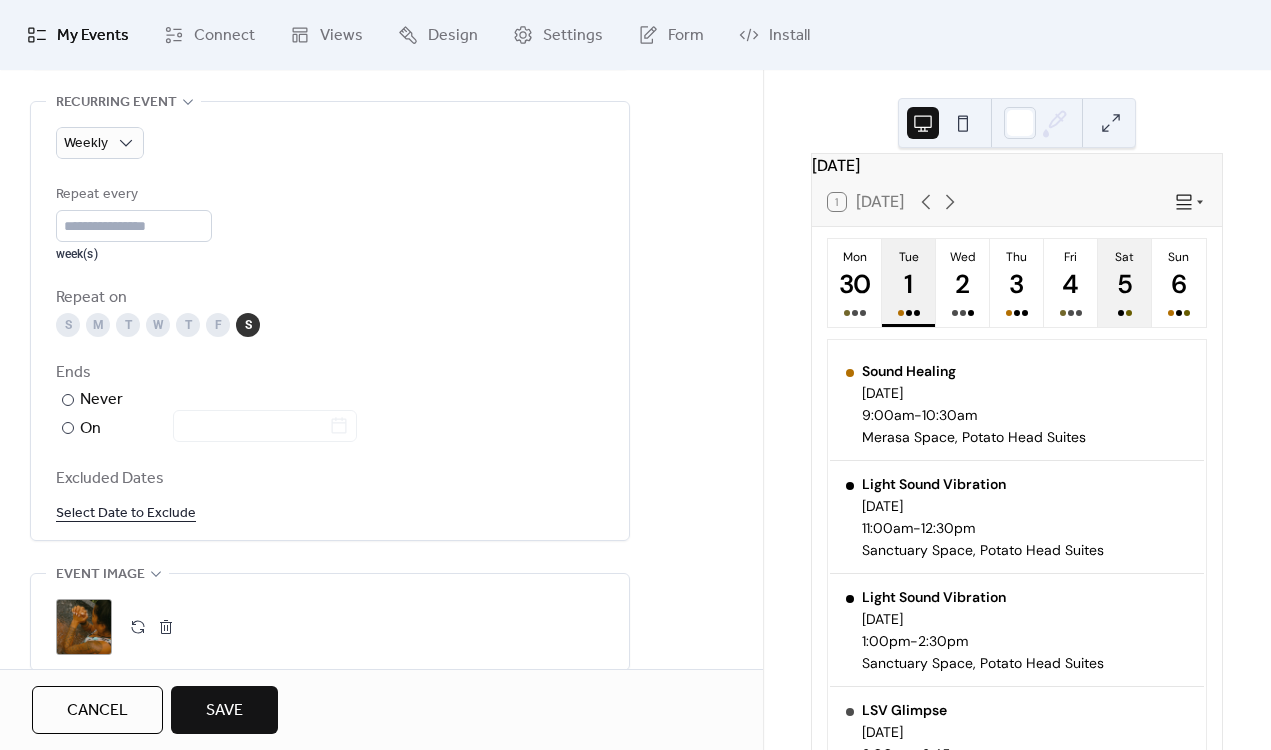 type on "**********" 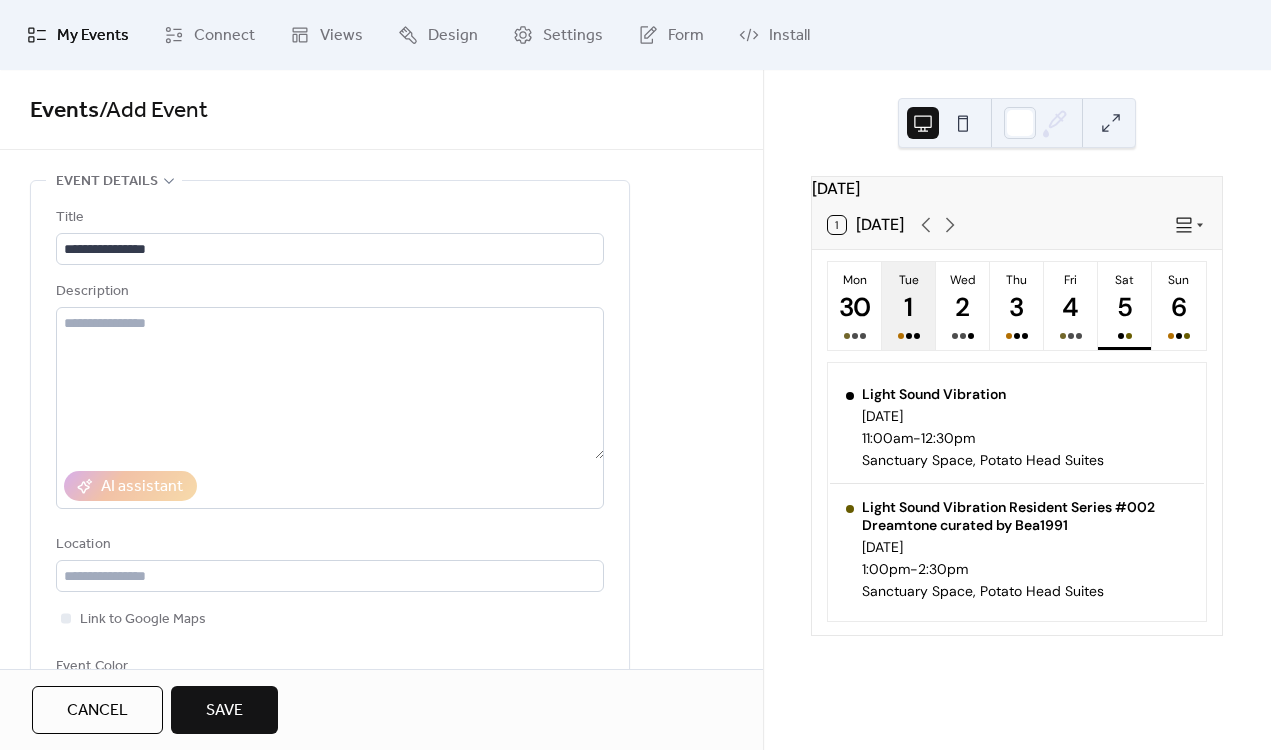 scroll, scrollTop: 19, scrollLeft: 0, axis: vertical 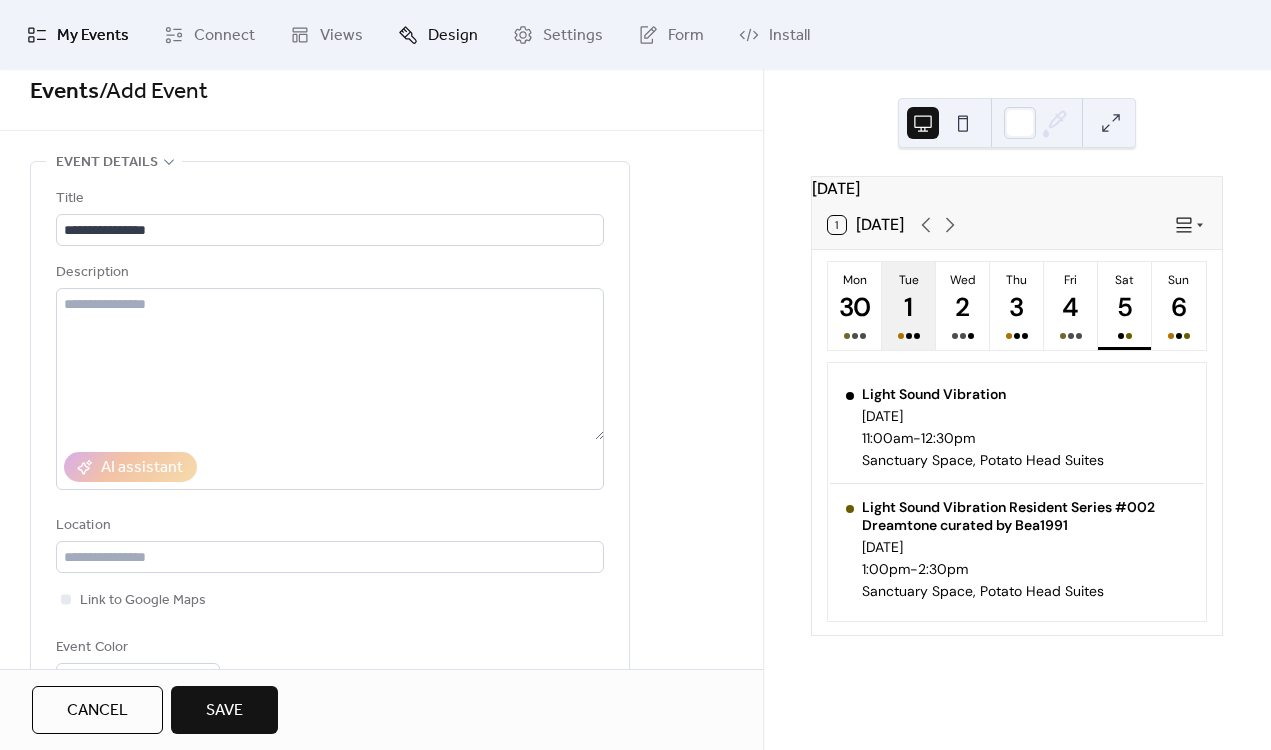 click on "Design" at bounding box center [438, 35] 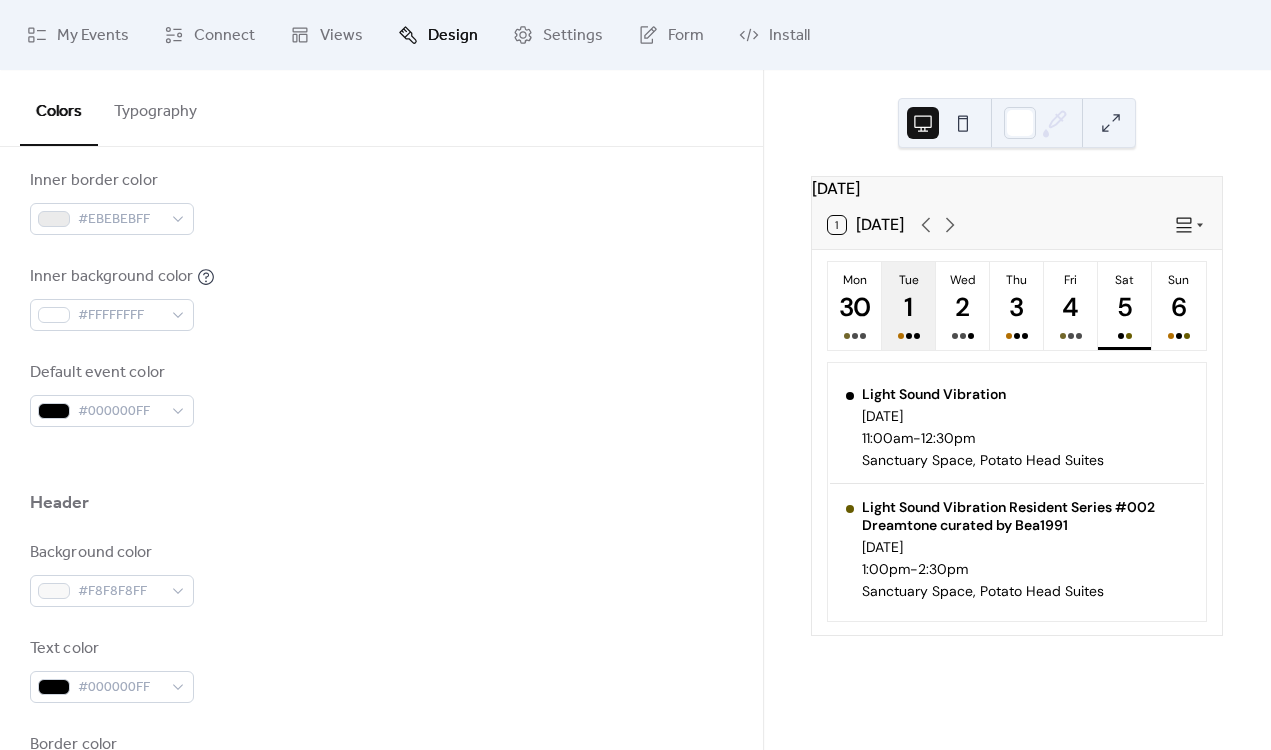 scroll, scrollTop: 549, scrollLeft: 0, axis: vertical 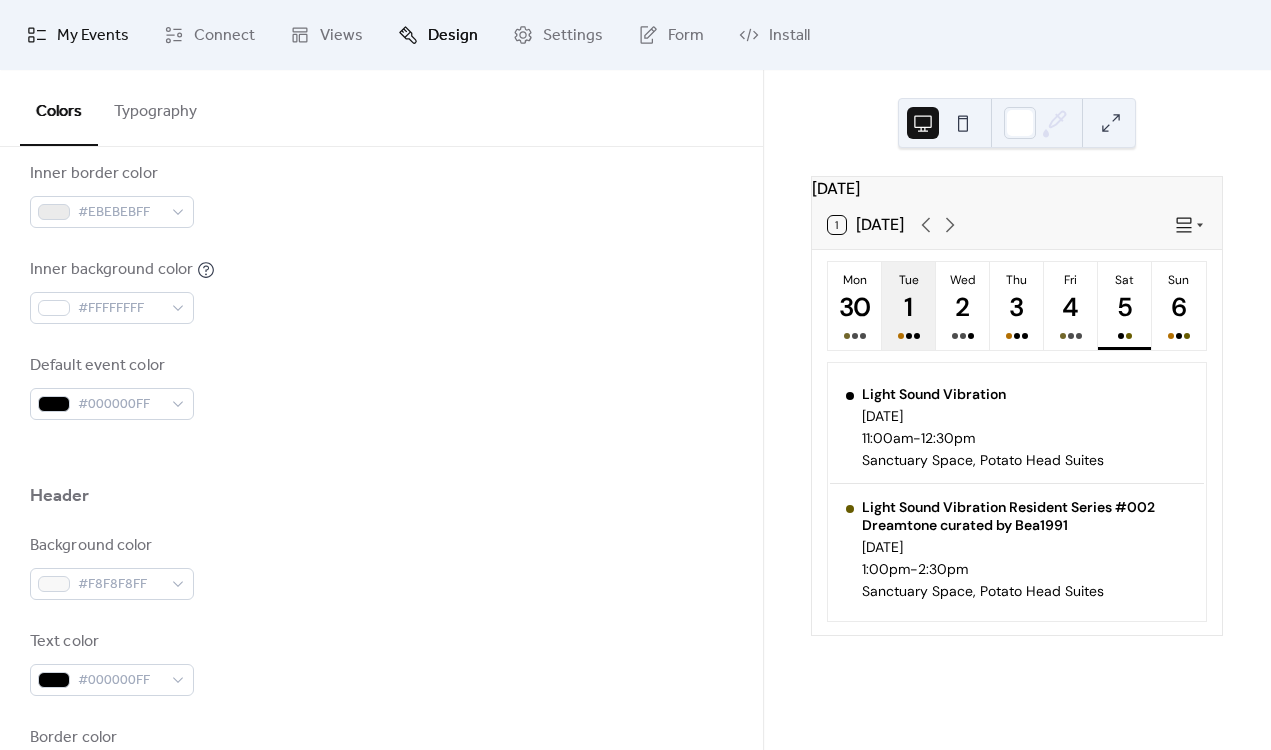click on "My Events" at bounding box center [93, 36] 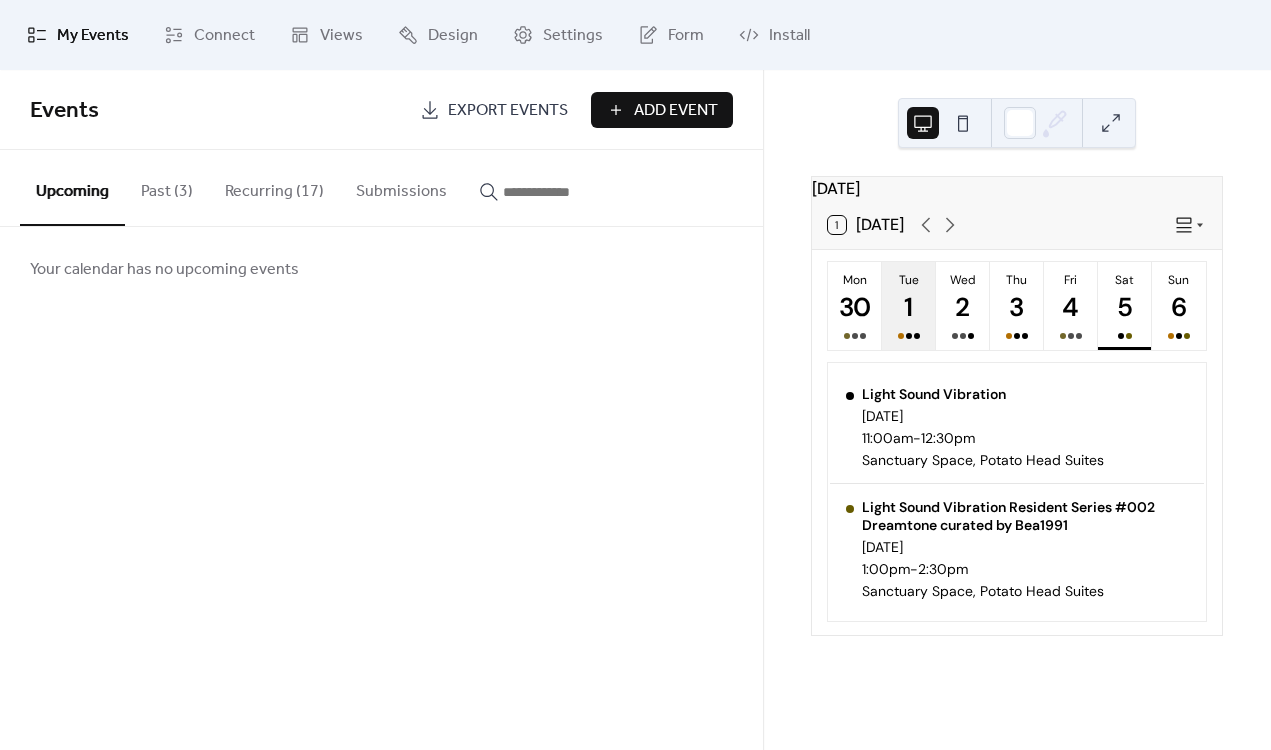 click on "Recurring  (17)" at bounding box center (274, 187) 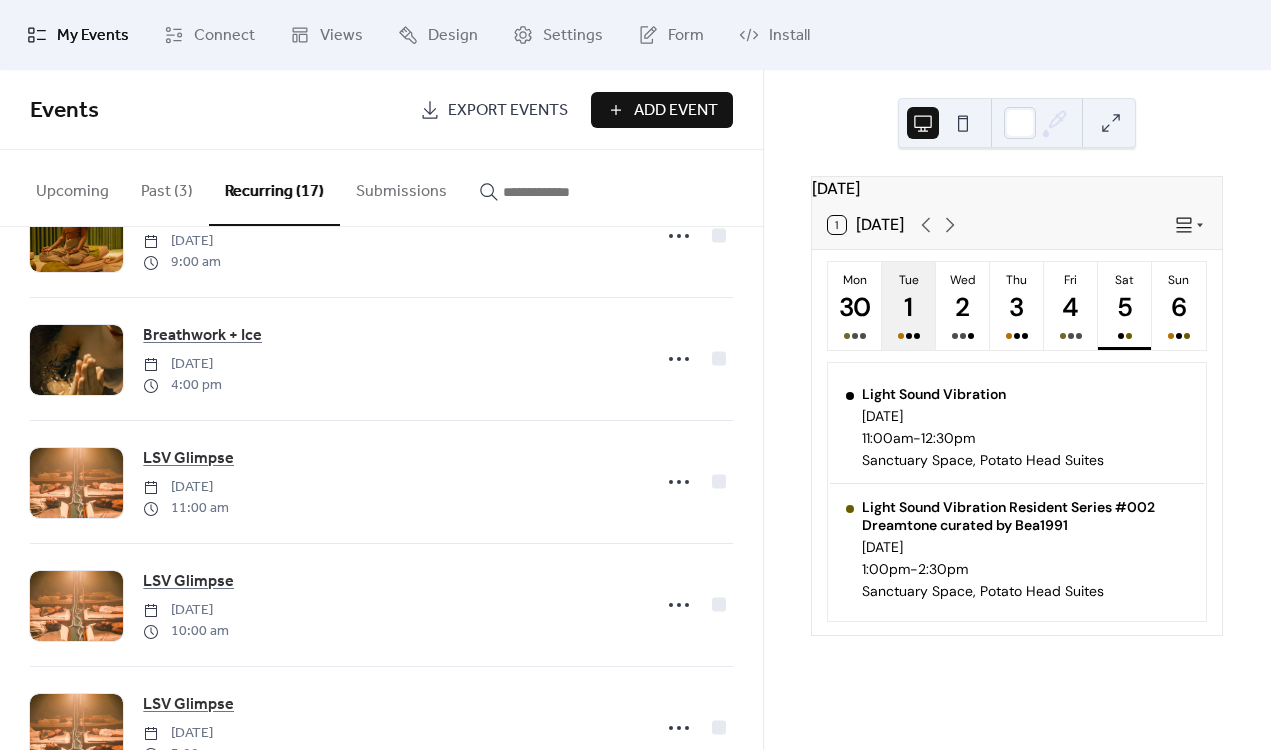scroll, scrollTop: 1061, scrollLeft: 0, axis: vertical 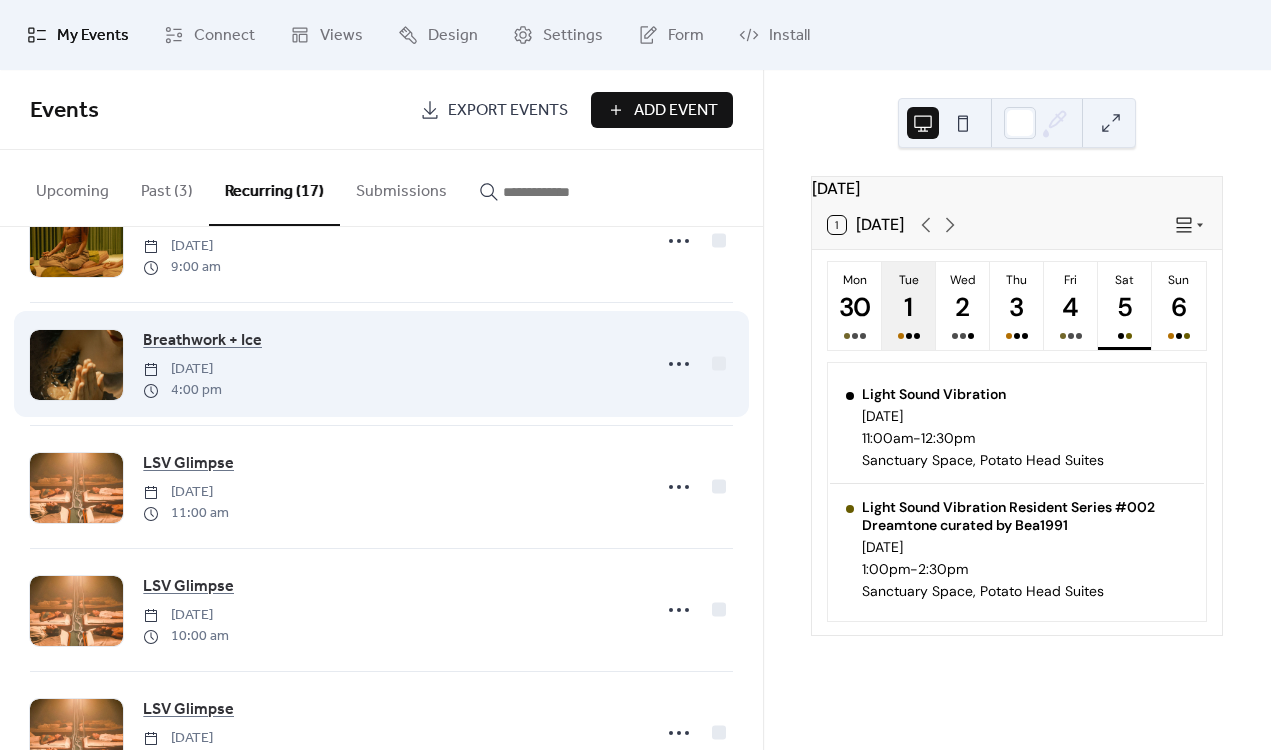 click at bounding box center (76, 365) 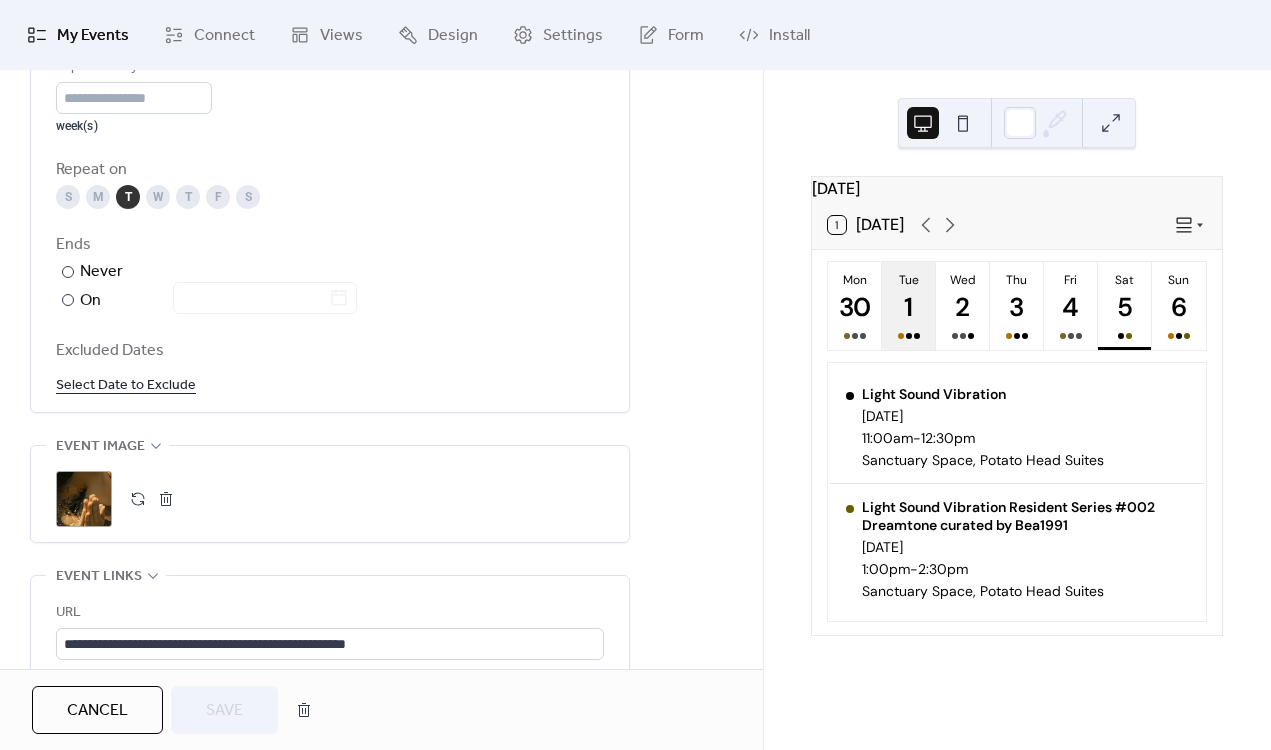 scroll, scrollTop: 1058, scrollLeft: 0, axis: vertical 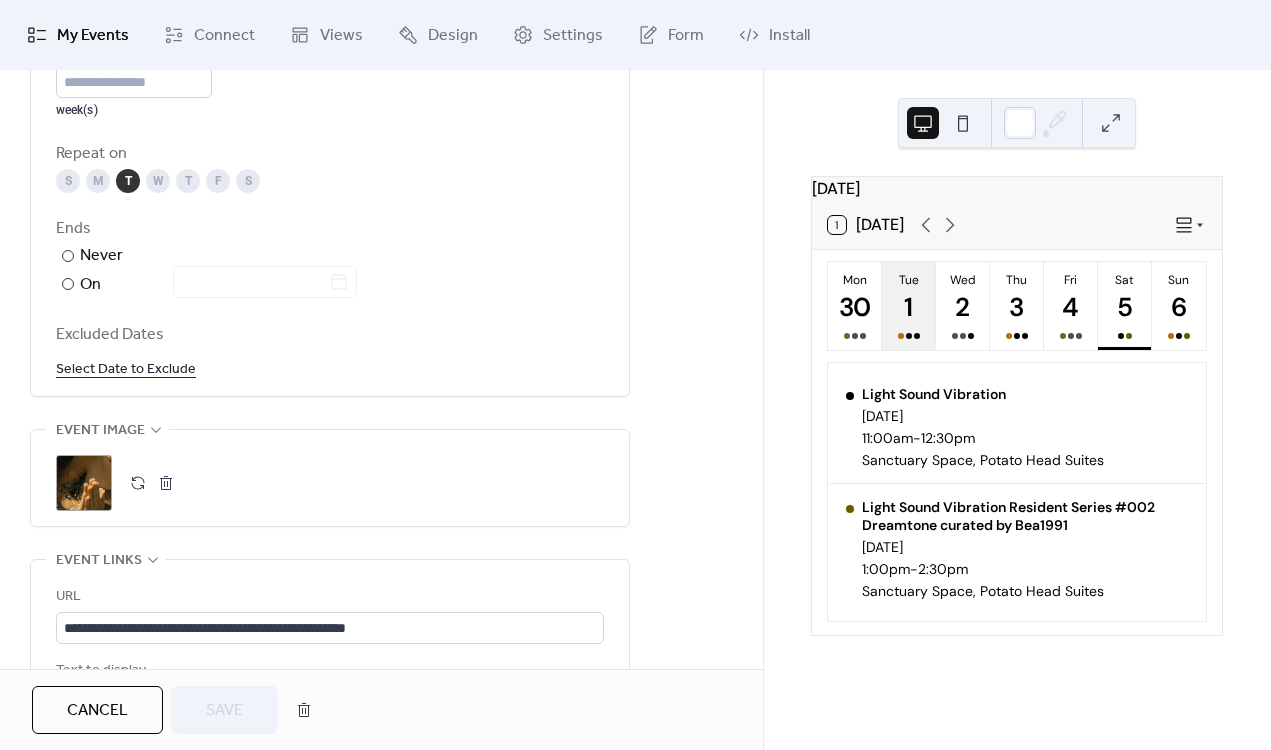 click on ";" at bounding box center (84, 483) 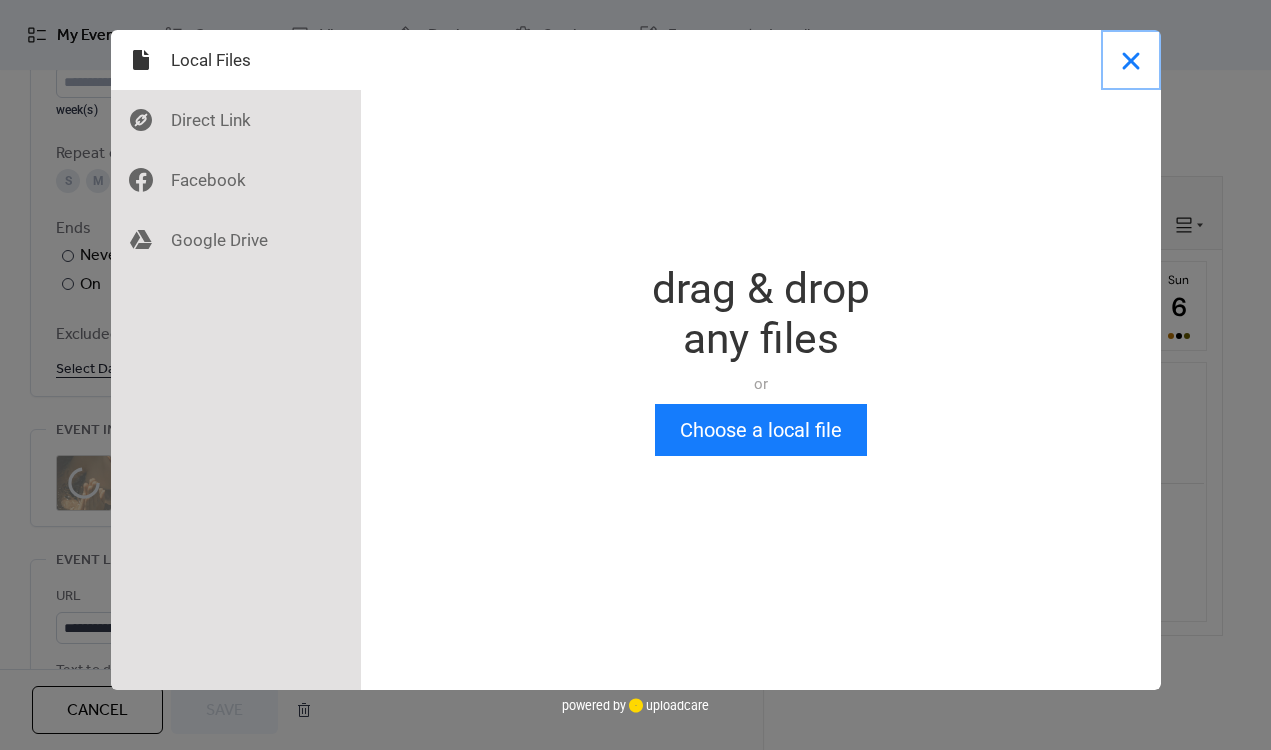 click at bounding box center (1131, 60) 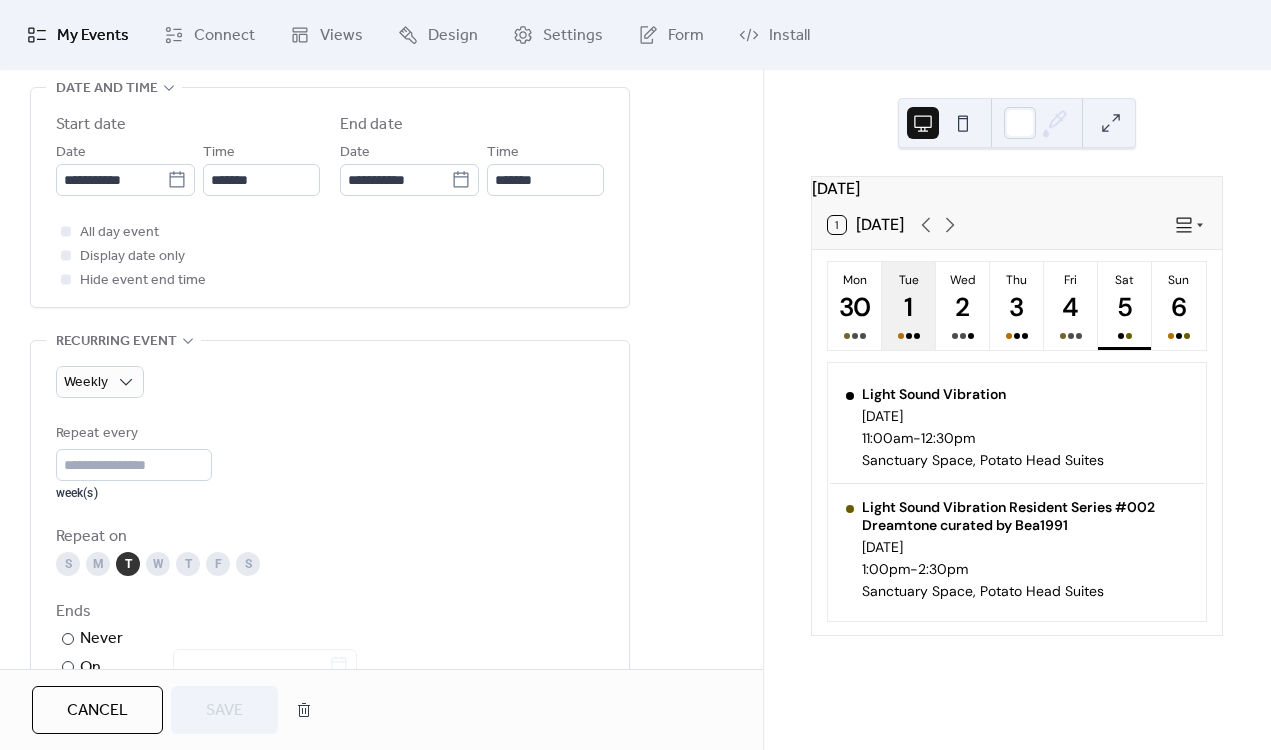 scroll, scrollTop: 0, scrollLeft: 0, axis: both 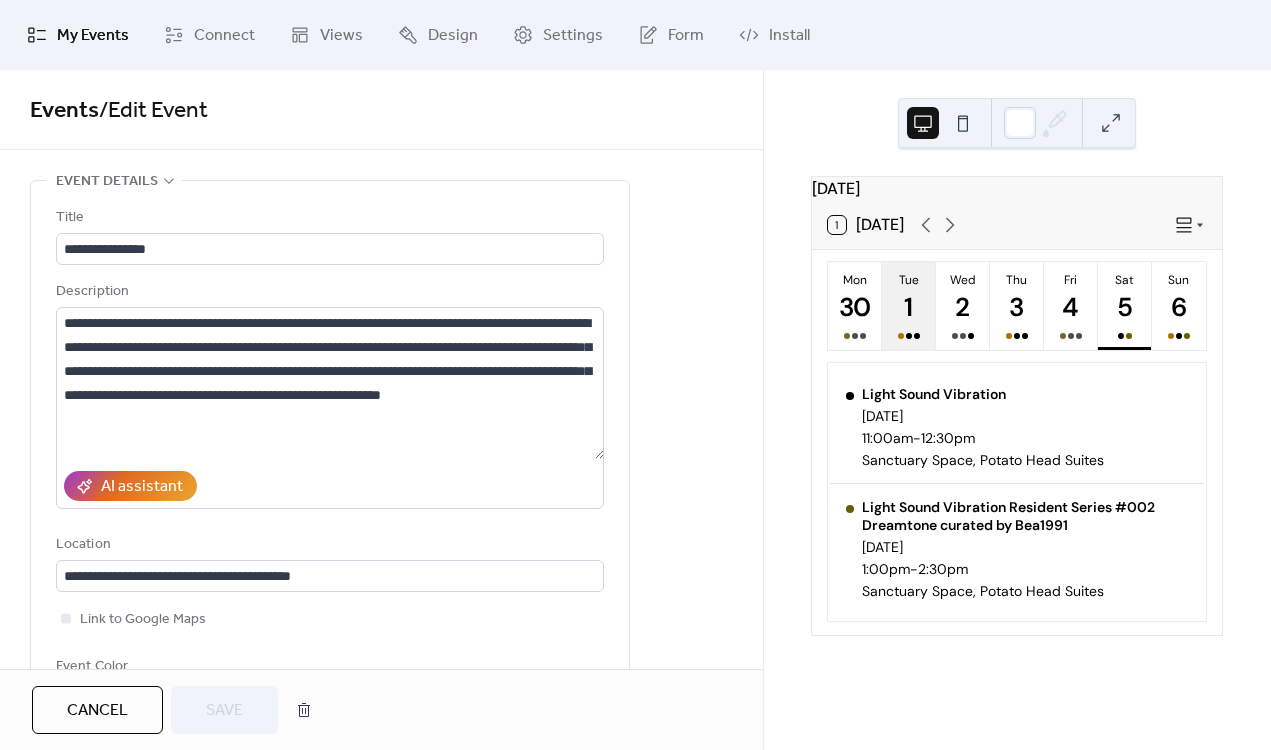 click on "My Events" at bounding box center [93, 36] 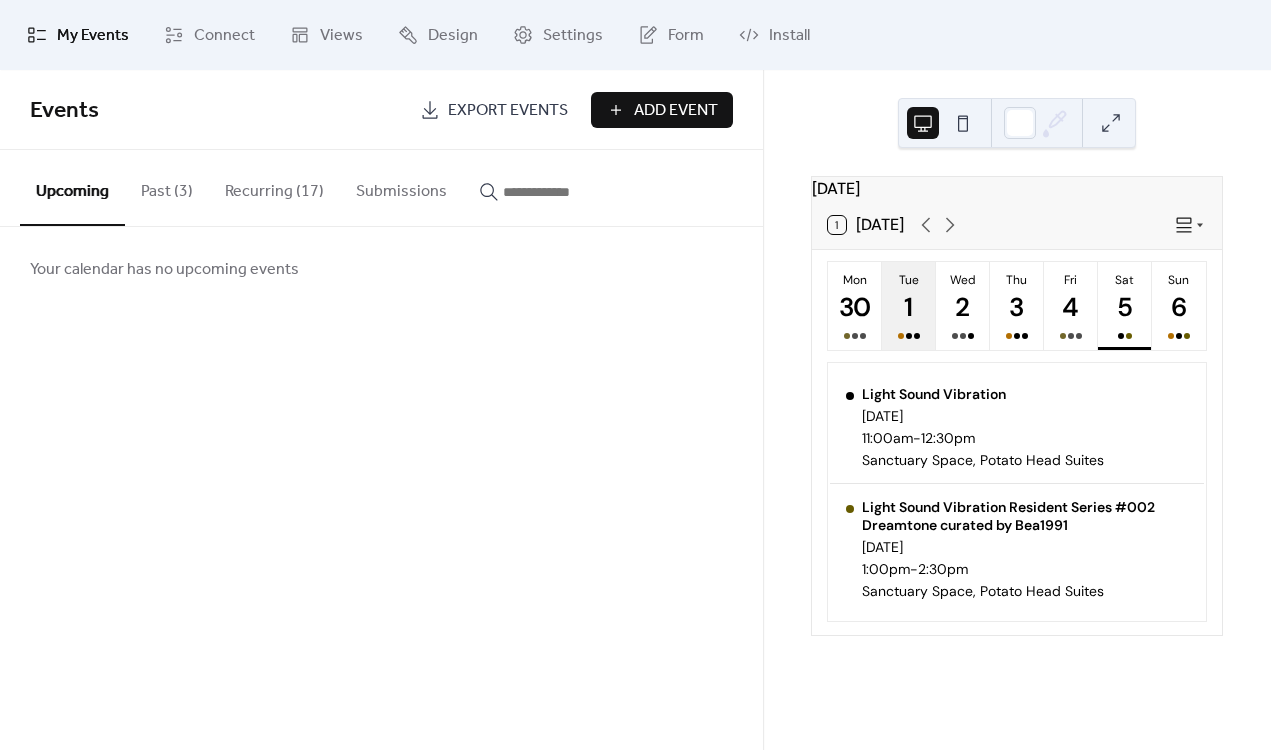click on "Recurring  (17)" at bounding box center (274, 187) 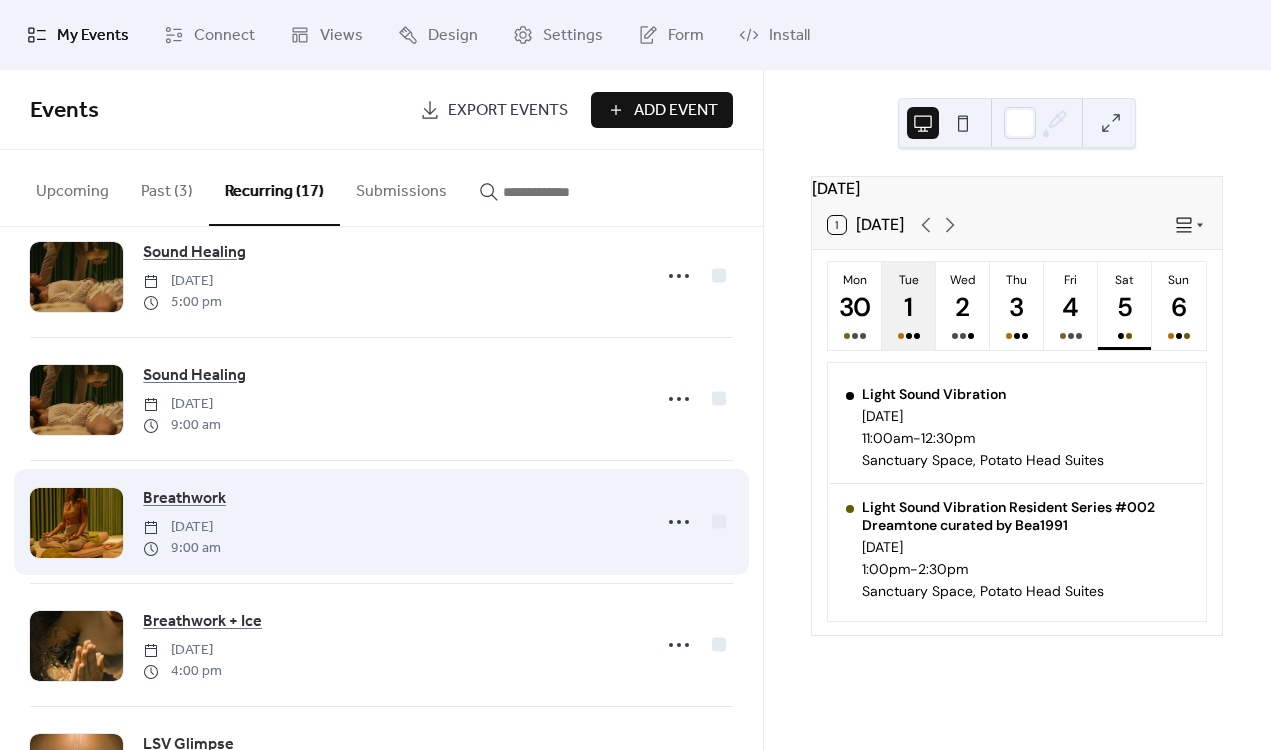 scroll, scrollTop: 731, scrollLeft: 0, axis: vertical 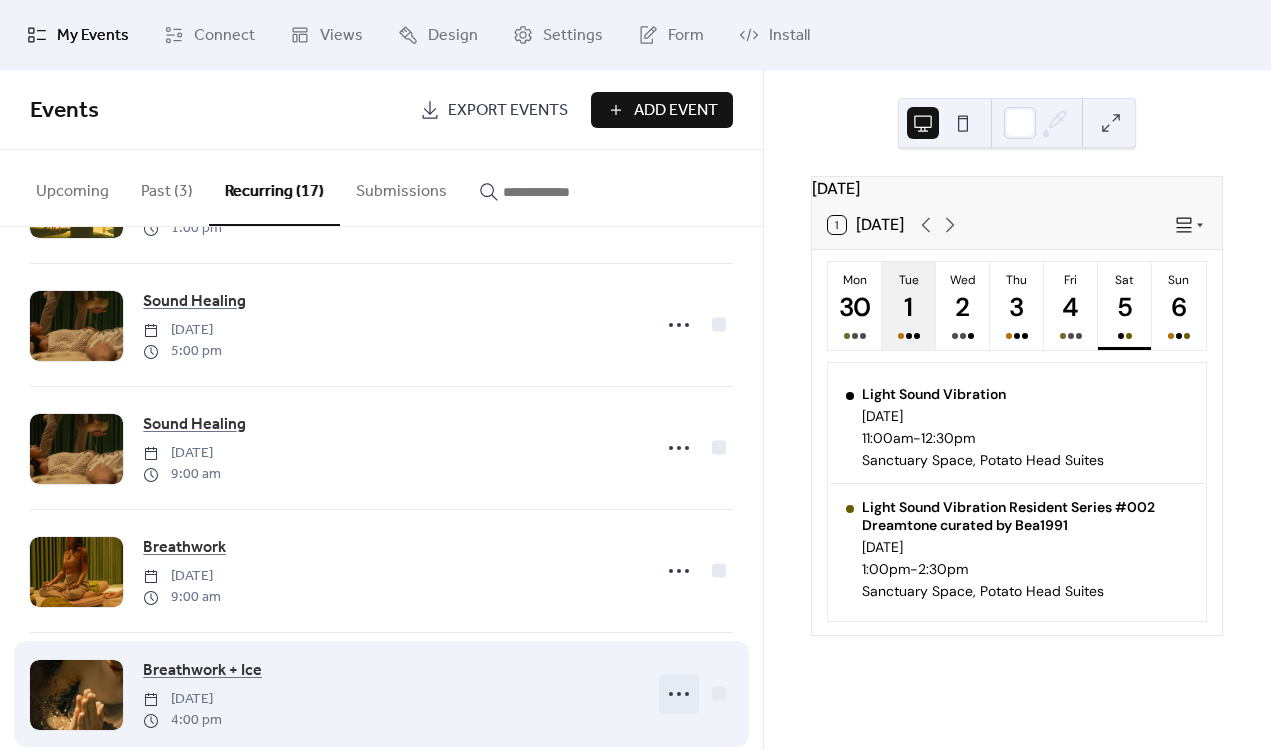 click 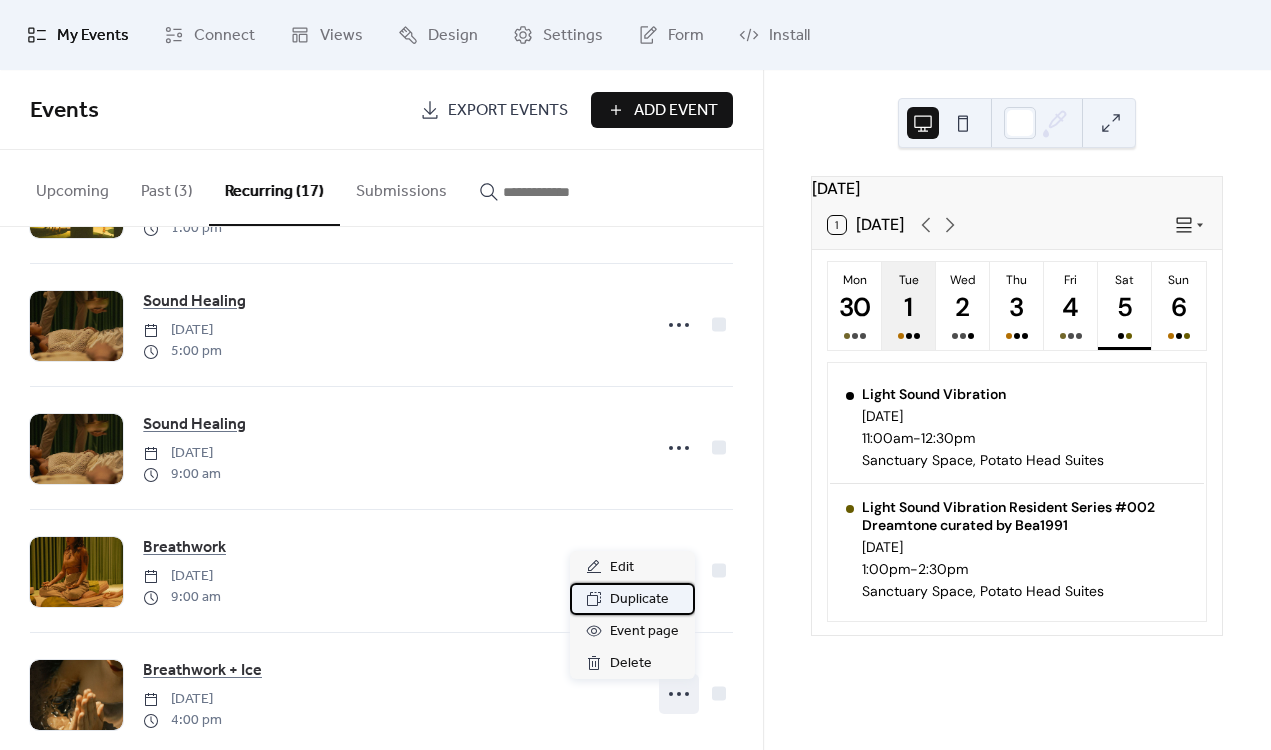 click on "Duplicate" at bounding box center (639, 600) 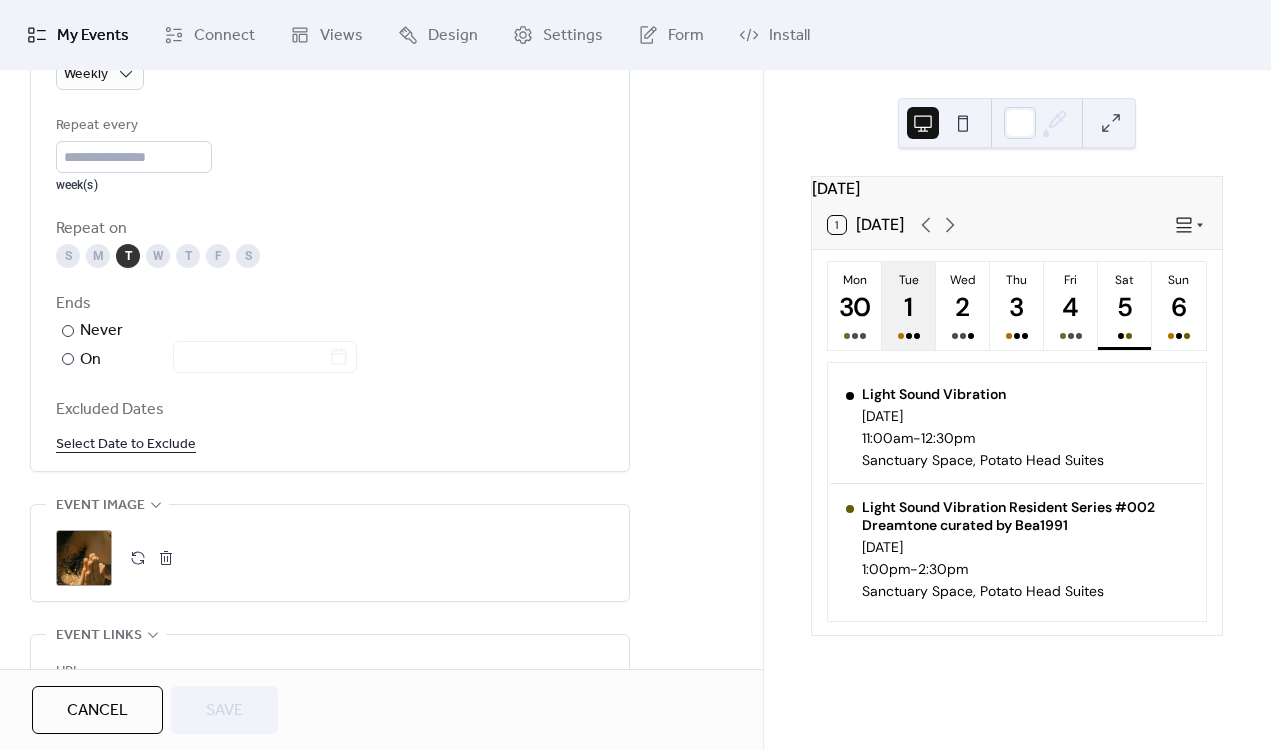 scroll, scrollTop: 0, scrollLeft: 0, axis: both 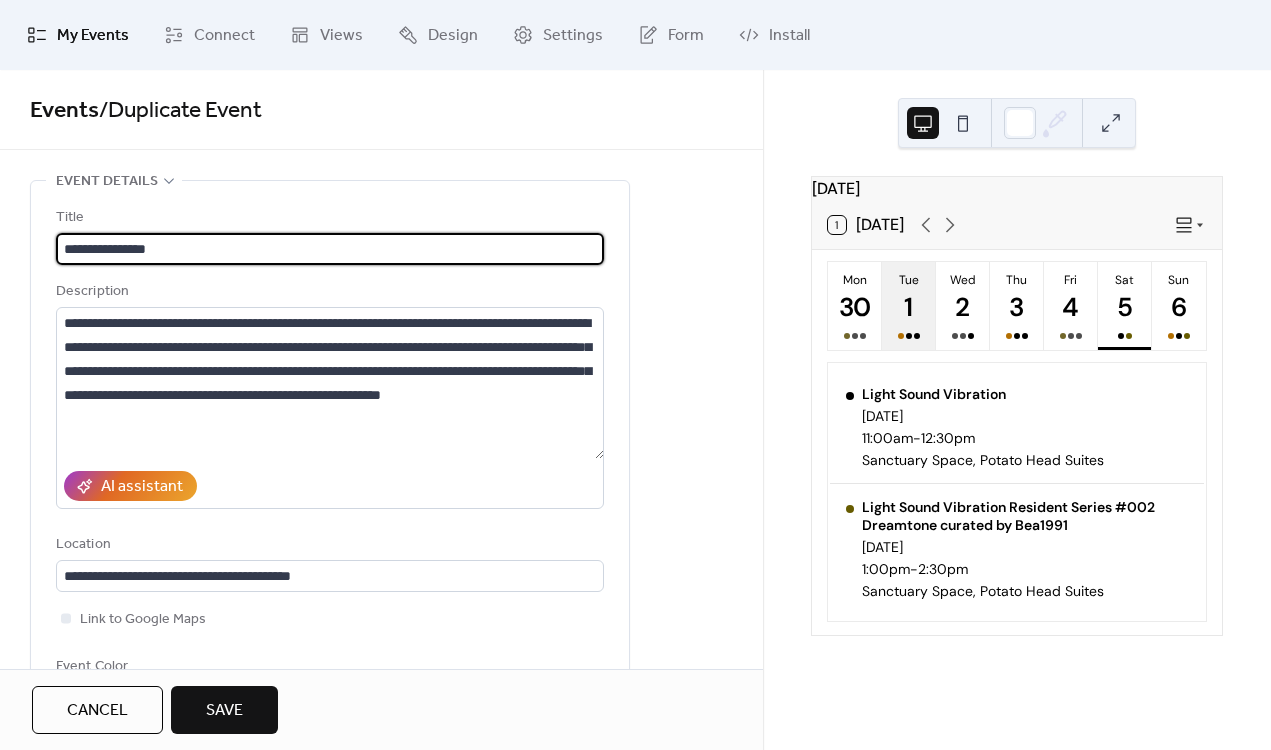 type on "**********" 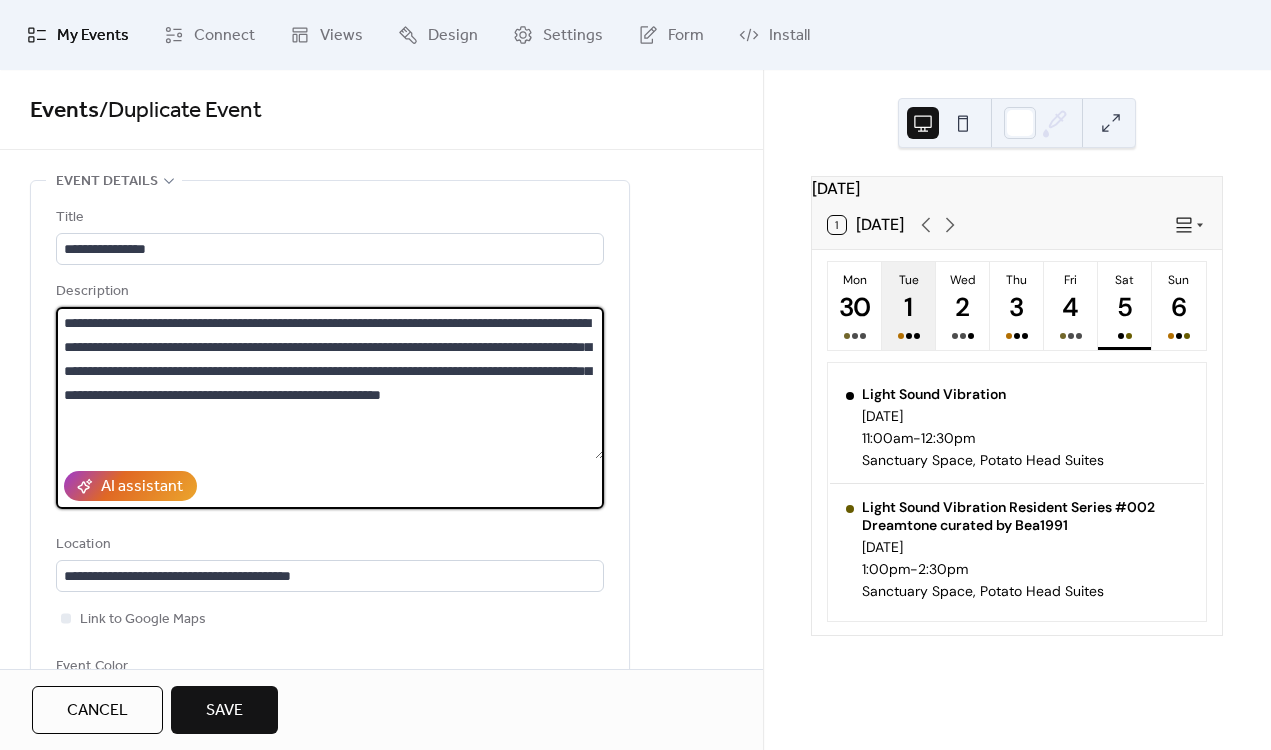 click on "**********" at bounding box center (330, 383) 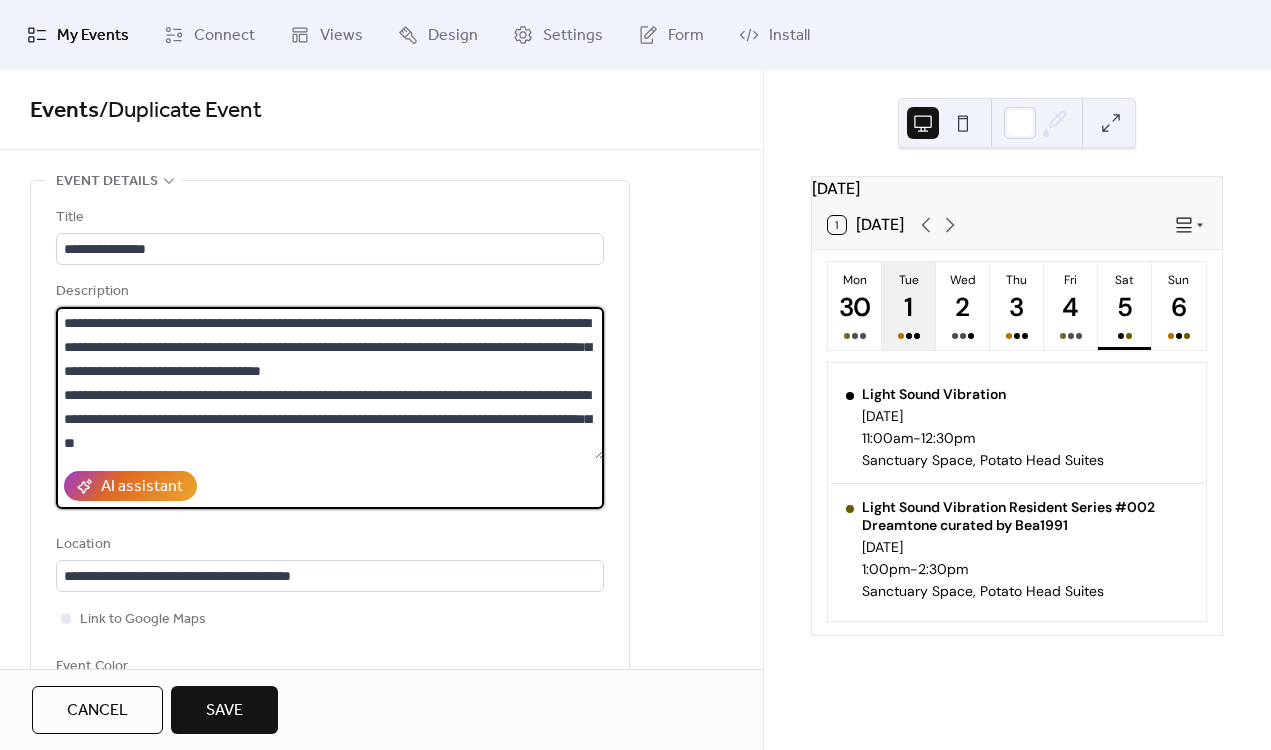 scroll, scrollTop: 48, scrollLeft: 0, axis: vertical 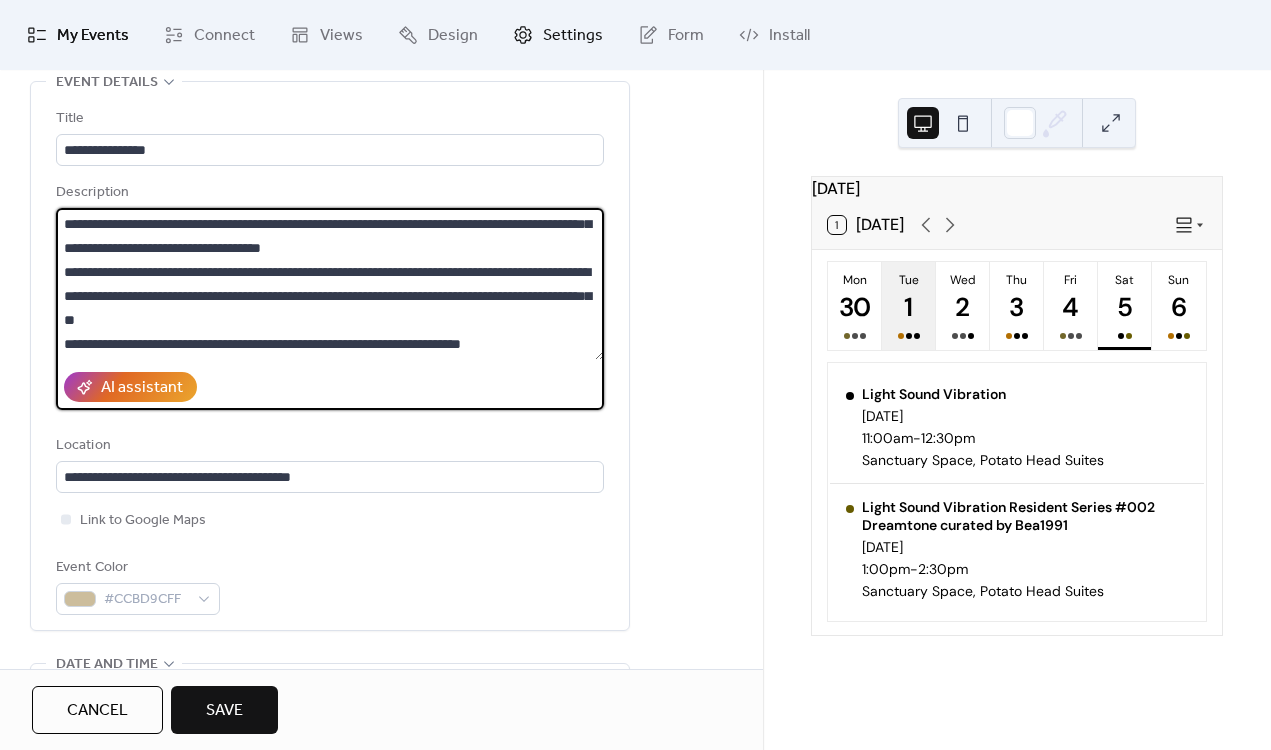 type on "**********" 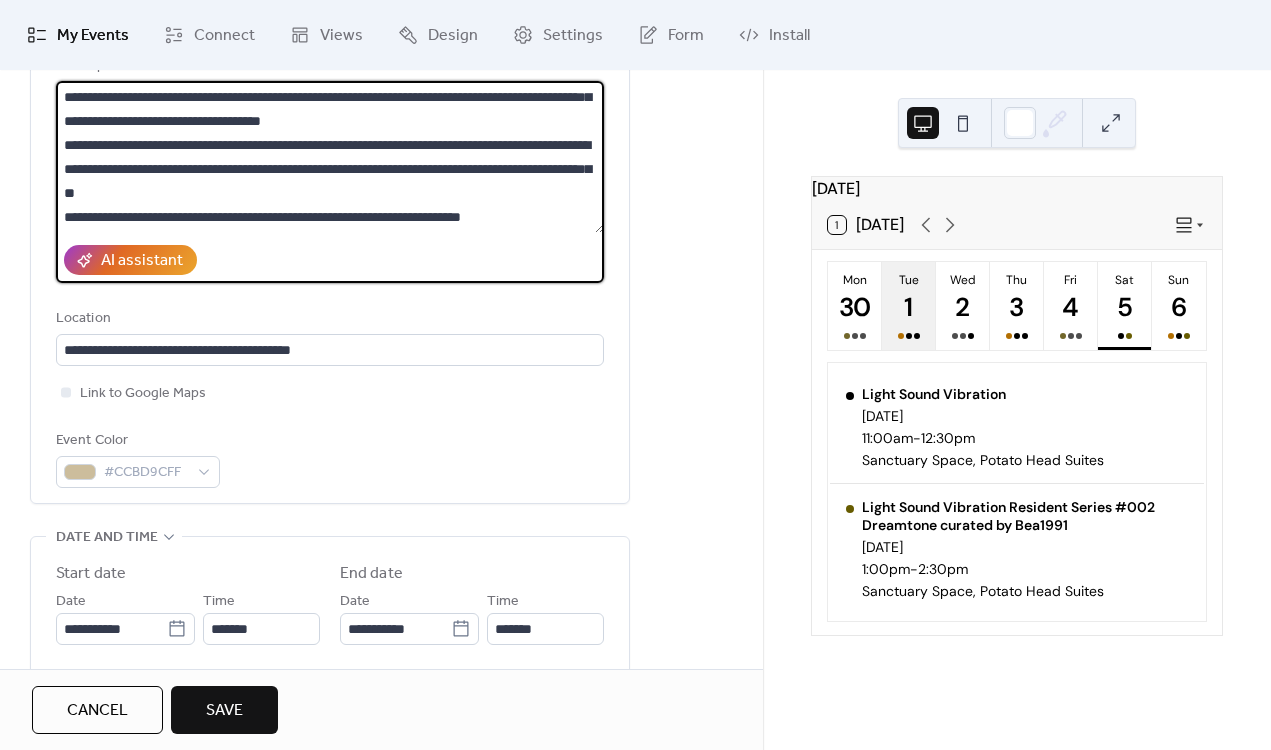 scroll, scrollTop: 230, scrollLeft: 0, axis: vertical 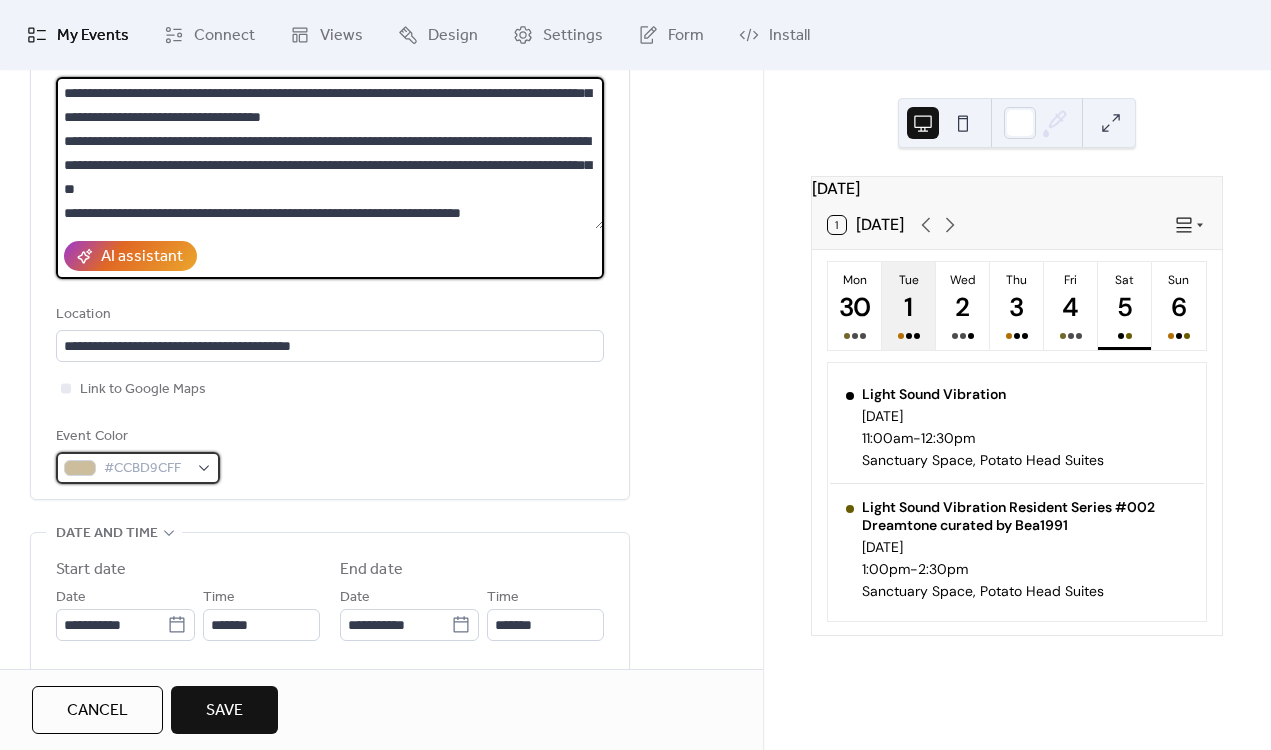 click at bounding box center [80, 468] 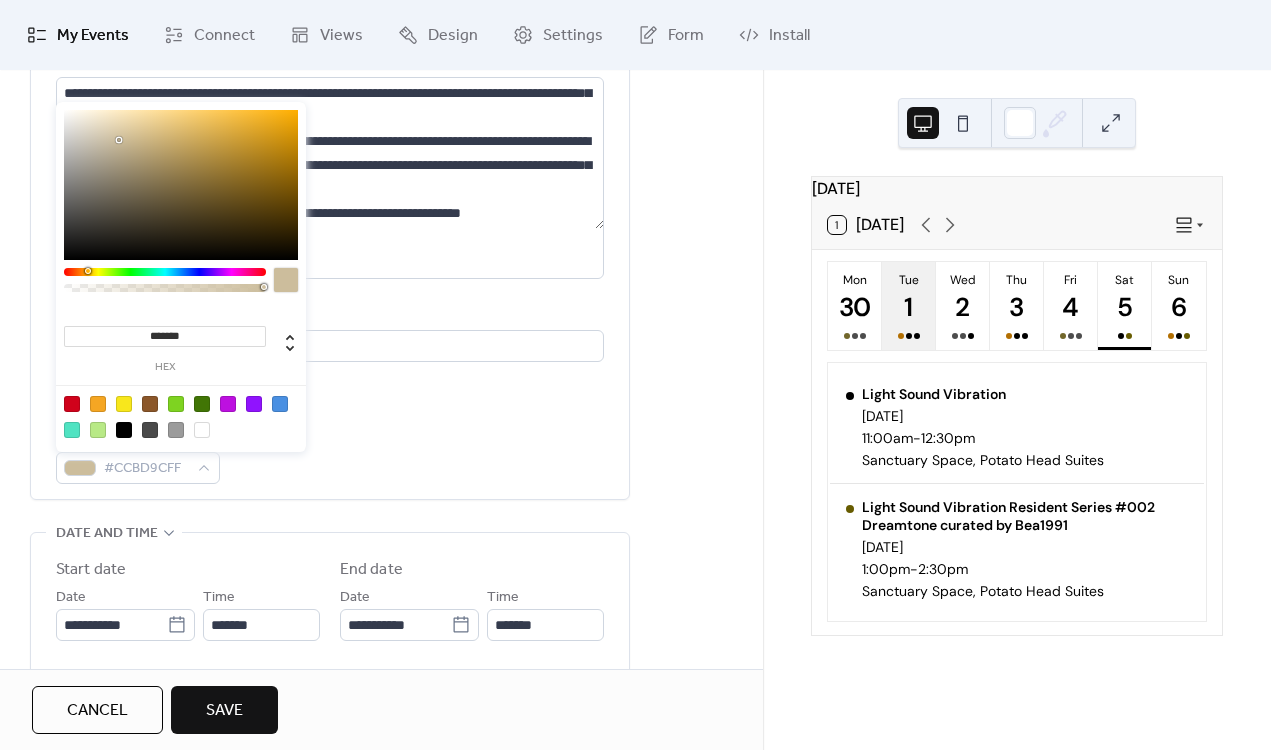 click at bounding box center [254, 404] 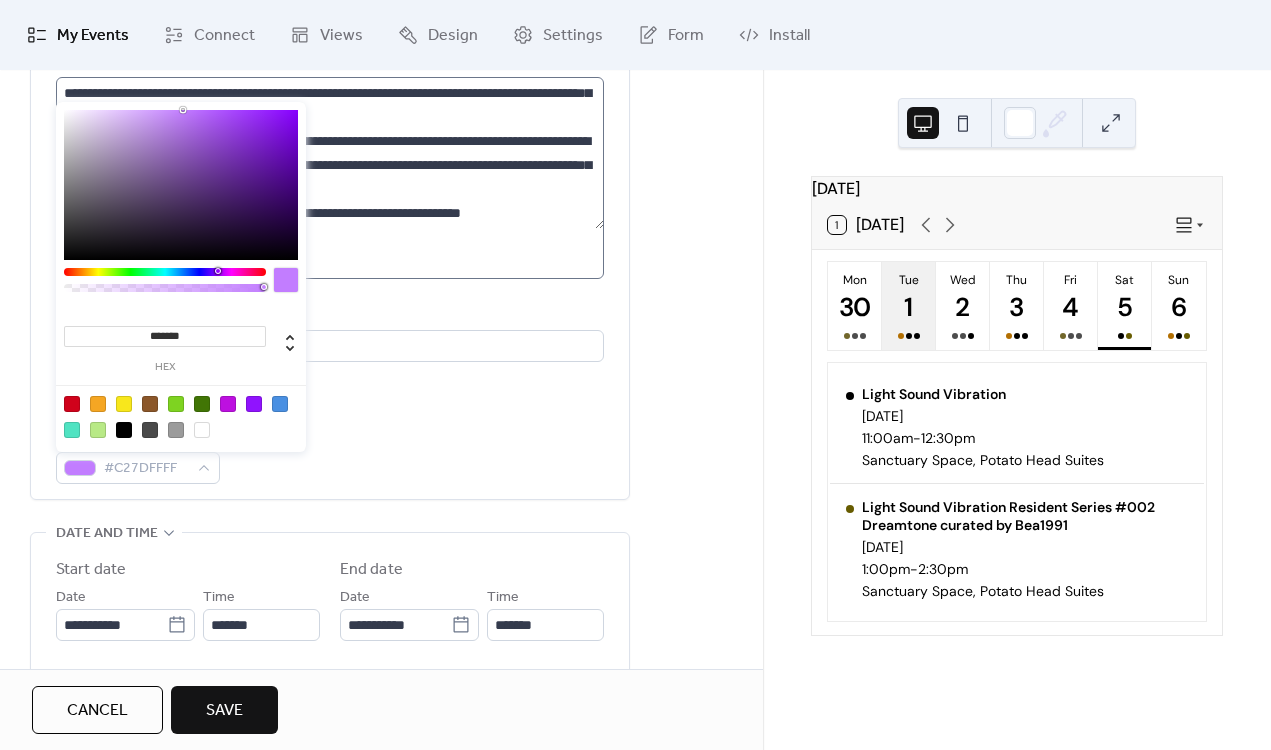 drag, startPoint x: 223, startPoint y: 169, endPoint x: 184, endPoint y: 83, distance: 94.42987 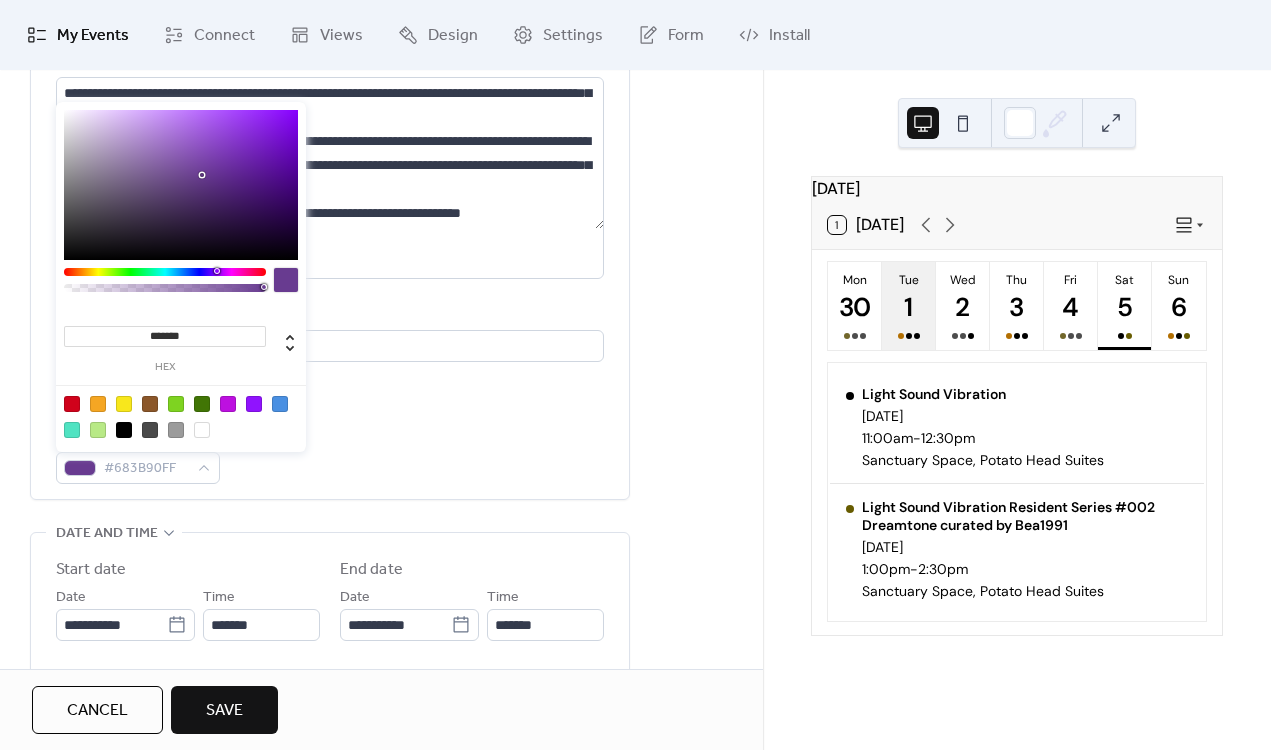 click at bounding box center (181, 185) 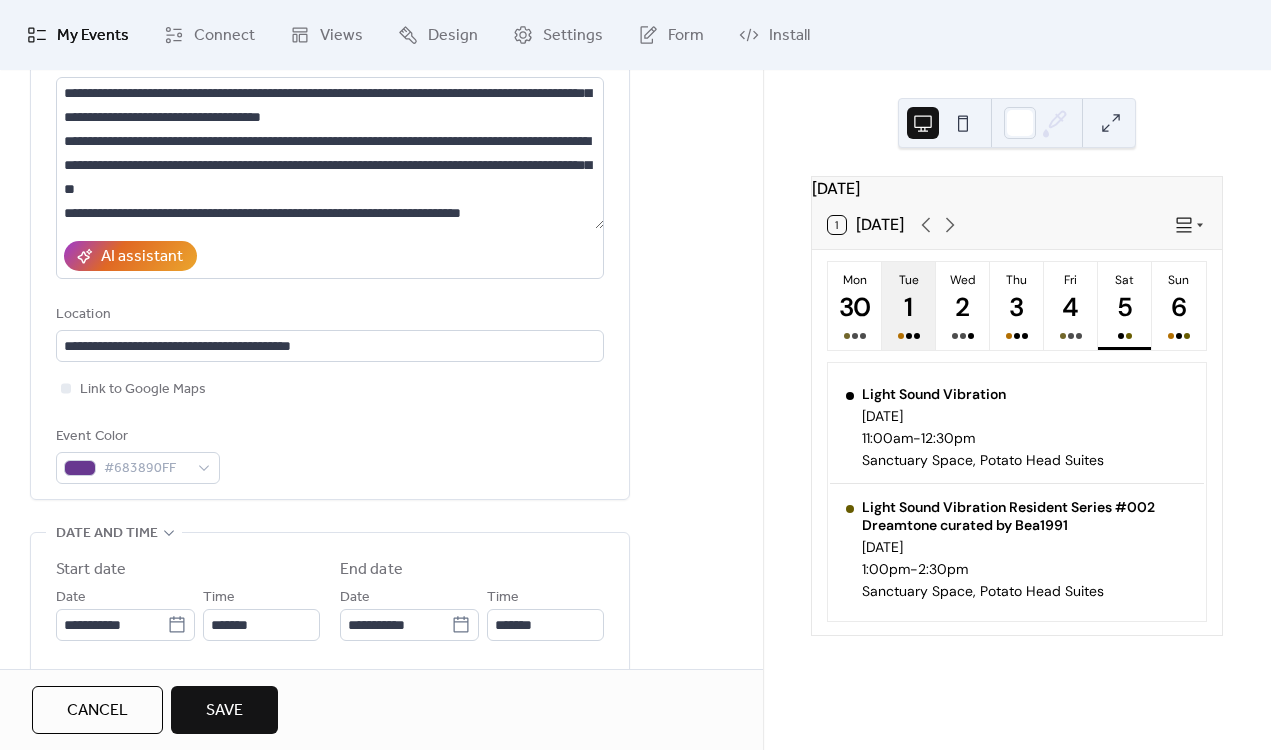 click on "Event Color #683890FF" at bounding box center [330, 454] 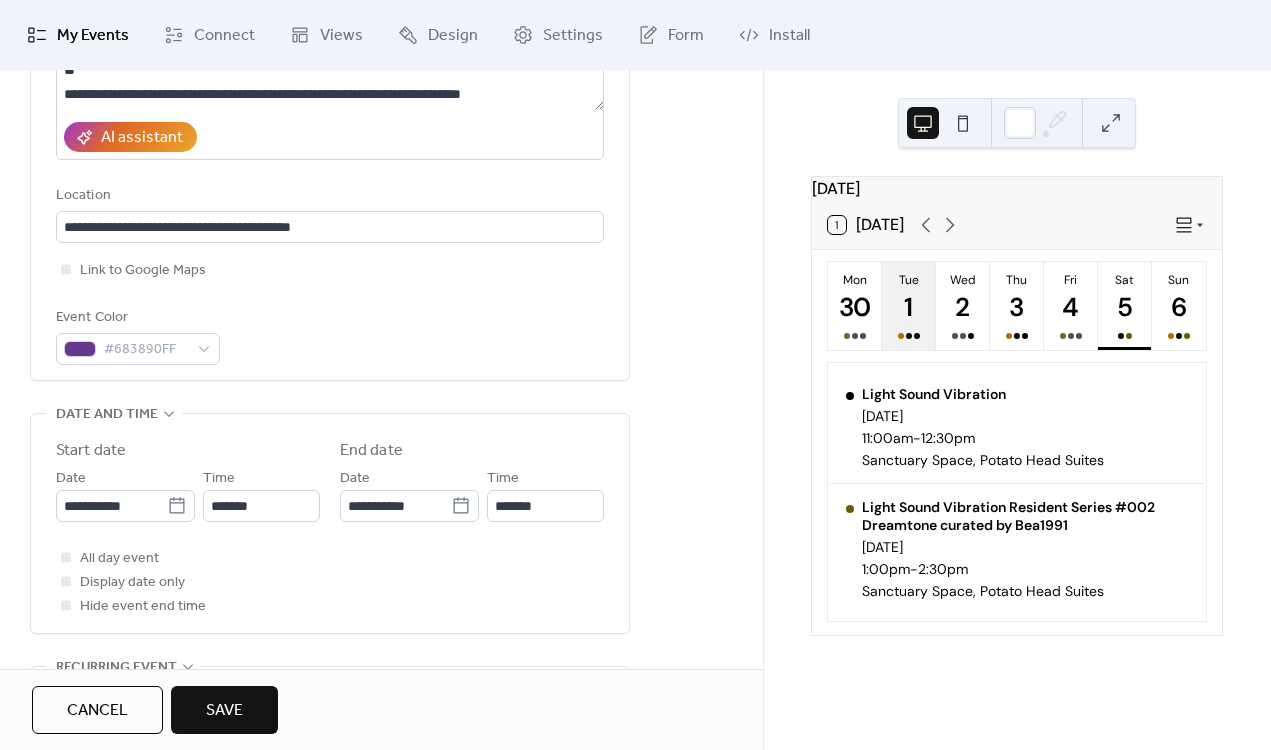 scroll, scrollTop: 358, scrollLeft: 0, axis: vertical 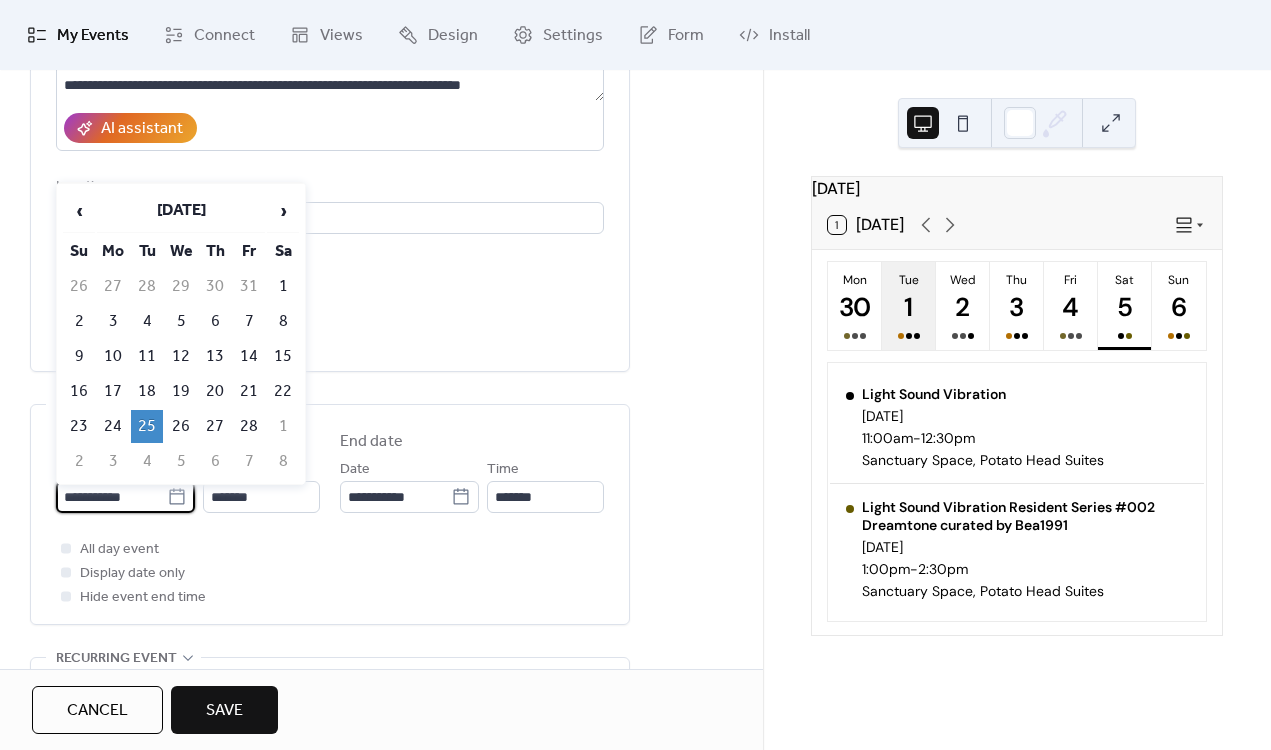click on "**********" at bounding box center (111, 497) 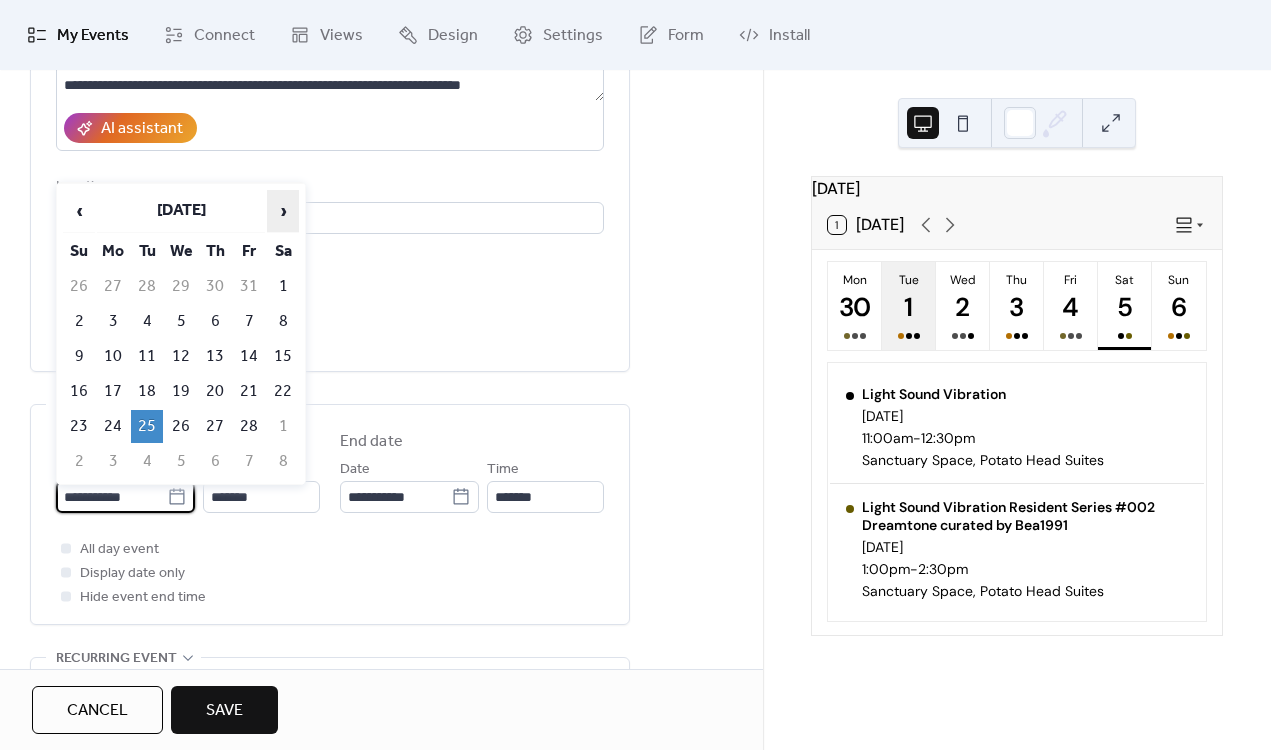 click on "›" at bounding box center [283, 211] 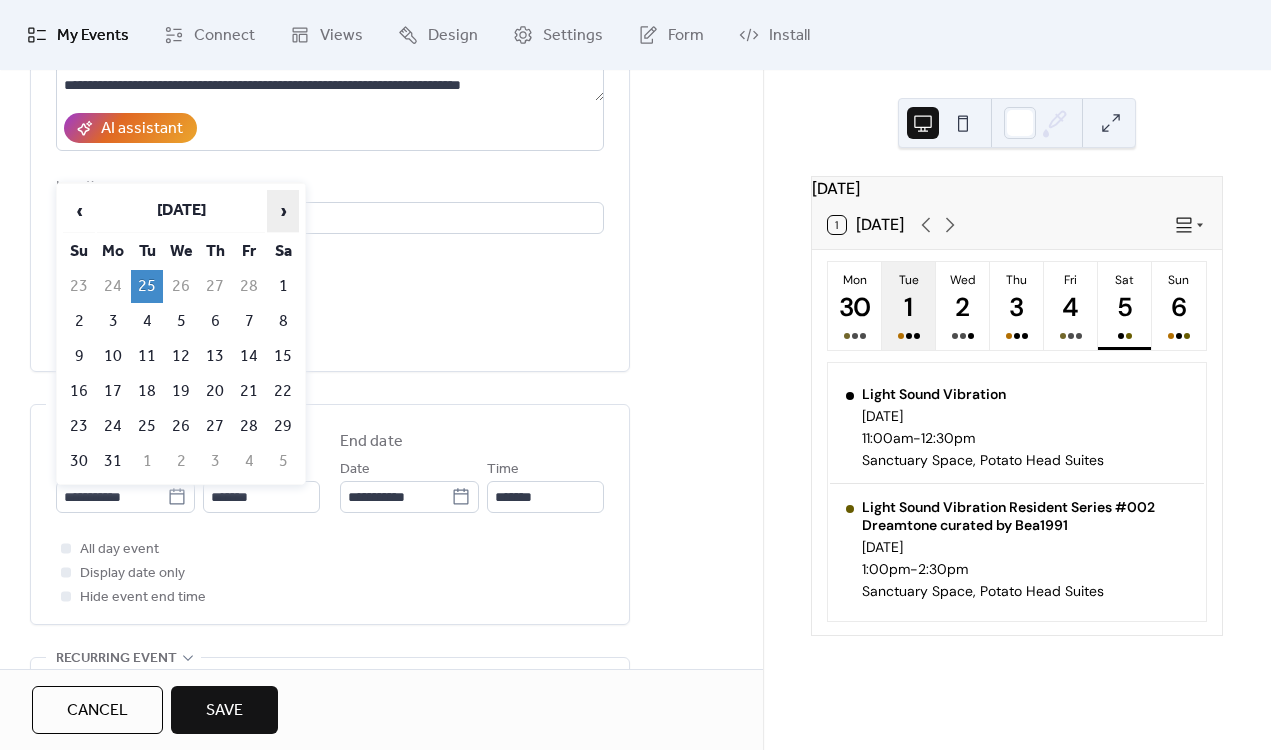 click on "›" at bounding box center [283, 211] 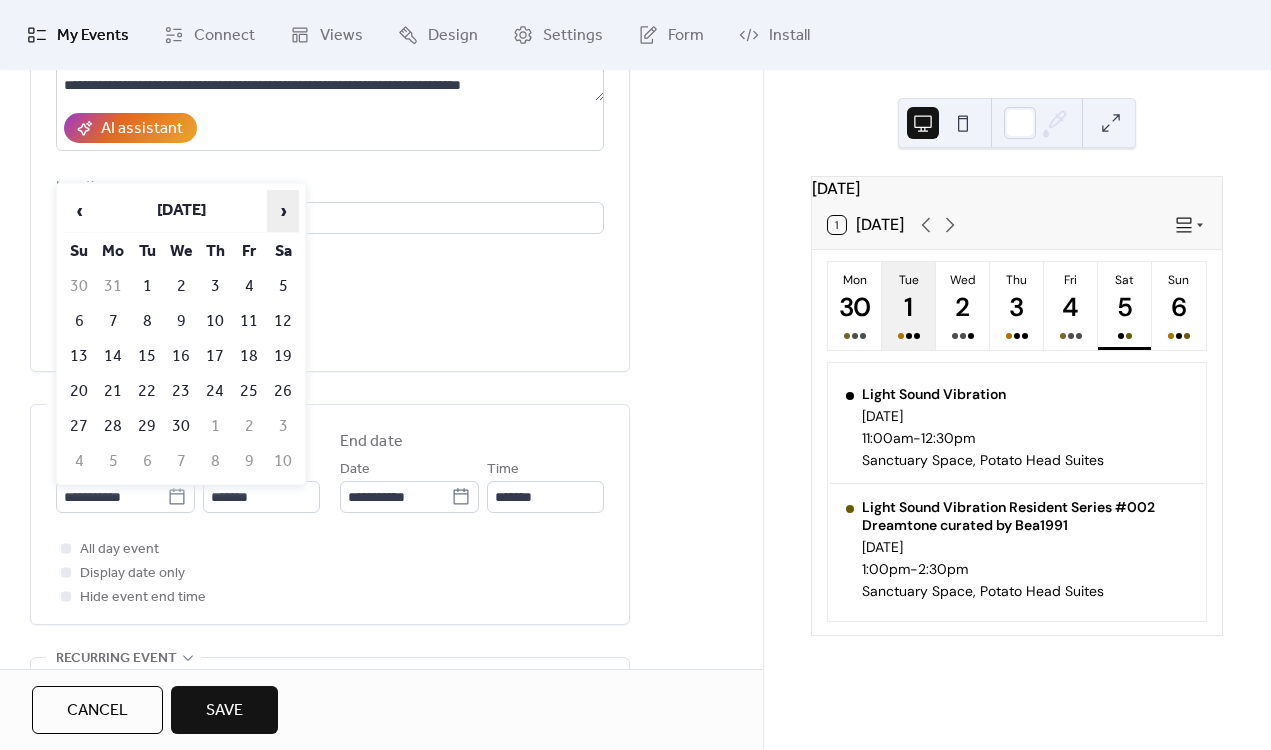 click on "›" at bounding box center [283, 211] 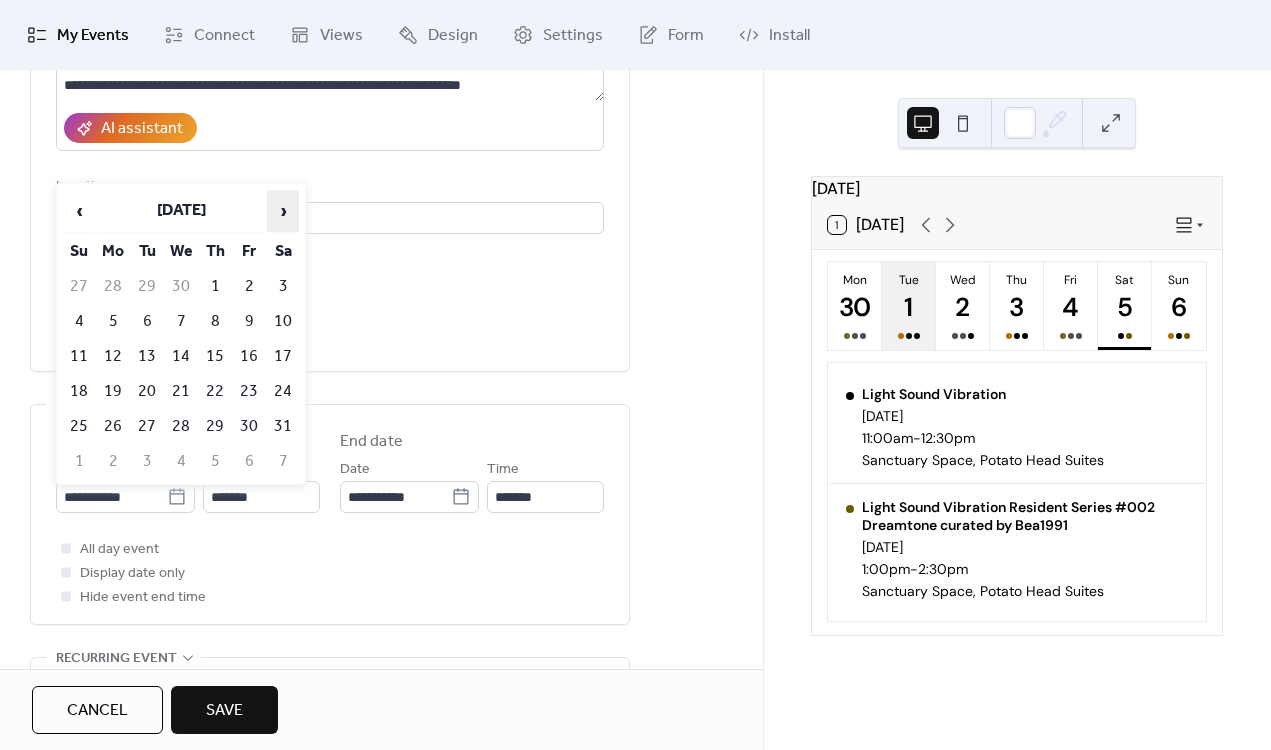 click on "›" at bounding box center [283, 211] 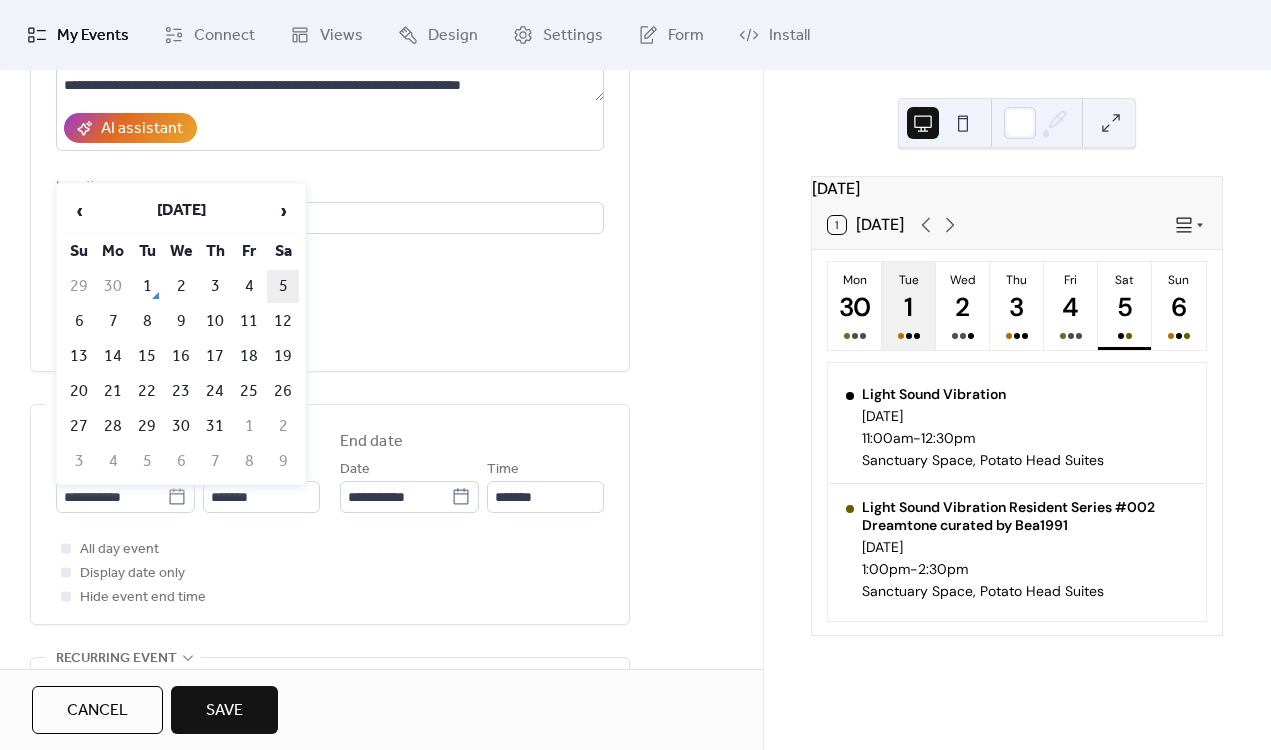 click on "5" at bounding box center [283, 286] 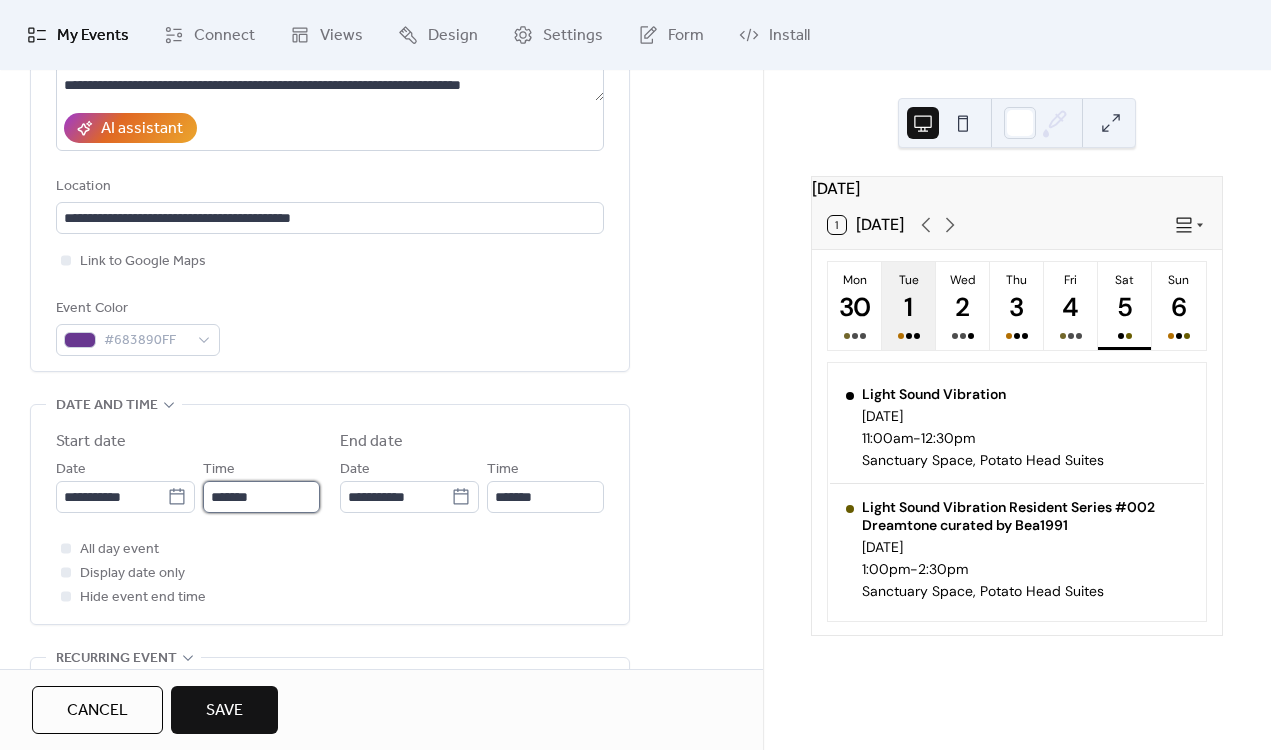 click on "*******" at bounding box center (261, 497) 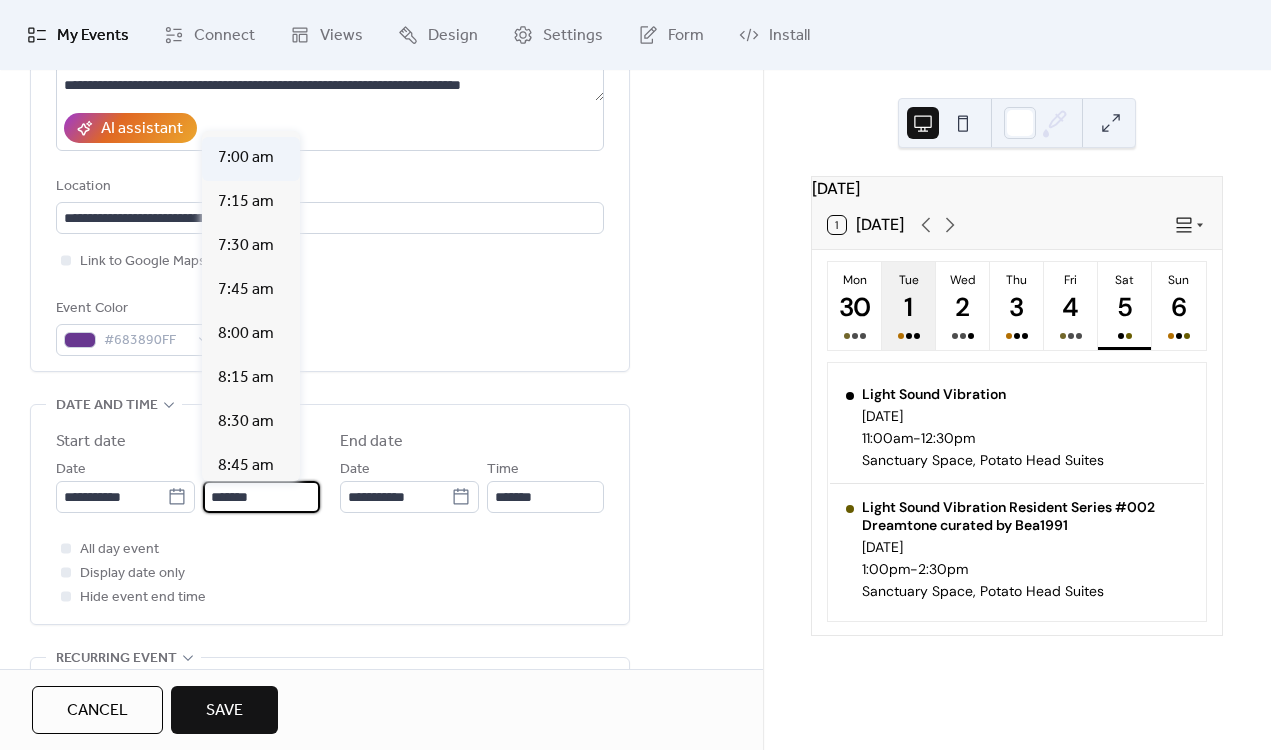 scroll, scrollTop: 1233, scrollLeft: 0, axis: vertical 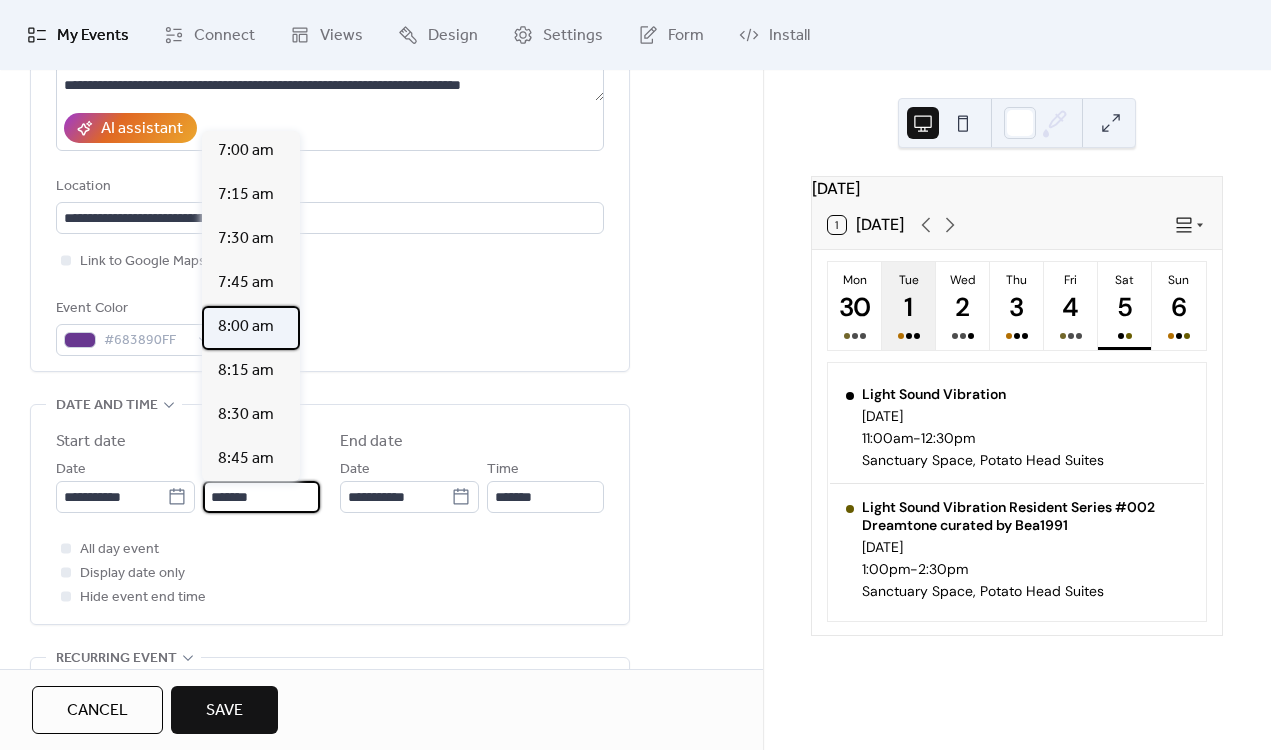 click on "8:00 am" at bounding box center [251, 328] 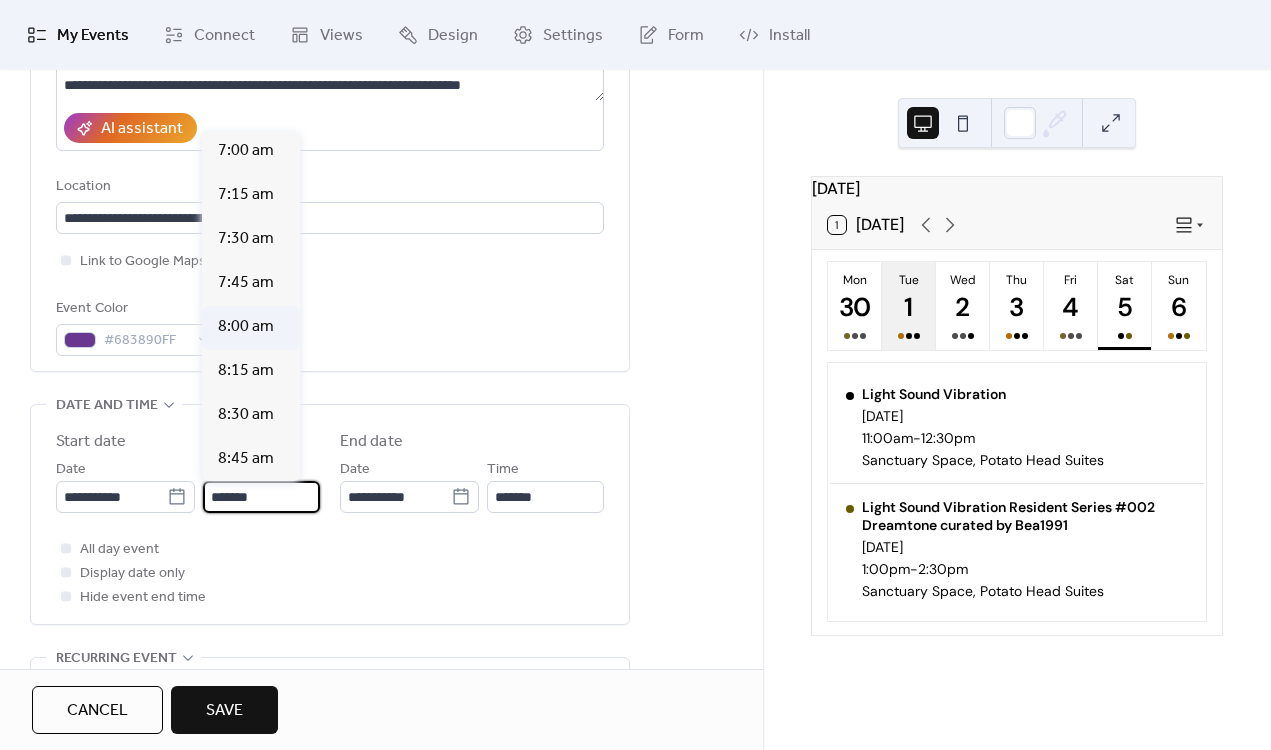 type on "*******" 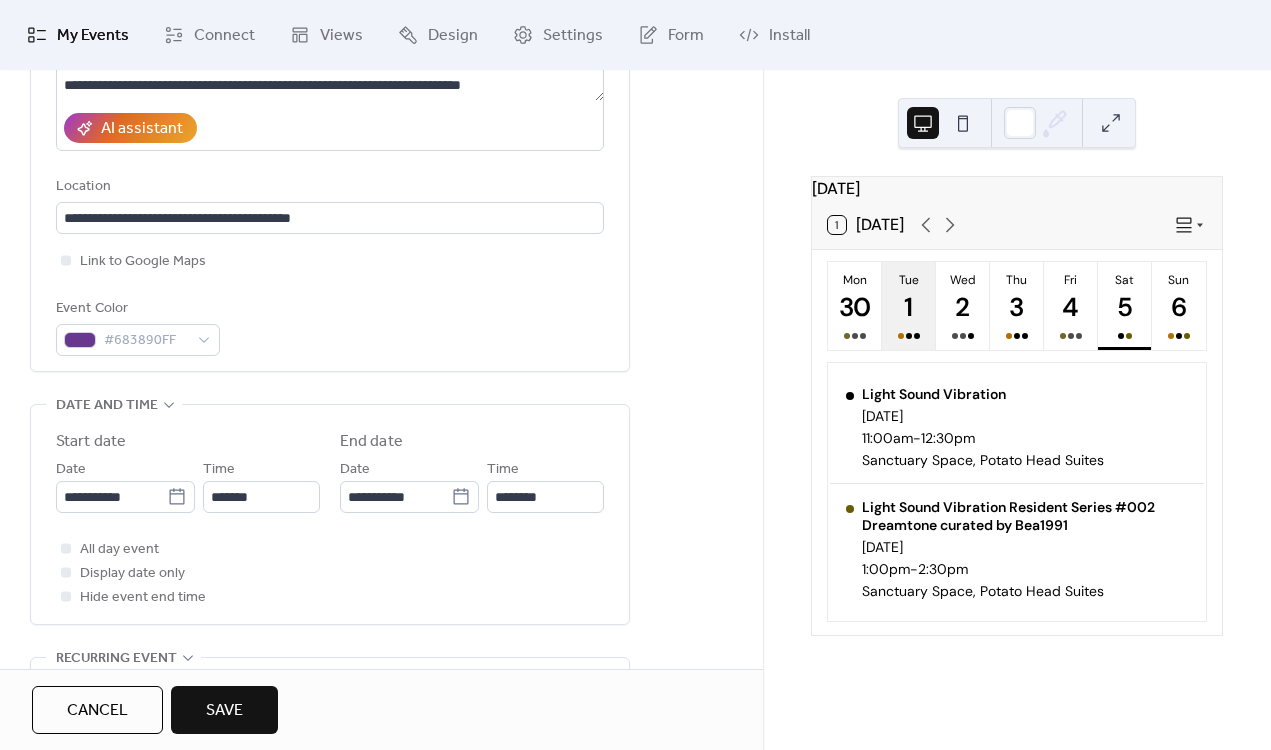 click on "**********" at bounding box center (330, 519) 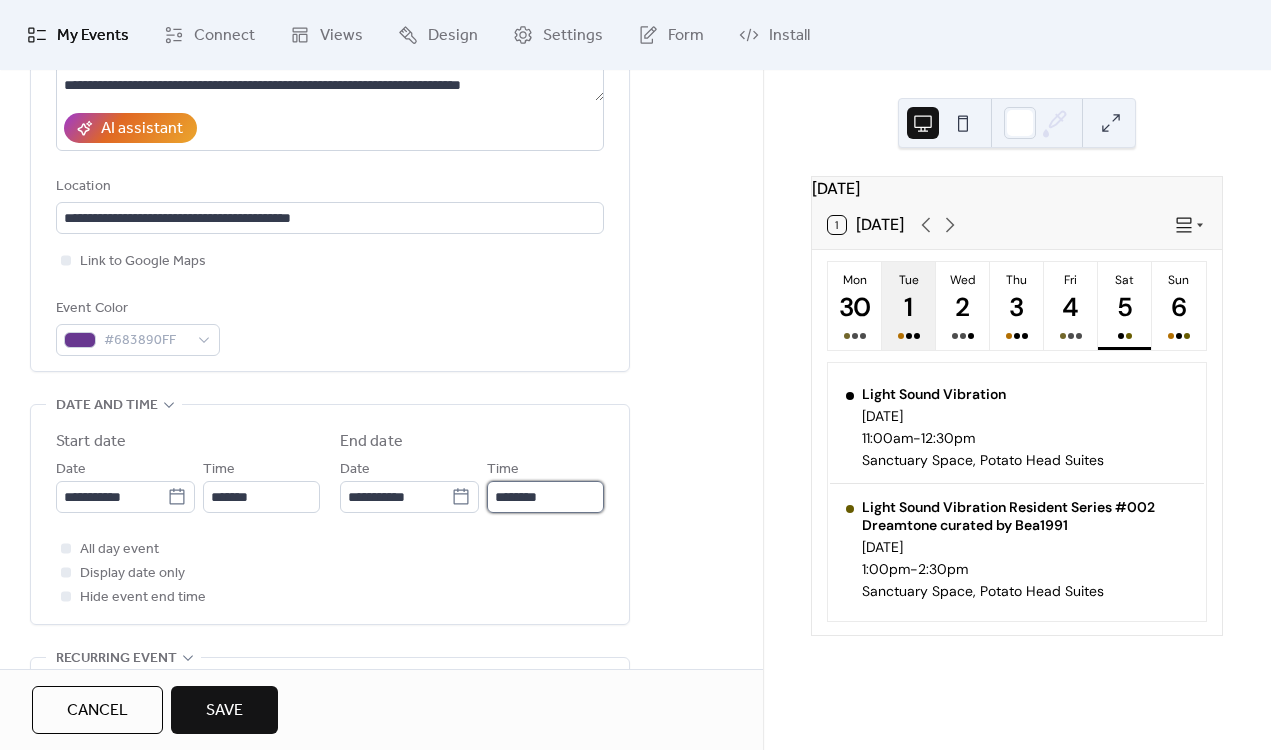 click on "********" at bounding box center (545, 497) 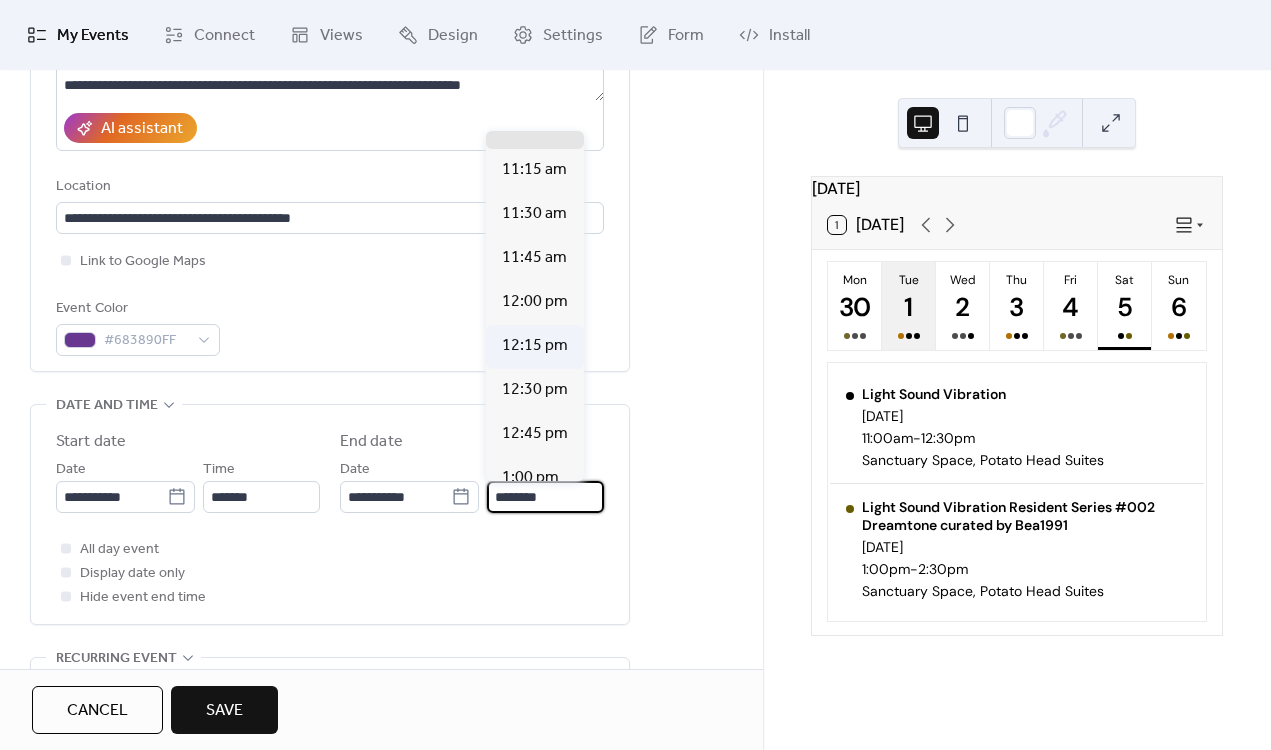 scroll, scrollTop: 528, scrollLeft: 0, axis: vertical 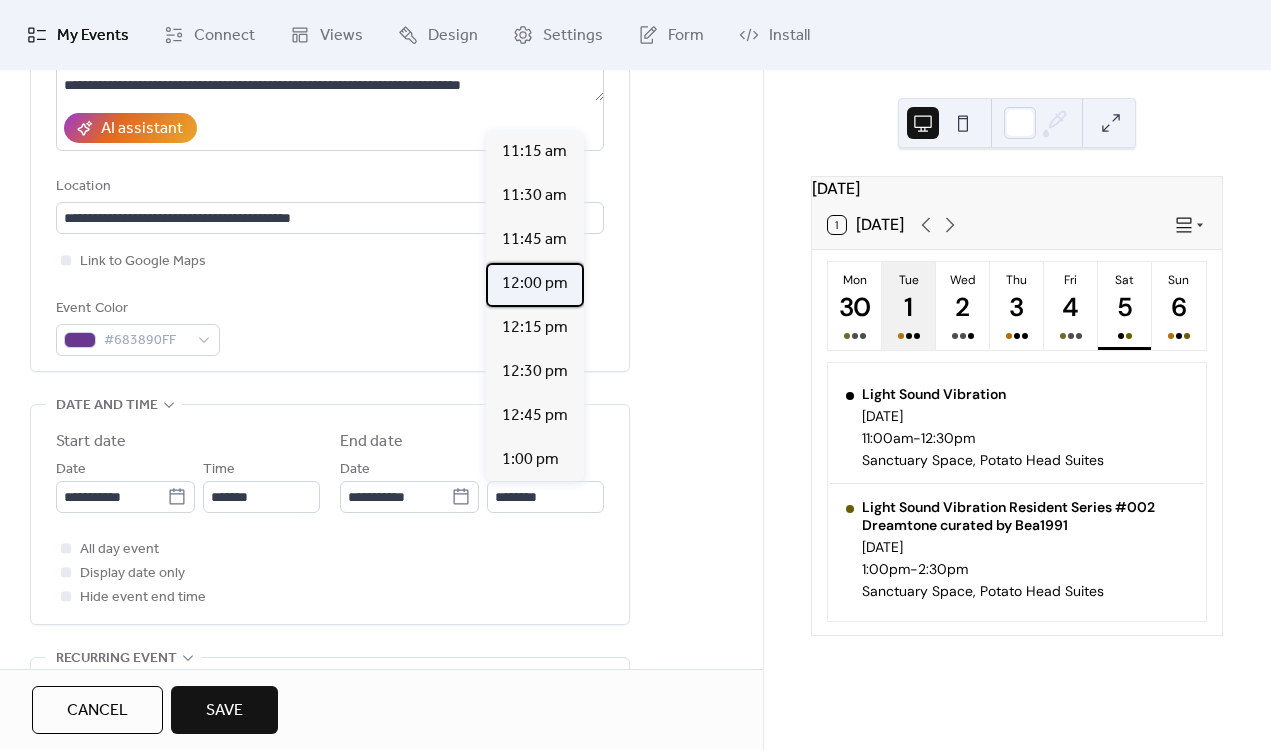 click on "12:00 pm" at bounding box center (535, 285) 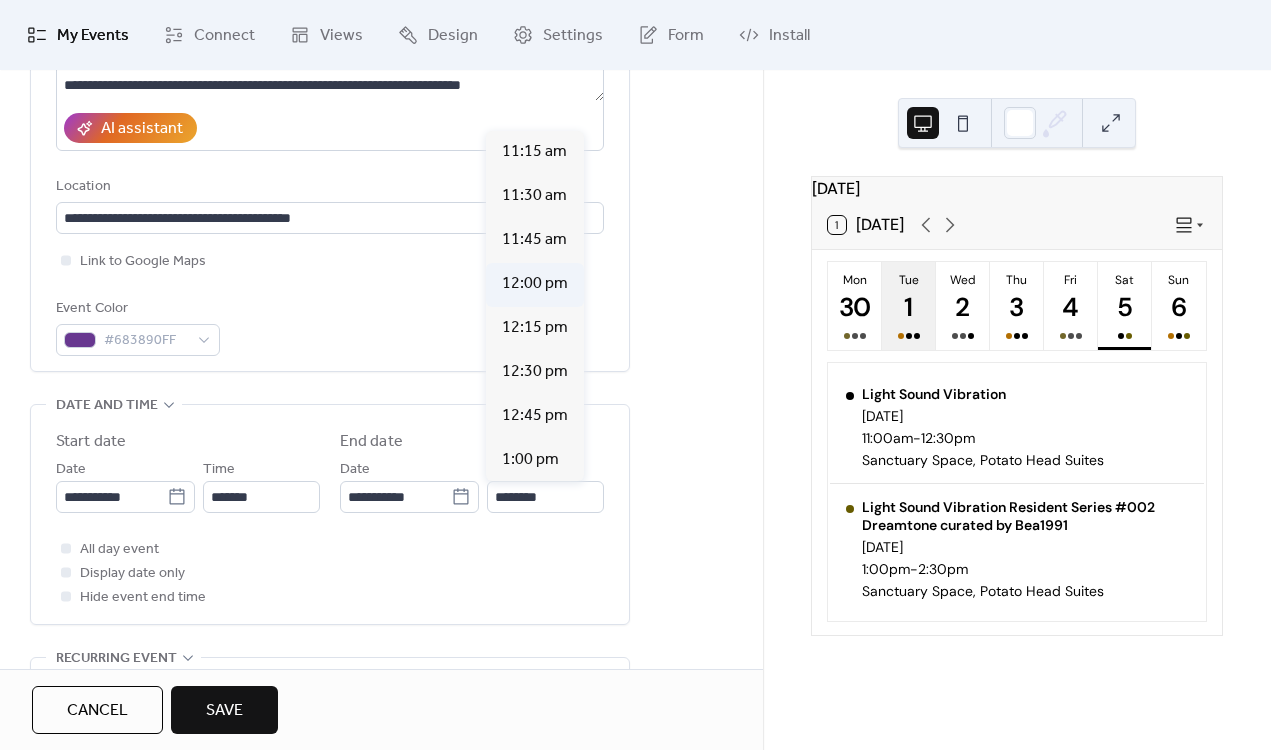 type on "********" 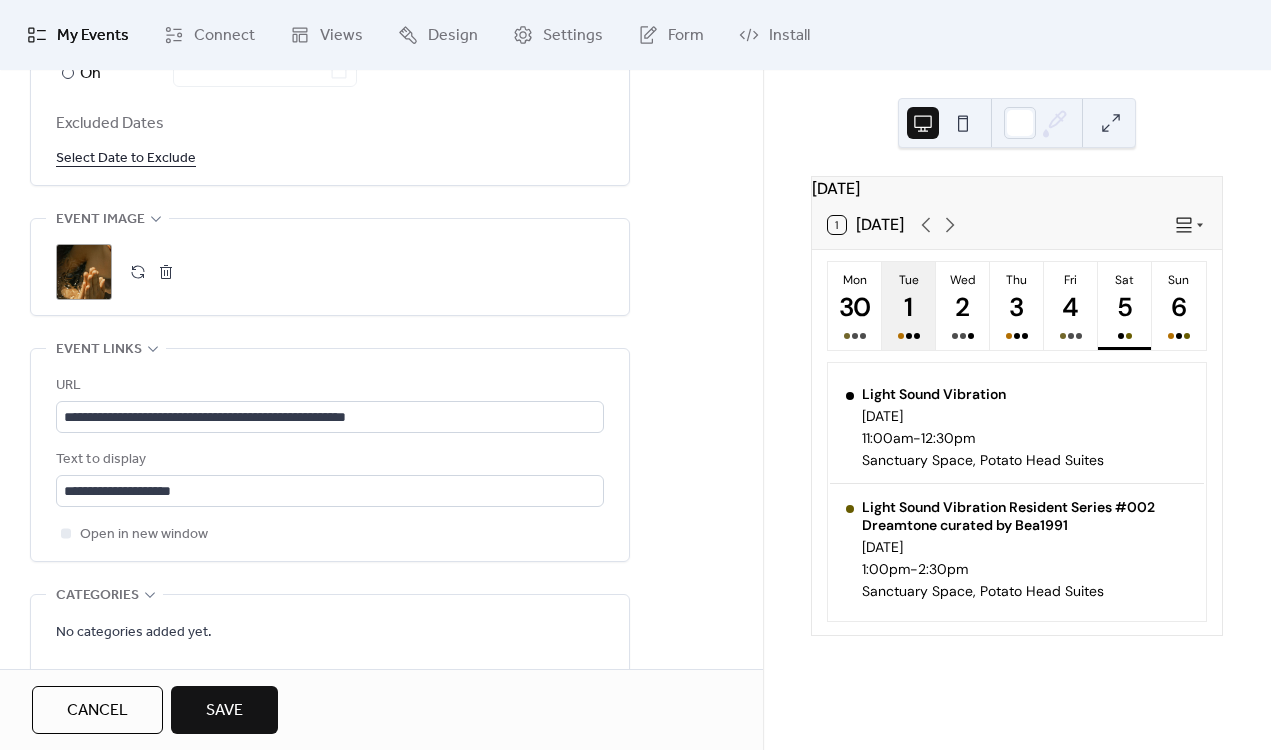 scroll, scrollTop: 1271, scrollLeft: 0, axis: vertical 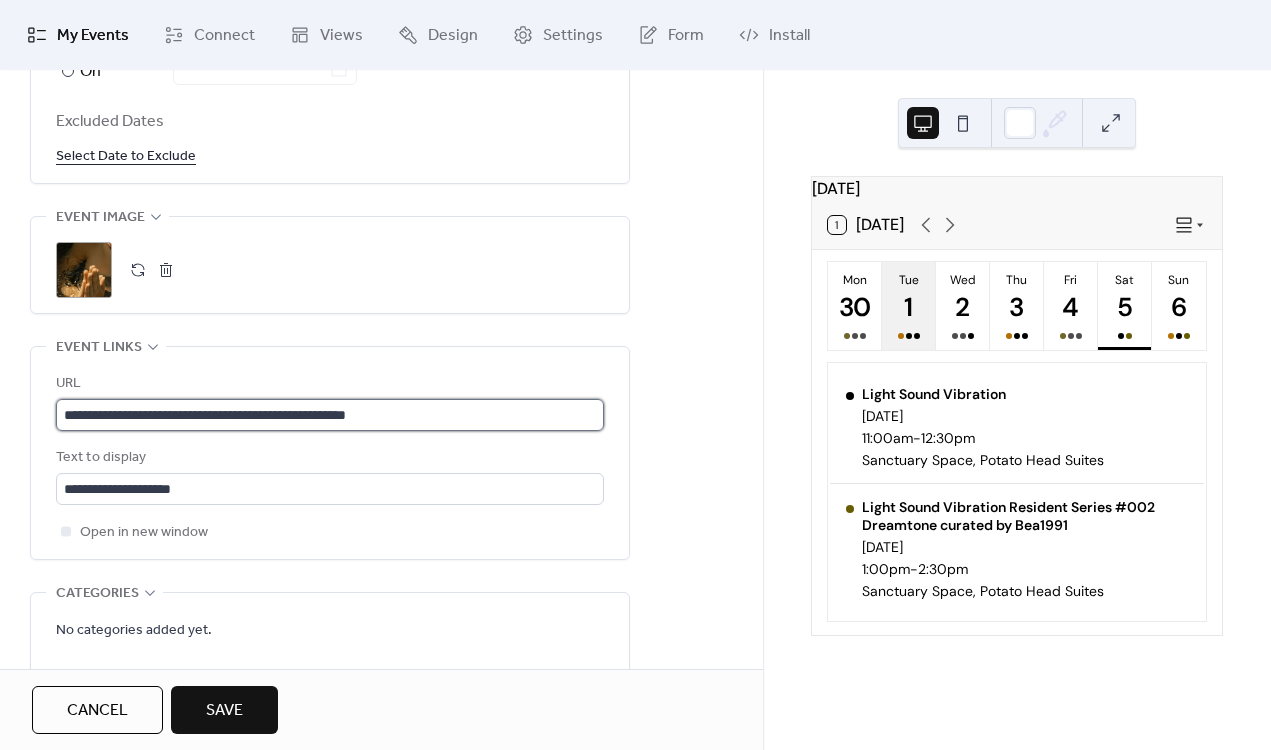 click on "**********" at bounding box center [330, 415] 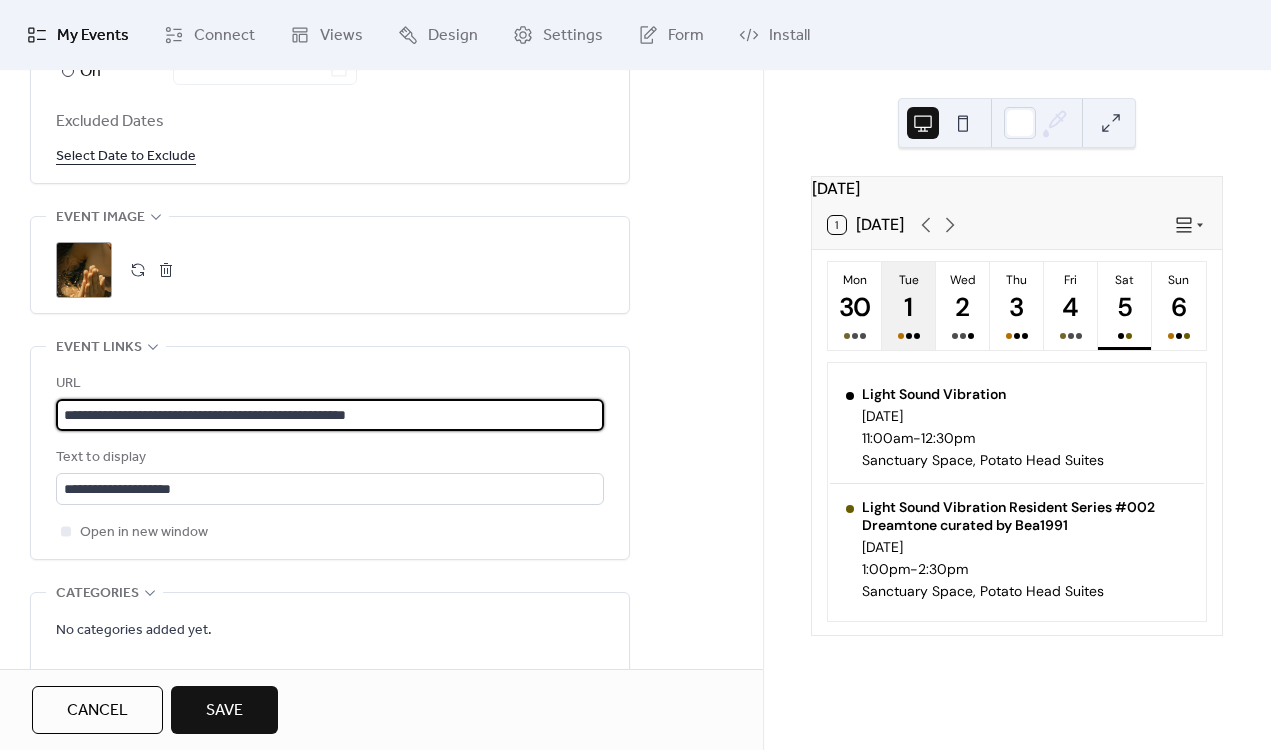 paste on "**" 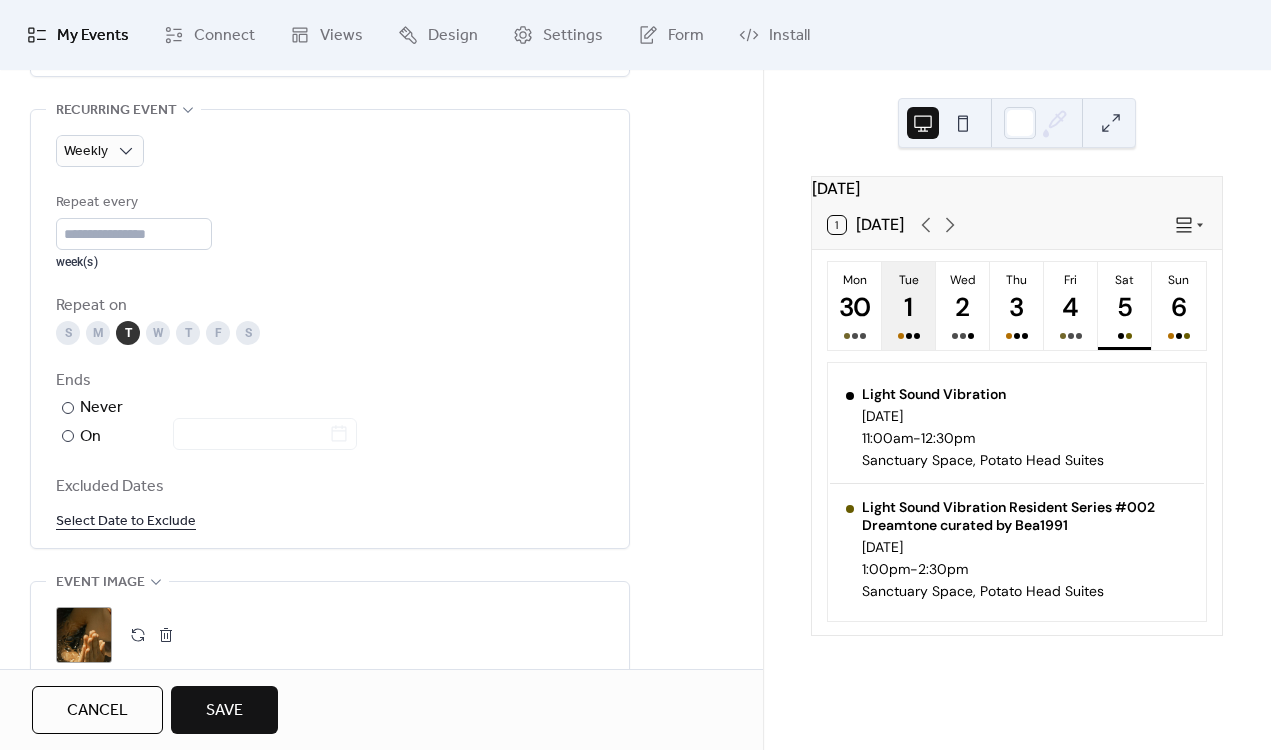 scroll, scrollTop: 899, scrollLeft: 0, axis: vertical 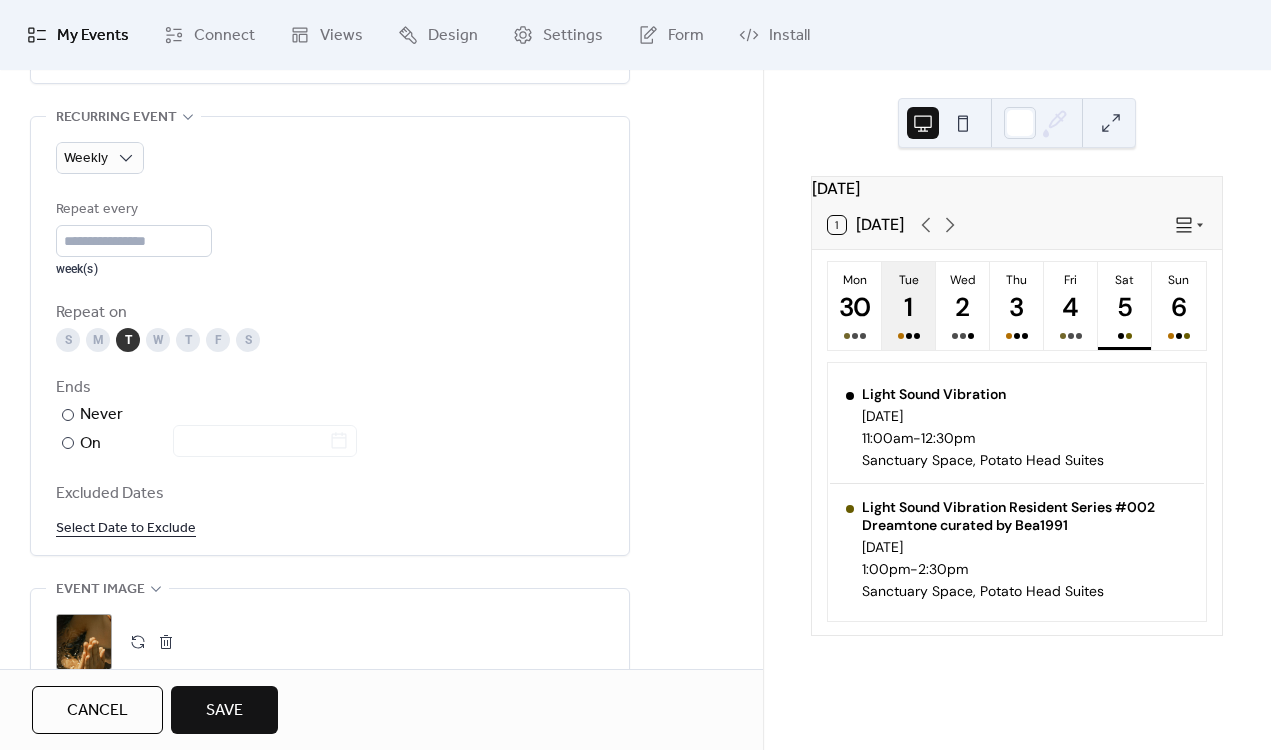 type on "**********" 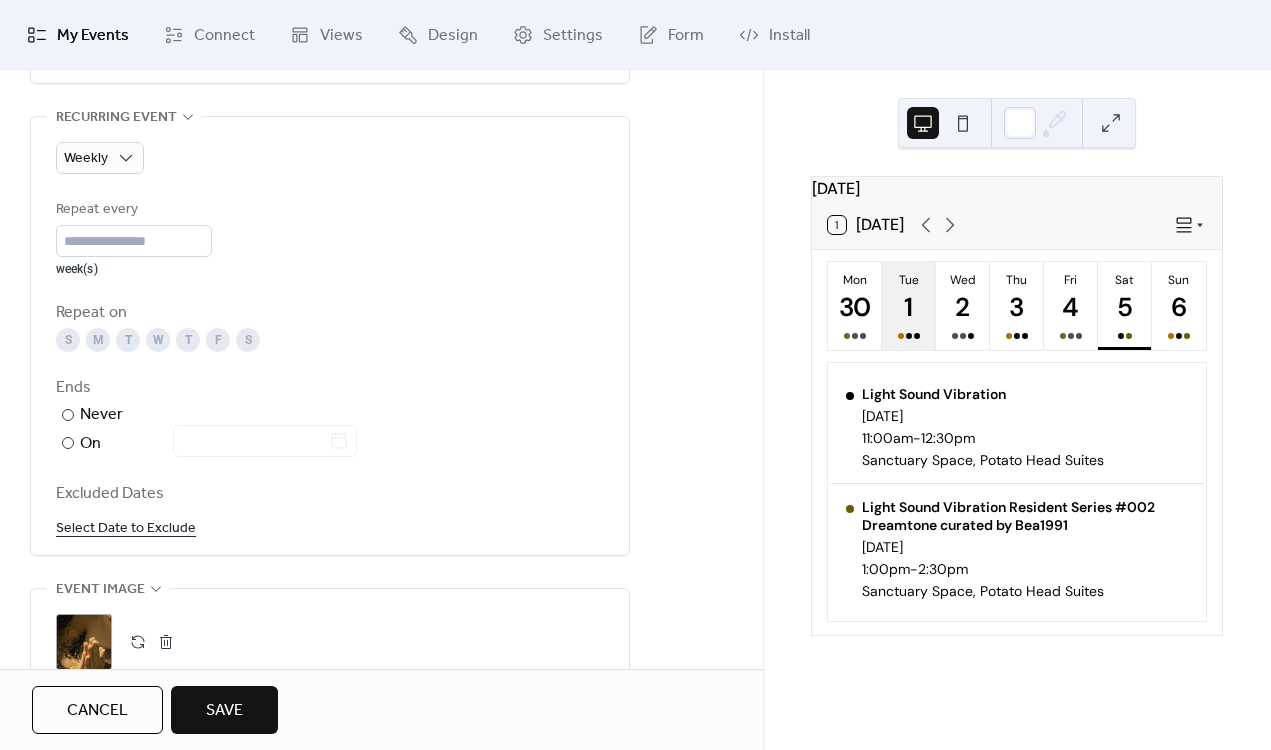 click on "S" at bounding box center (248, 340) 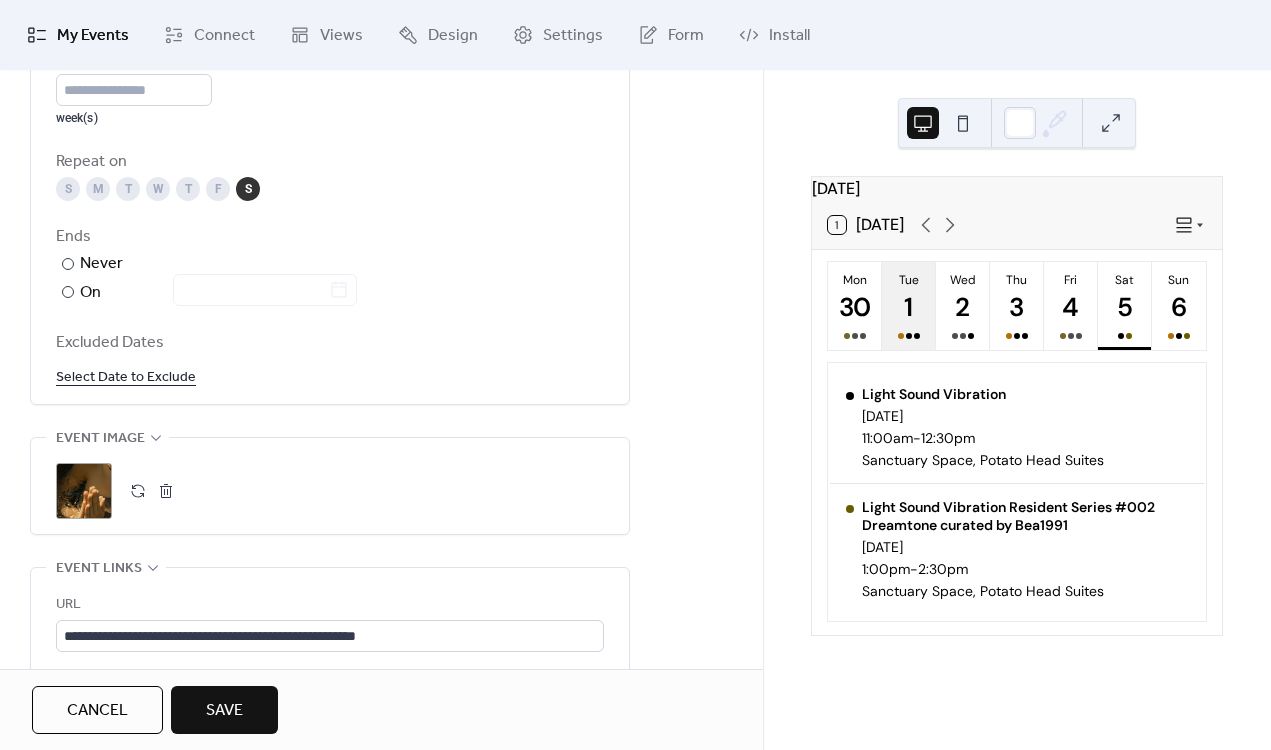 scroll, scrollTop: 1057, scrollLeft: 0, axis: vertical 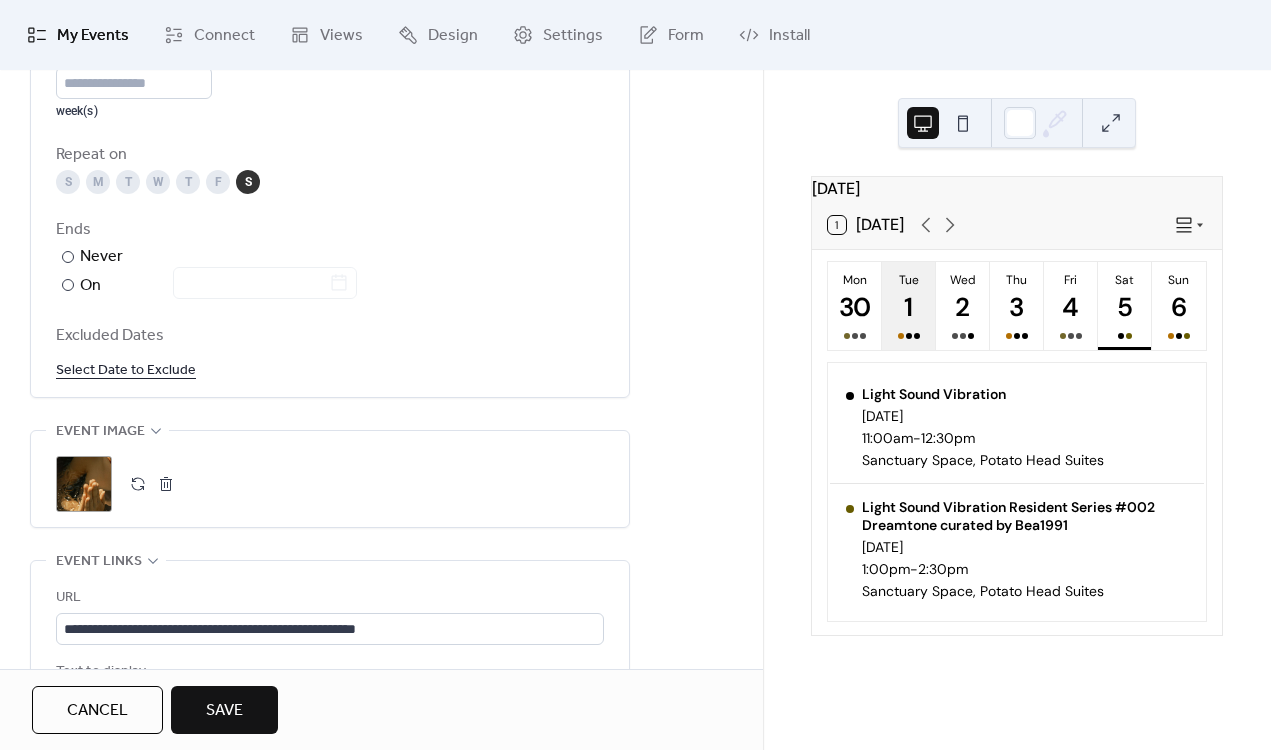 click on ";" at bounding box center (84, 484) 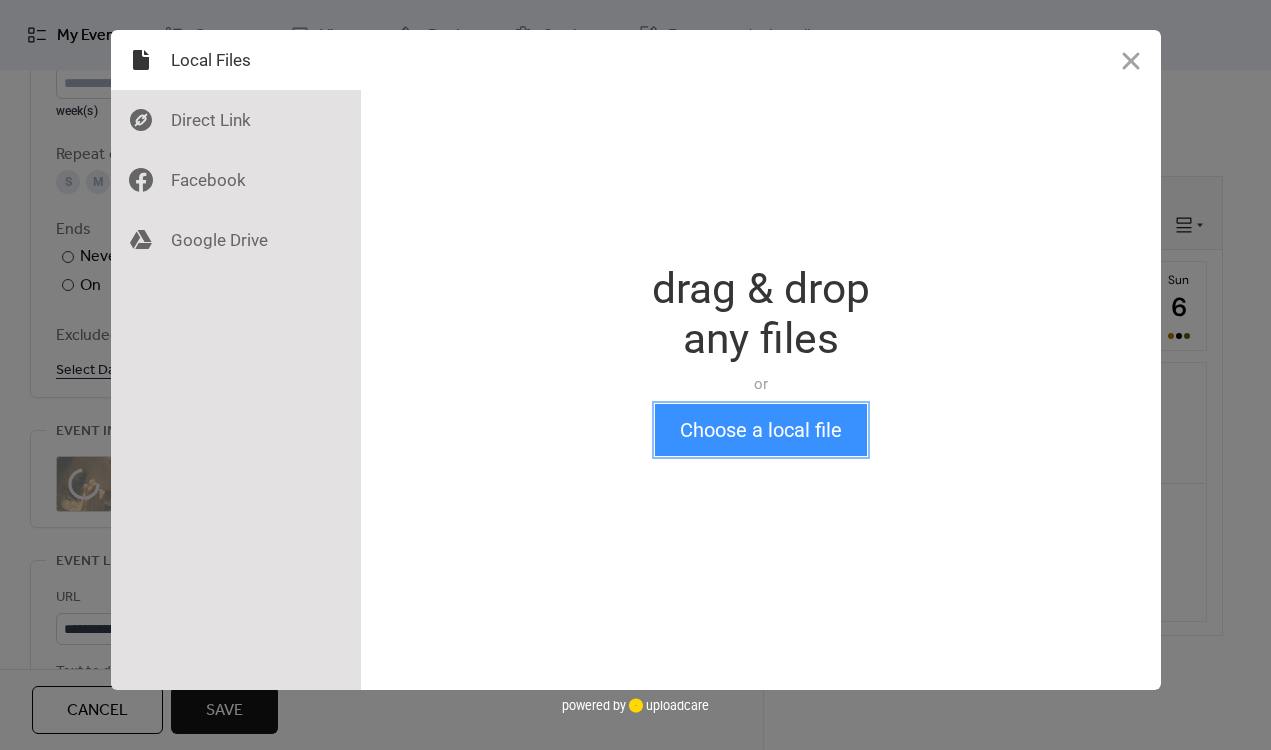 click on "Choose a local file" at bounding box center [761, 430] 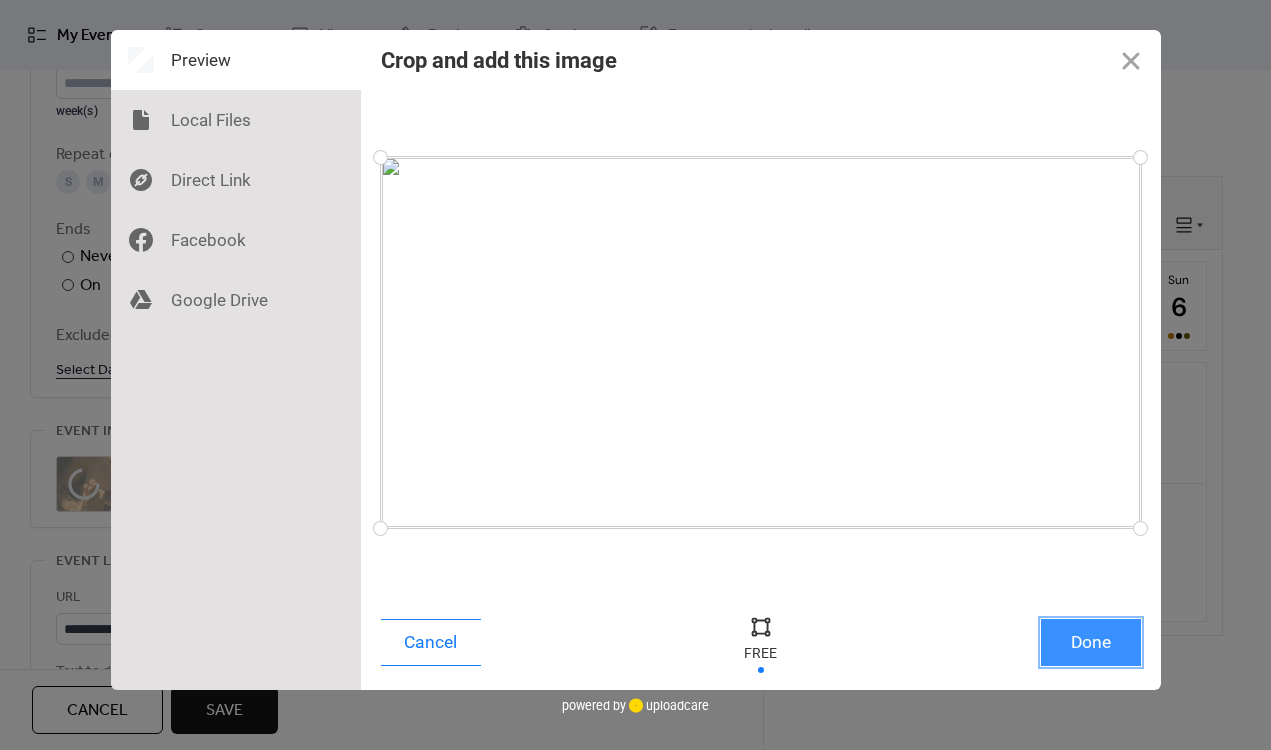 click on "Done" at bounding box center (1091, 642) 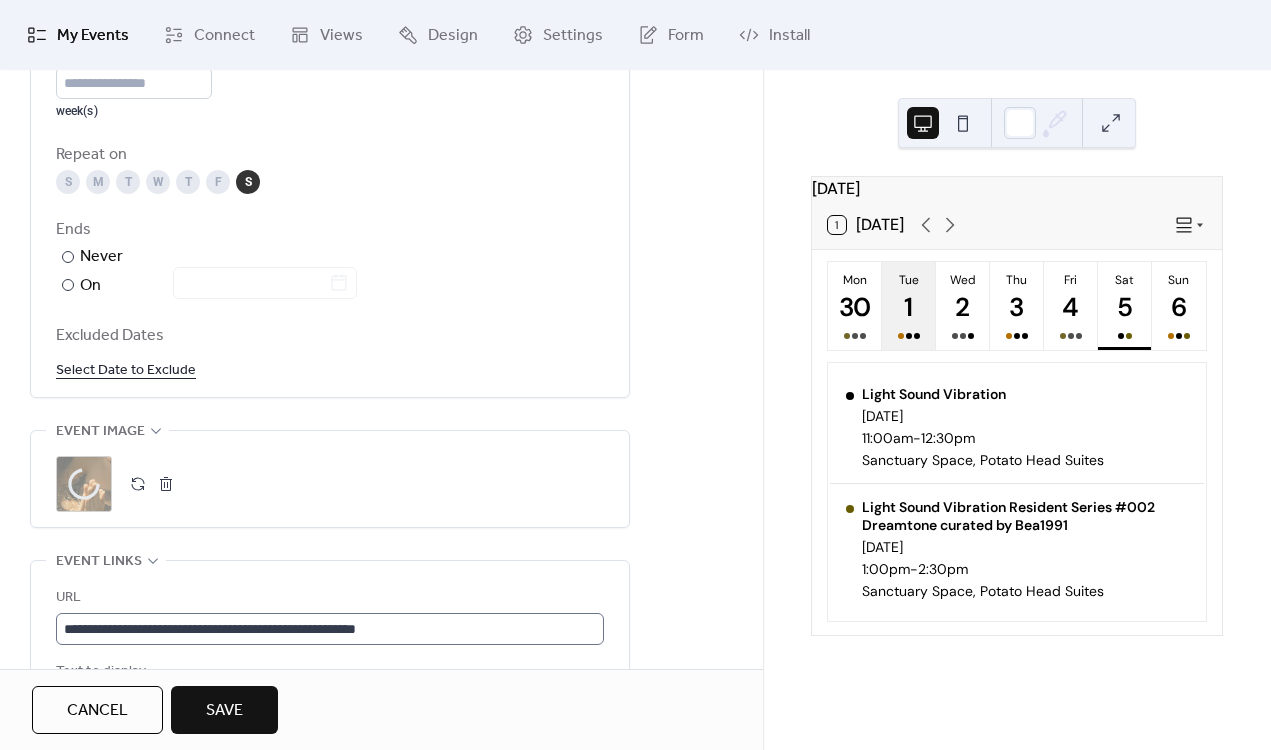 scroll, scrollTop: 1, scrollLeft: 0, axis: vertical 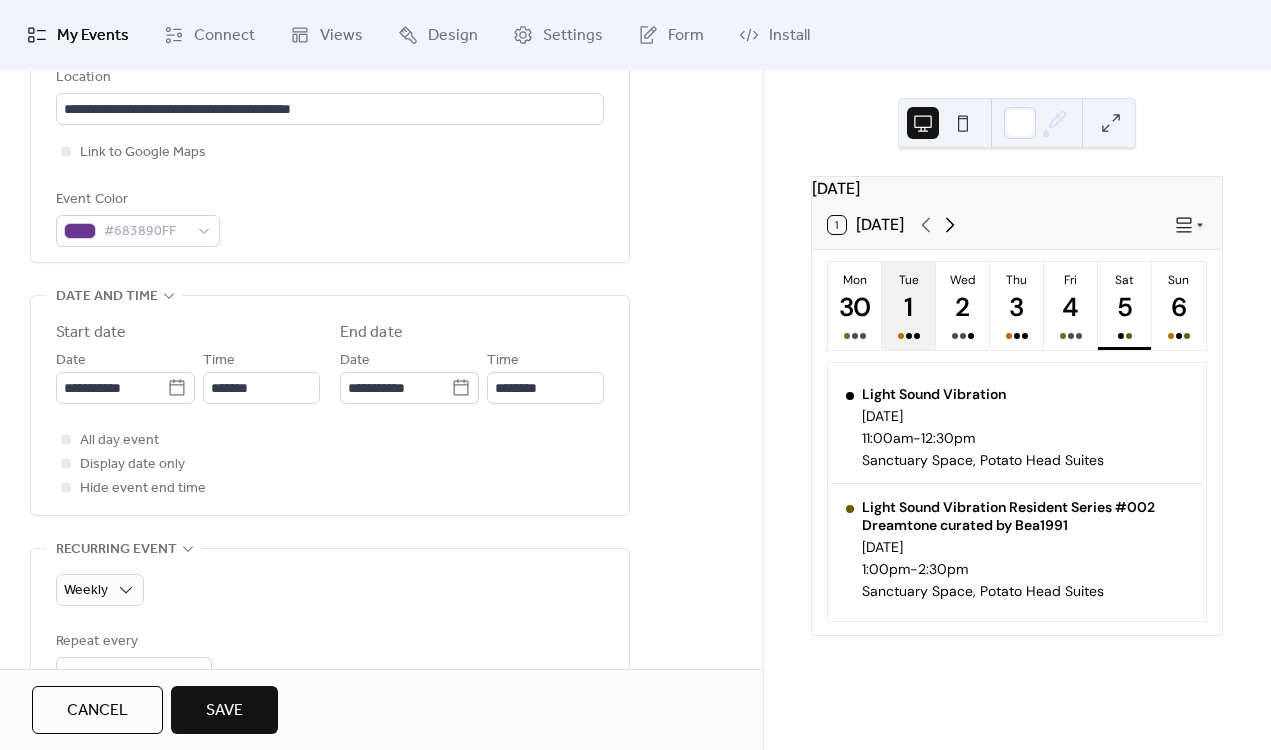 click 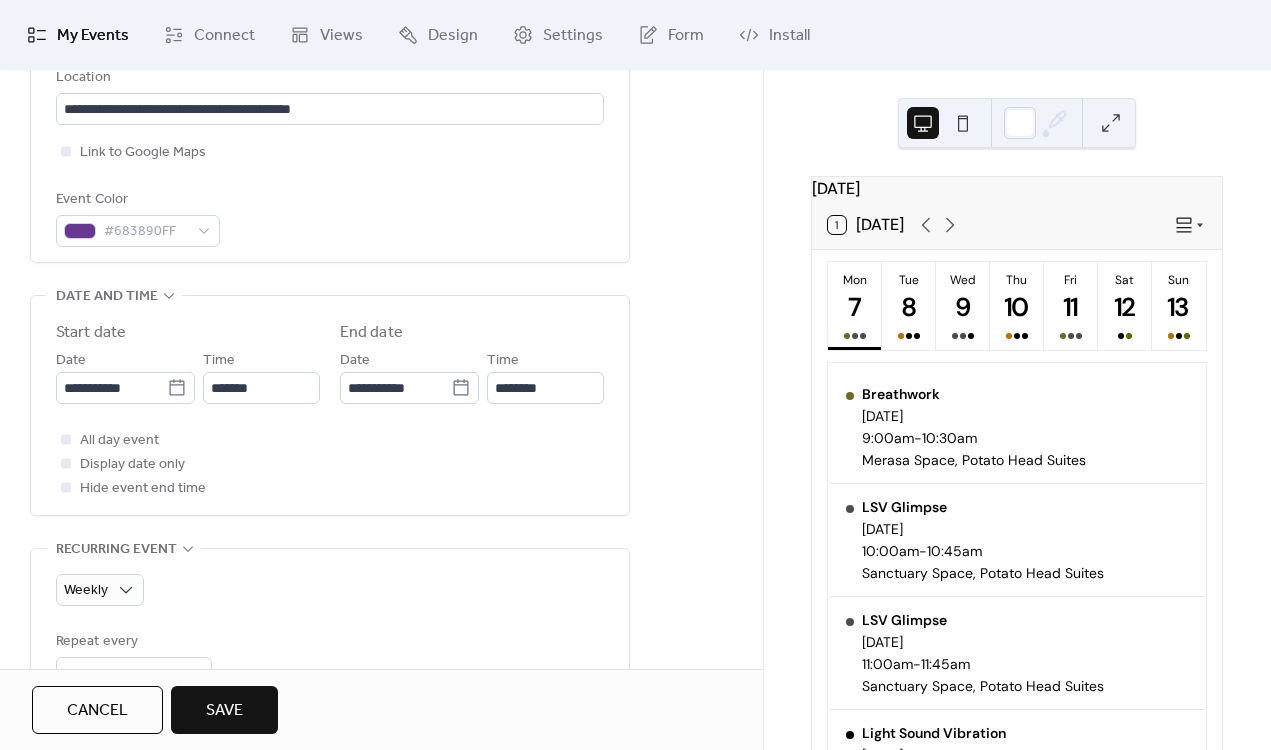 click on "1 [DATE]" at bounding box center [866, 225] 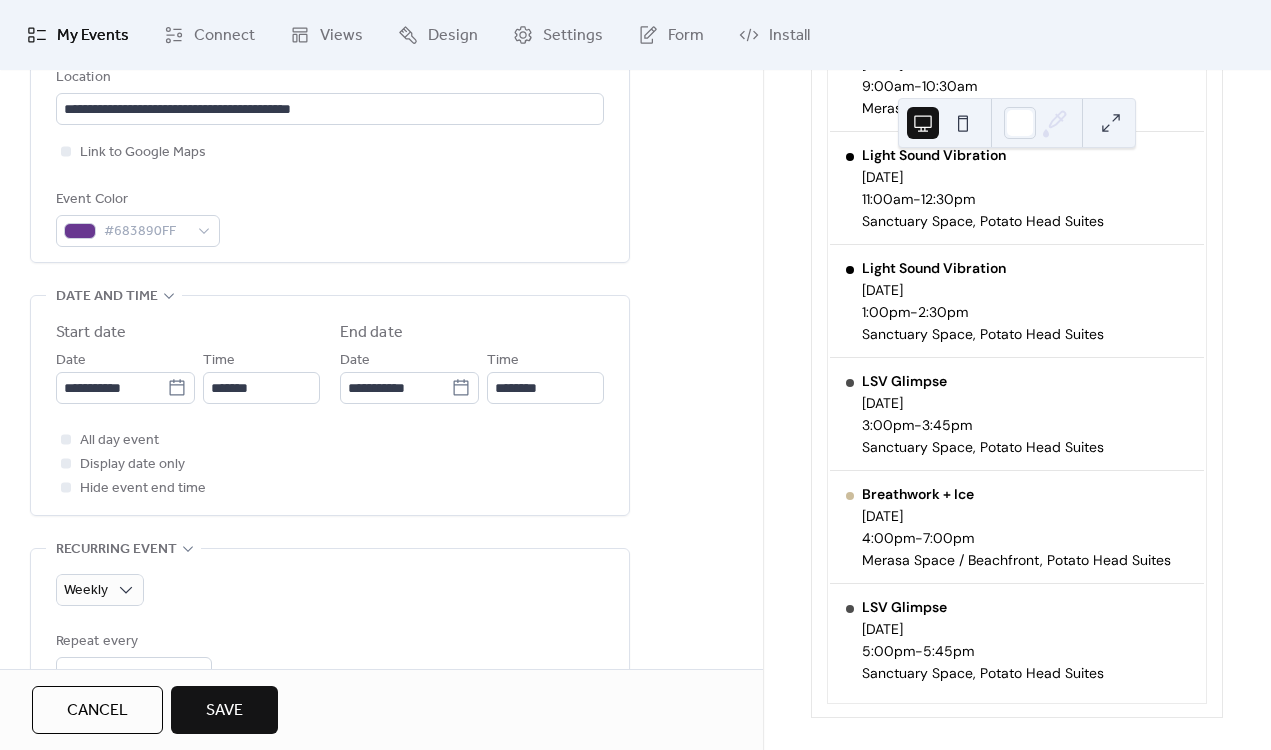 scroll, scrollTop: 375, scrollLeft: 0, axis: vertical 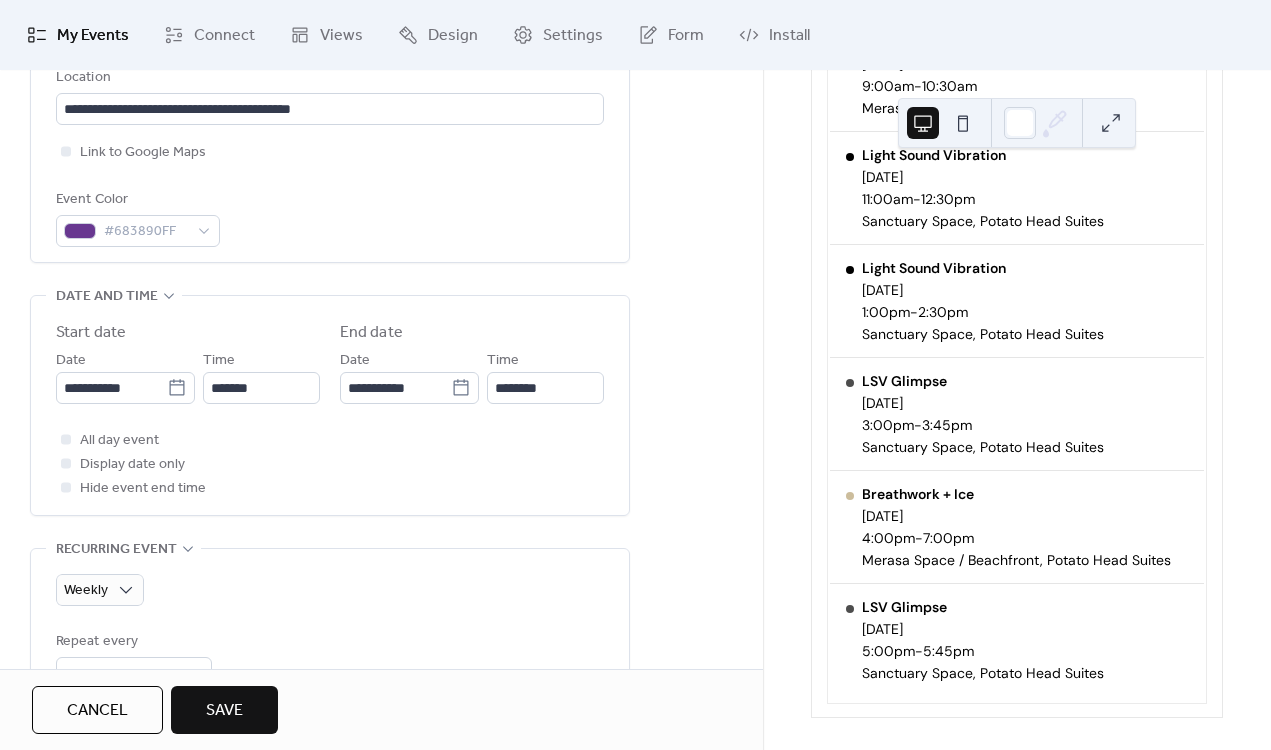 click on "Save" at bounding box center (224, 711) 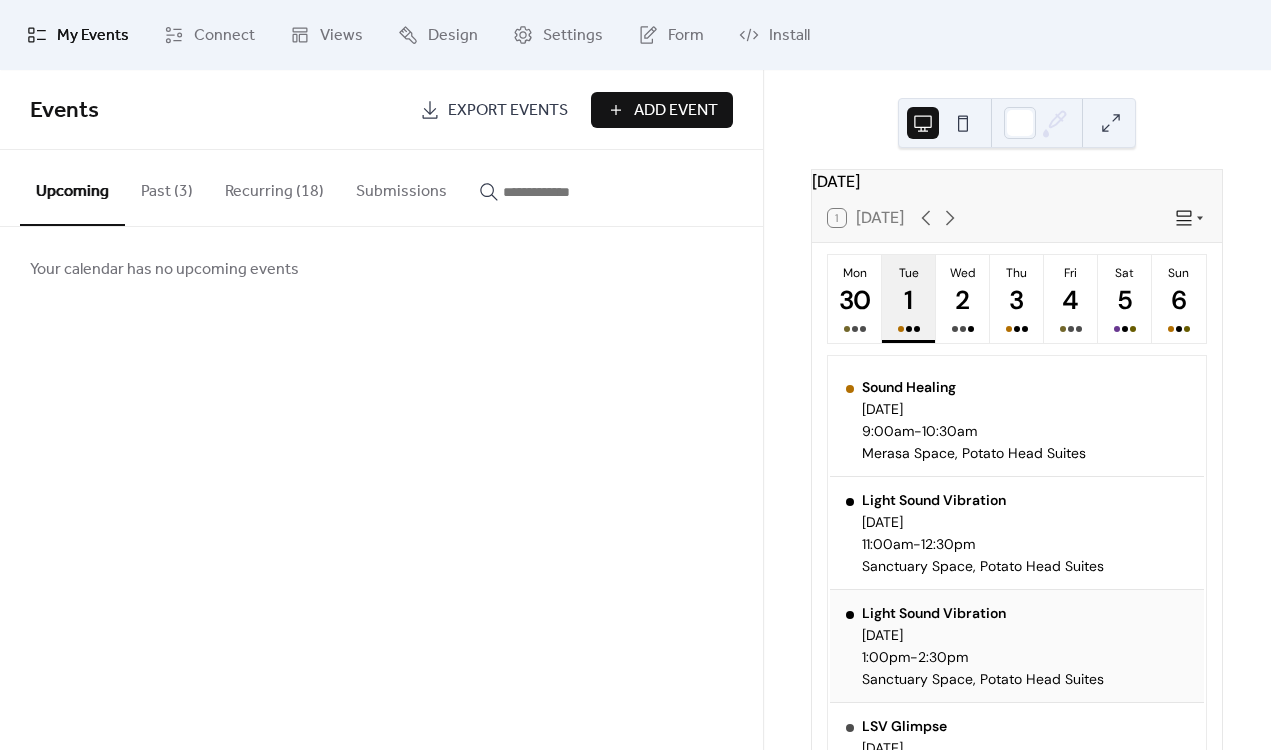 scroll, scrollTop: 5, scrollLeft: 0, axis: vertical 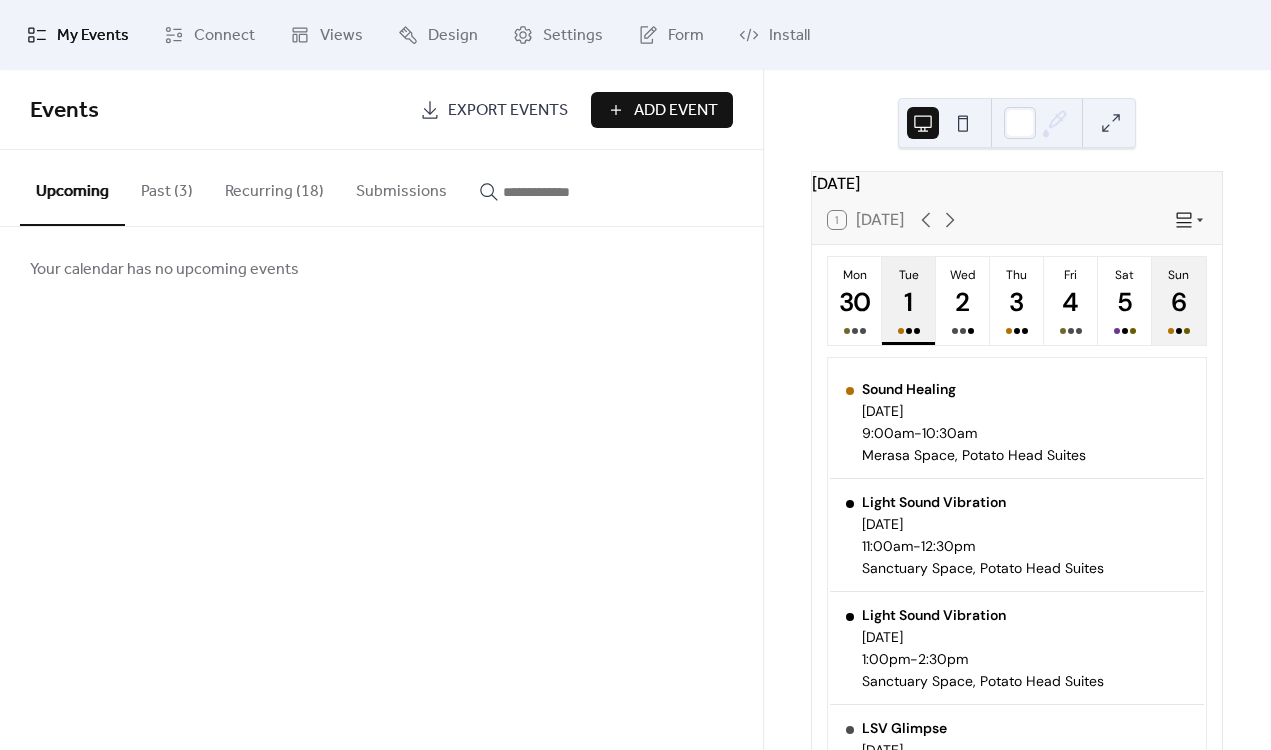 click on "6" at bounding box center [1178, 302] 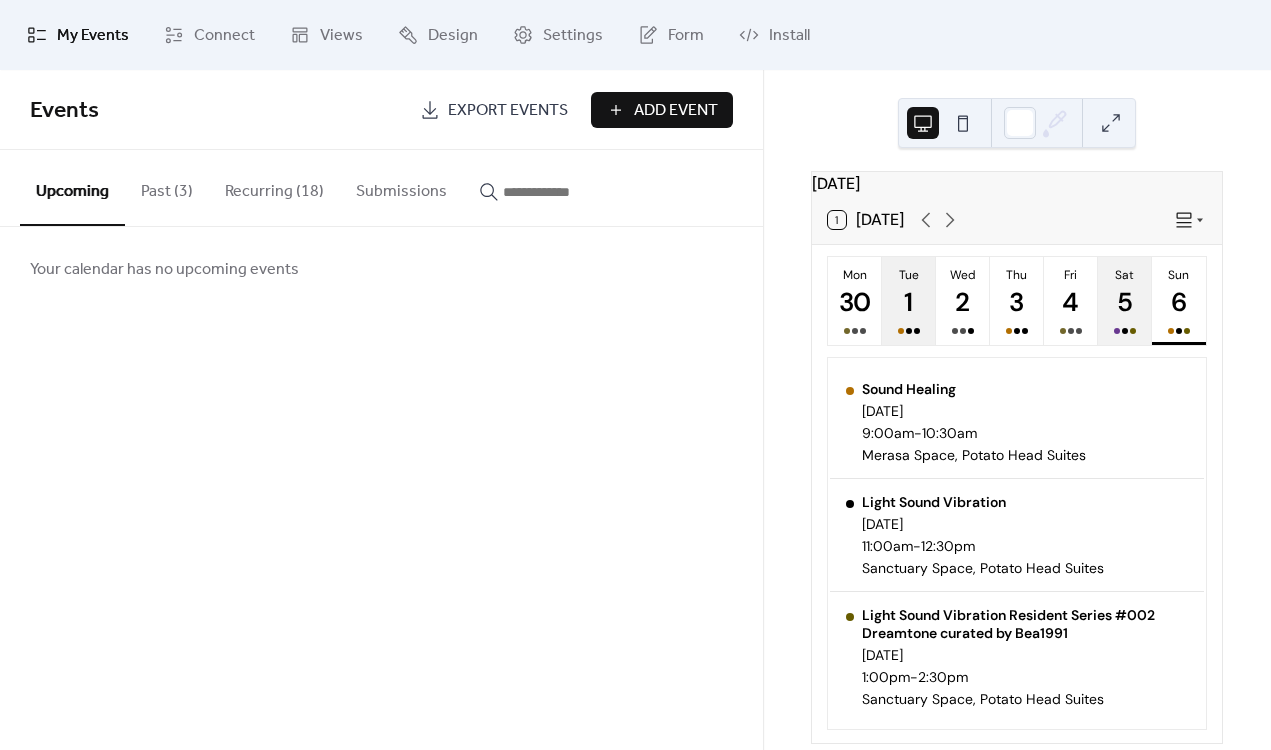 click on "5" at bounding box center [1124, 302] 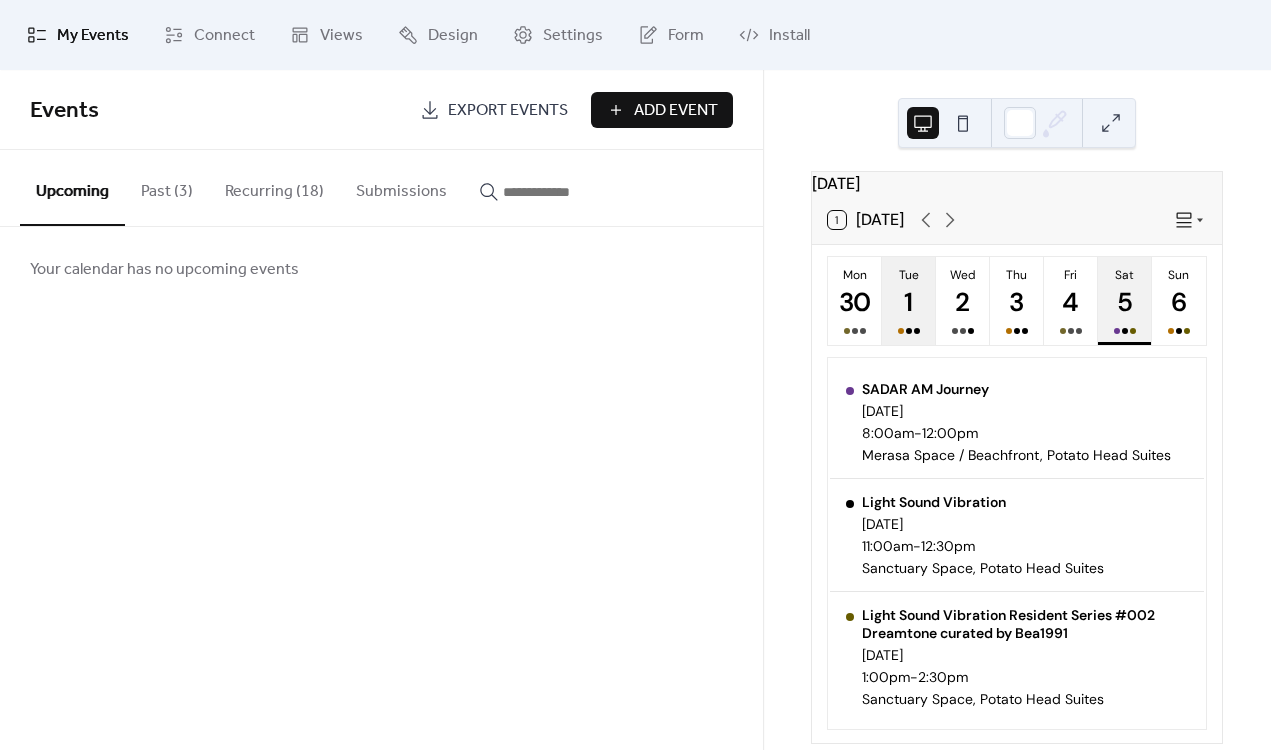 scroll, scrollTop: 49, scrollLeft: 0, axis: vertical 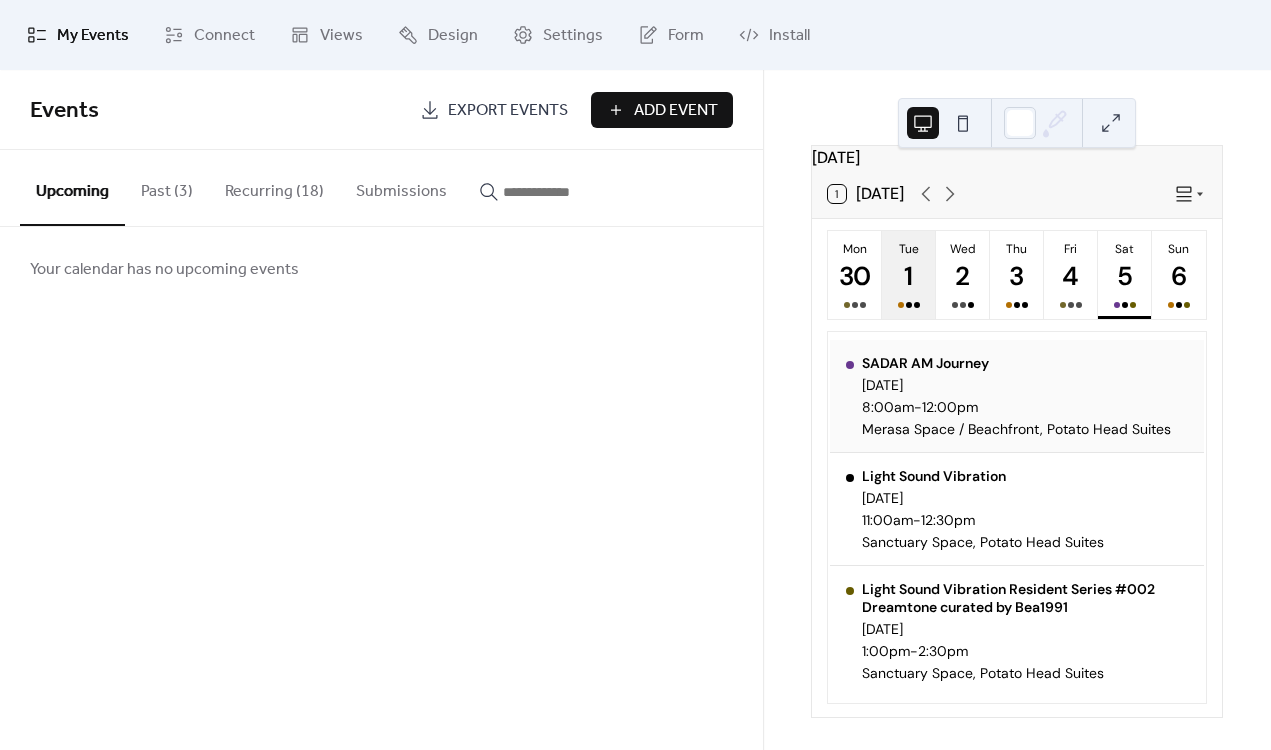 click on "[DATE]" at bounding box center [1016, 385] 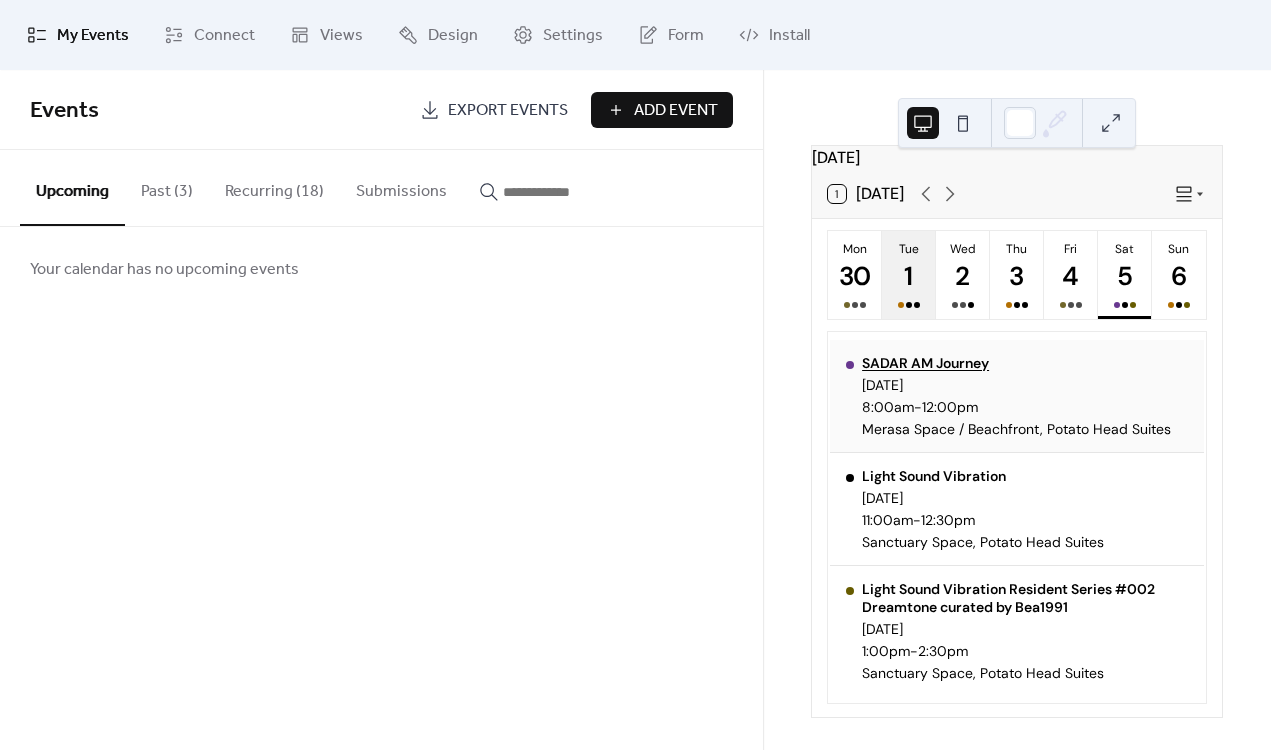 click on "SADAR AM Journey" at bounding box center [1016, 363] 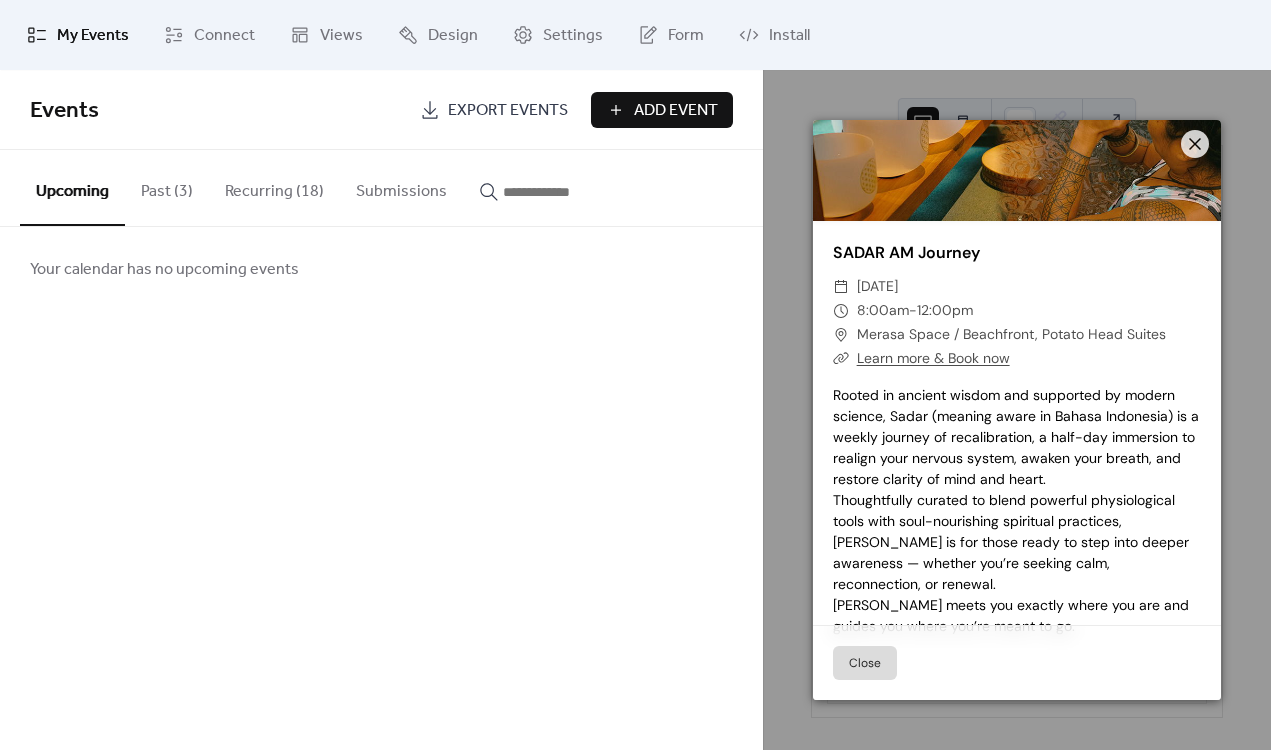 scroll, scrollTop: 111, scrollLeft: 0, axis: vertical 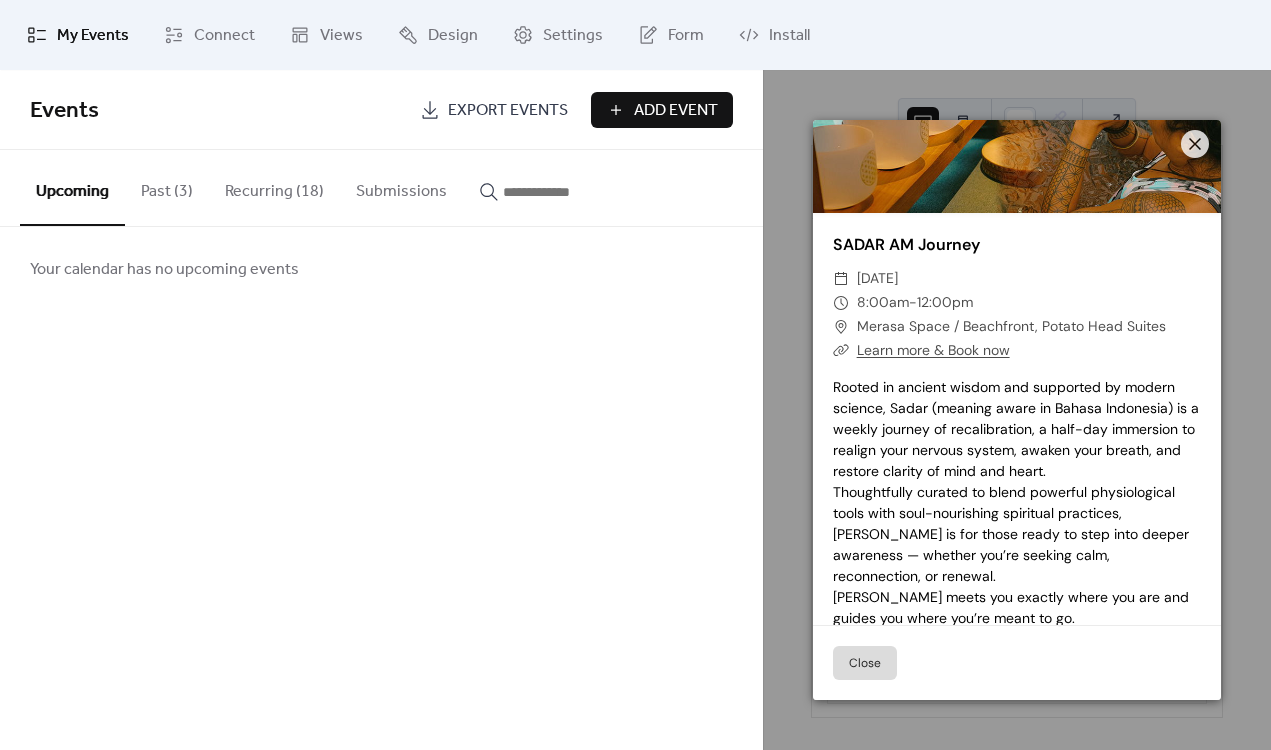 click on "Close" at bounding box center (865, 663) 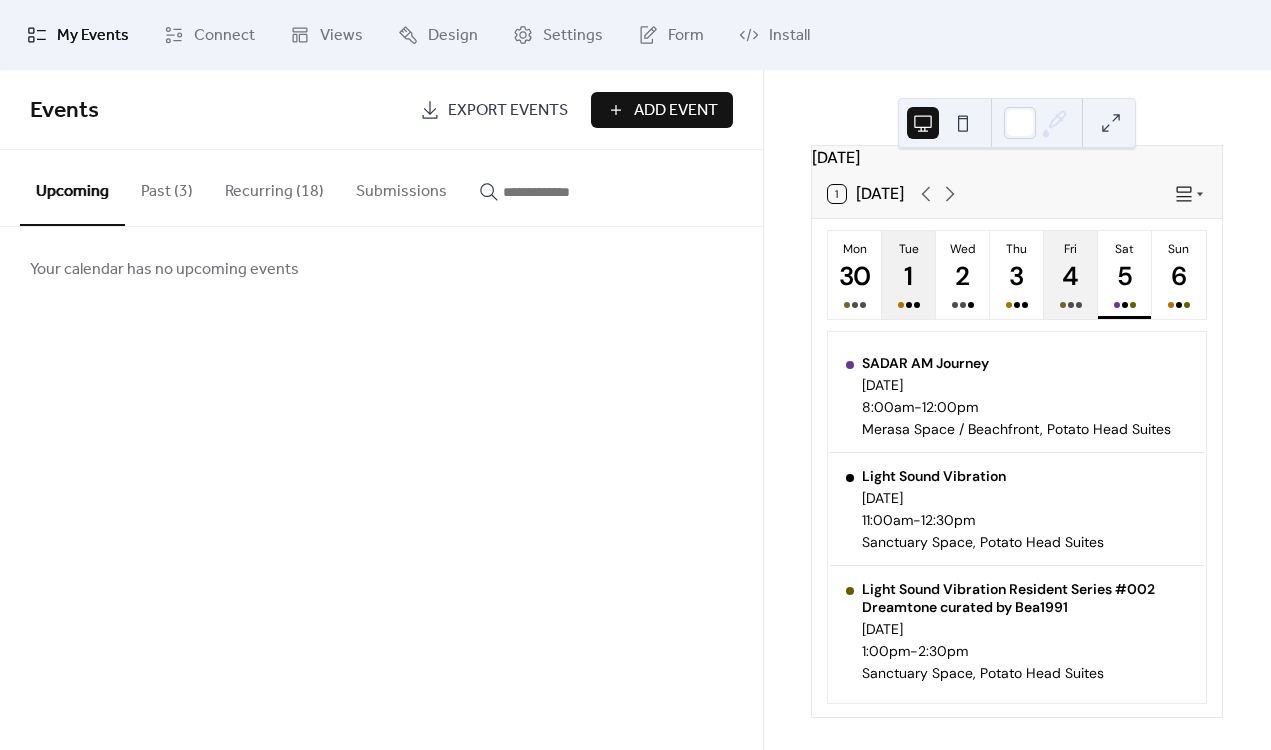 scroll, scrollTop: 0, scrollLeft: 0, axis: both 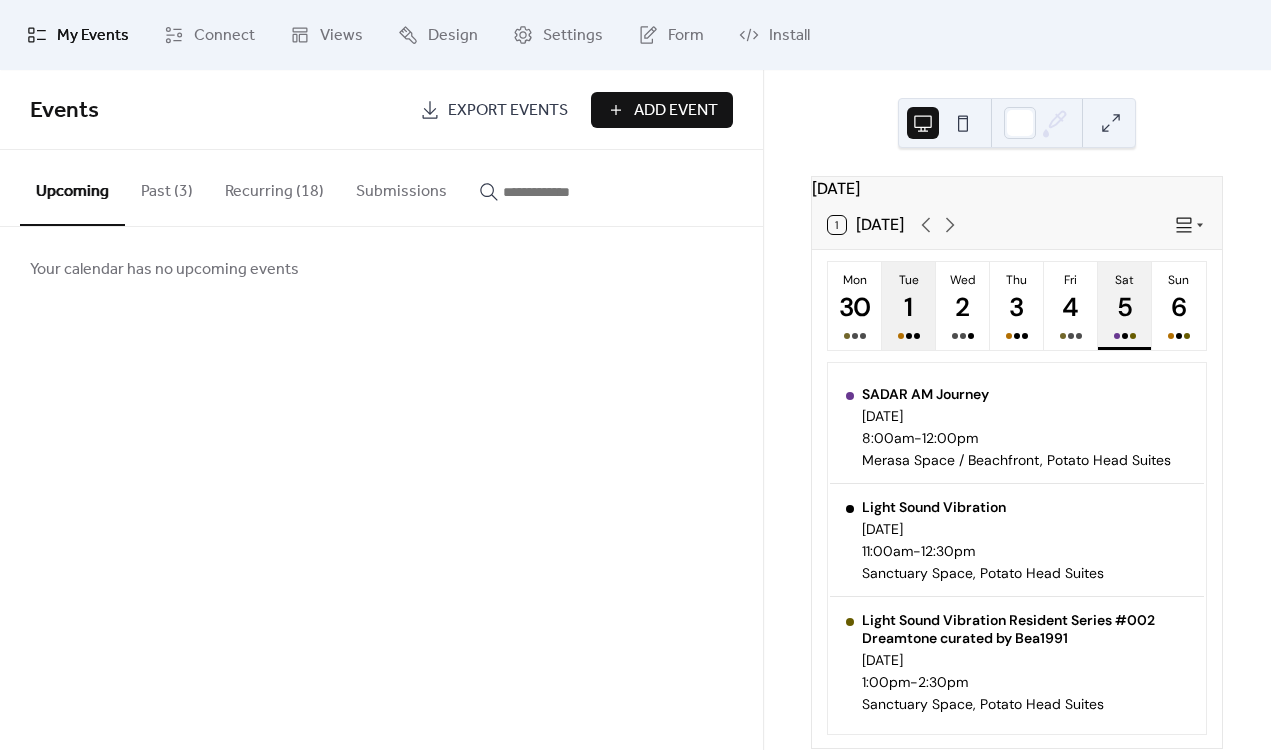 click on "5" at bounding box center [1124, 307] 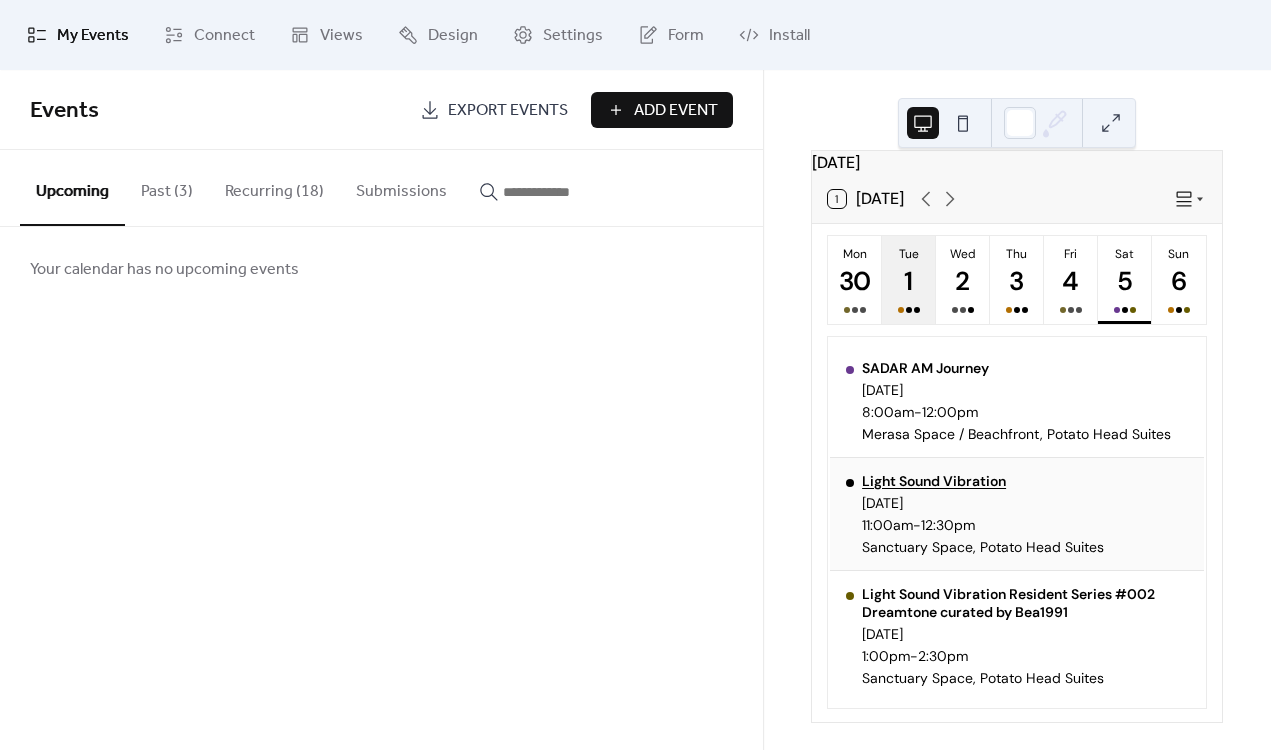 scroll, scrollTop: 49, scrollLeft: 0, axis: vertical 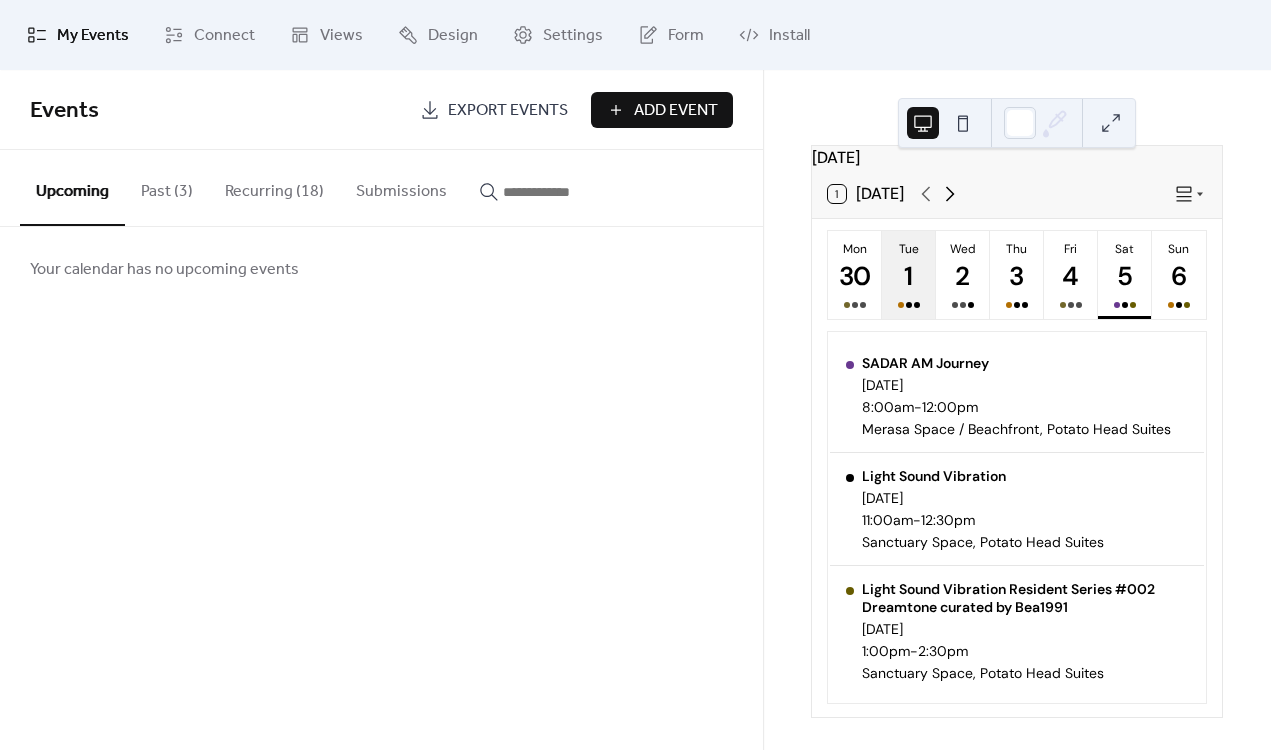 click 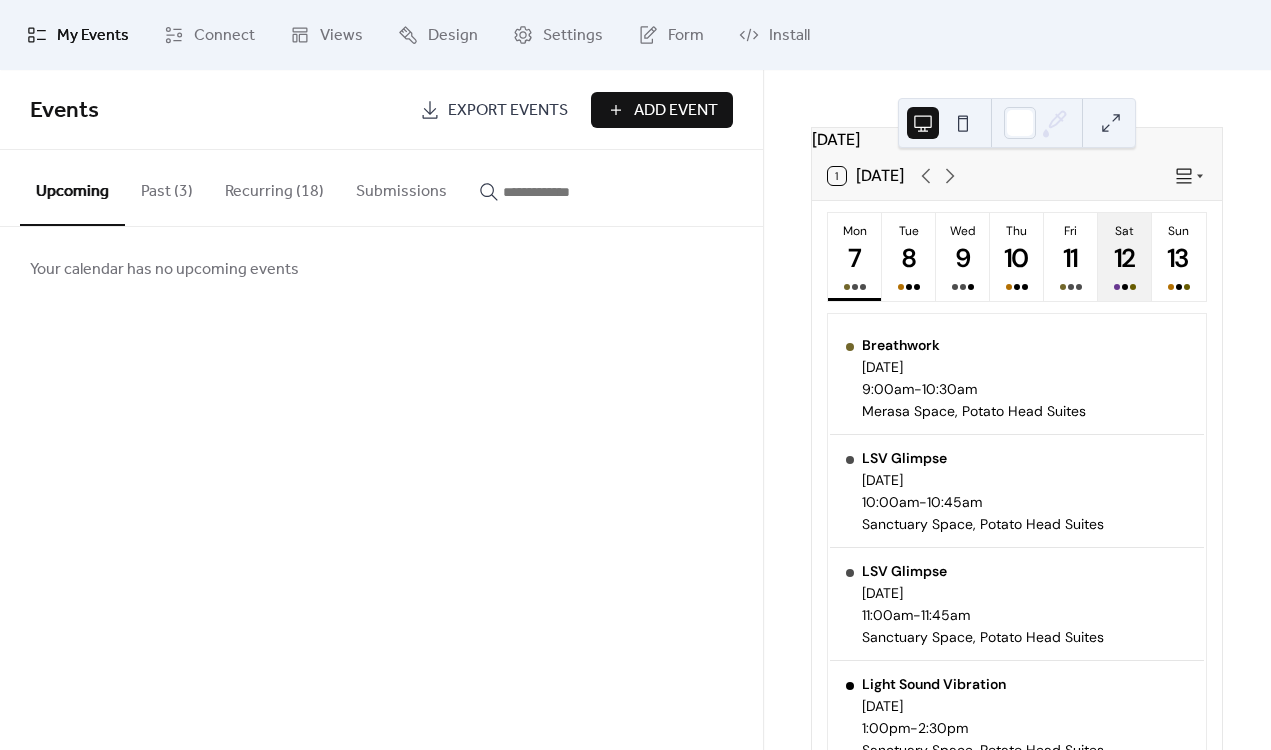 click on "Sat 12" at bounding box center [1125, 257] 